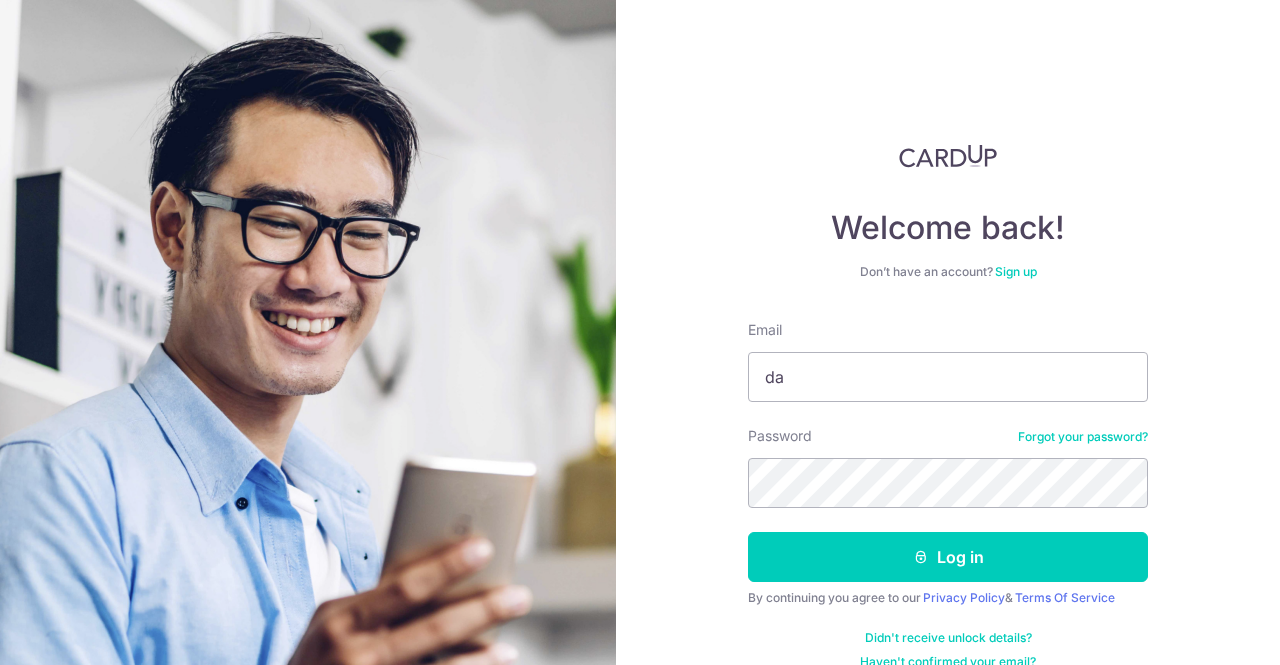 scroll, scrollTop: 0, scrollLeft: 0, axis: both 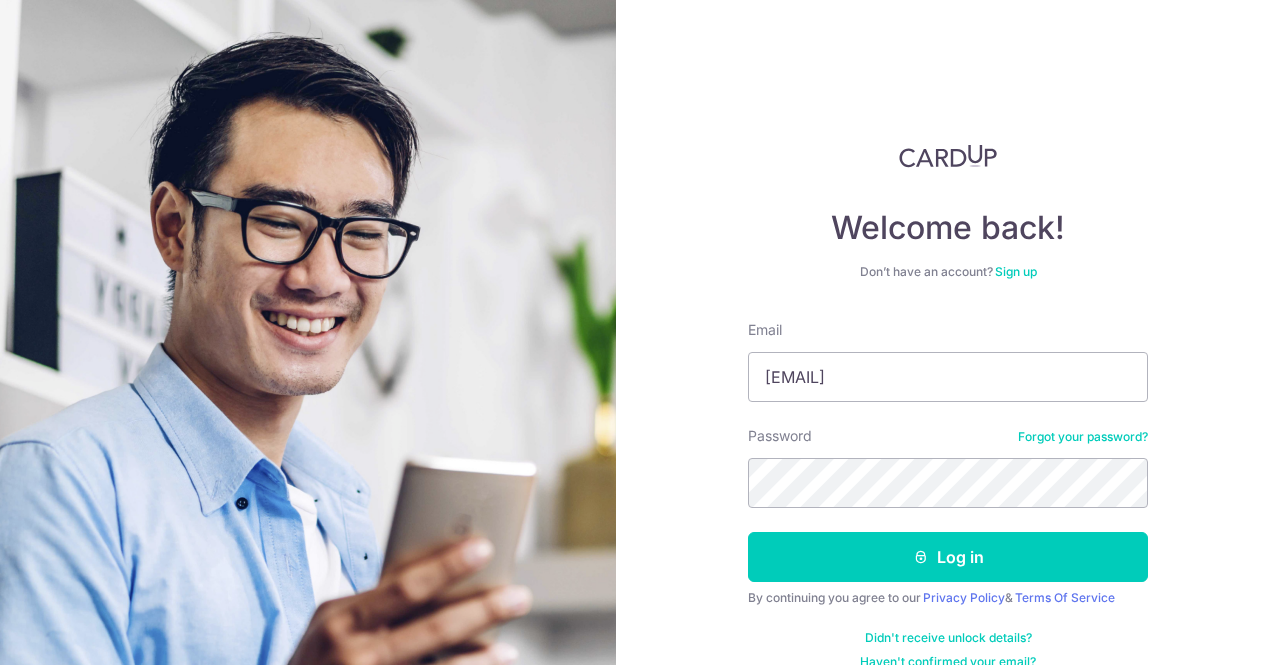 type on "[EMAIL]" 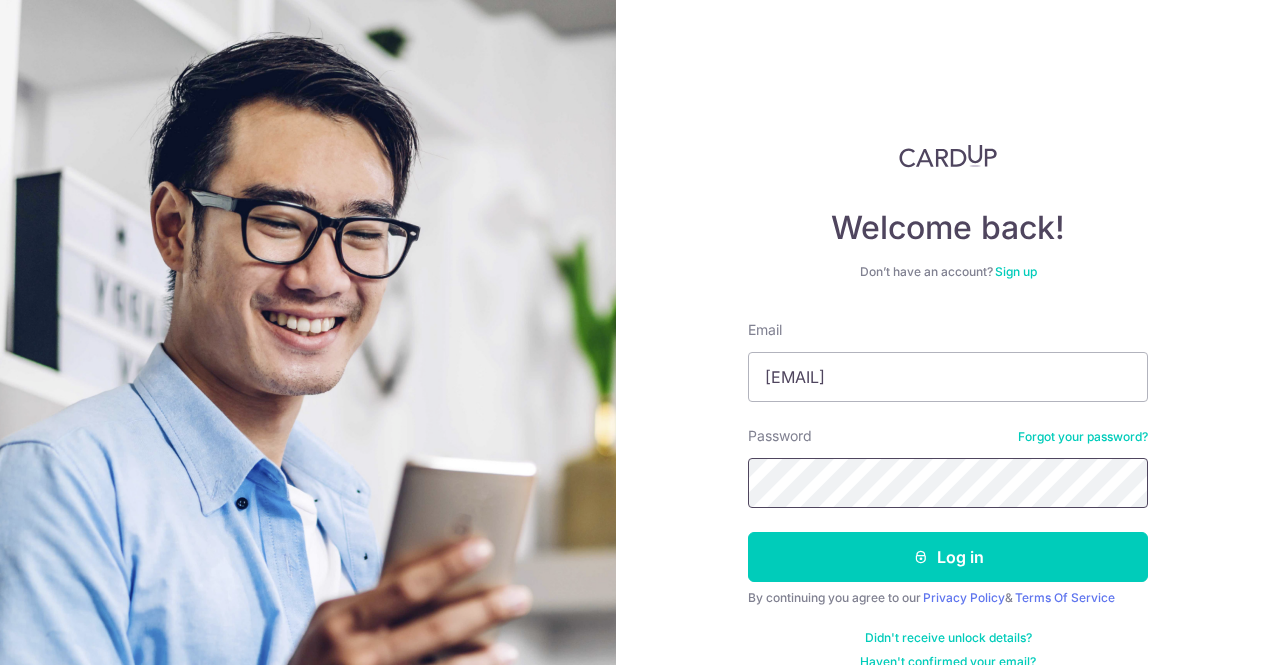 click on "Log in" at bounding box center (948, 557) 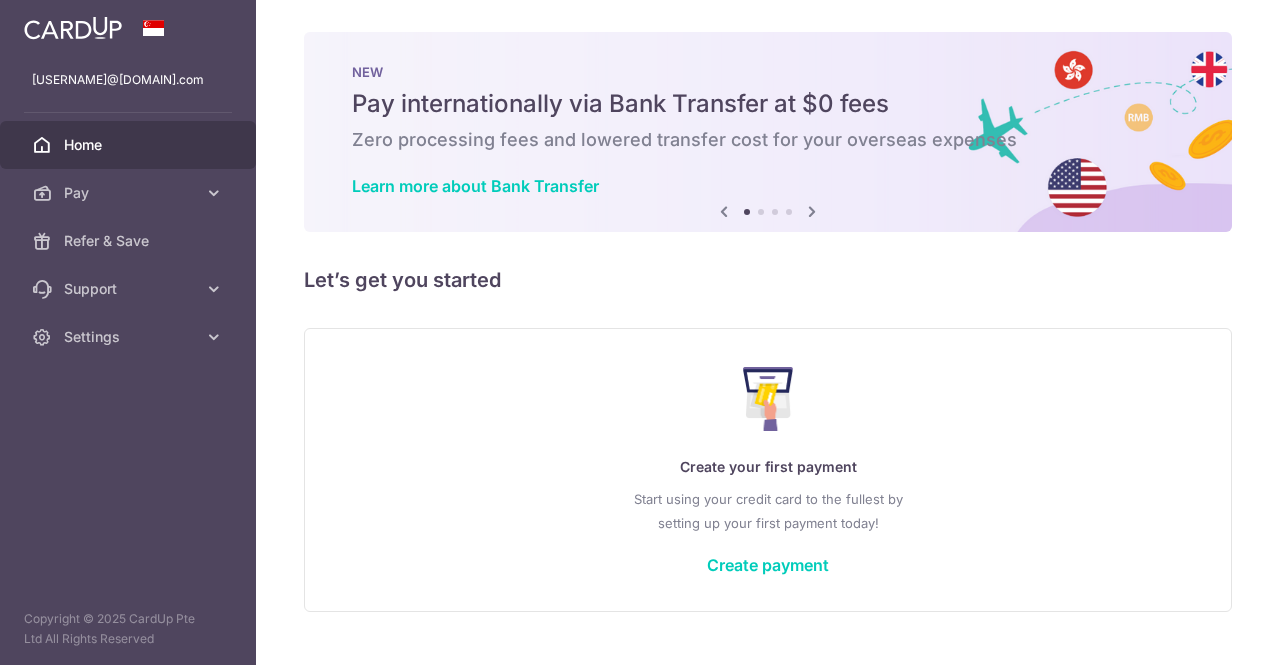 scroll, scrollTop: 0, scrollLeft: 0, axis: both 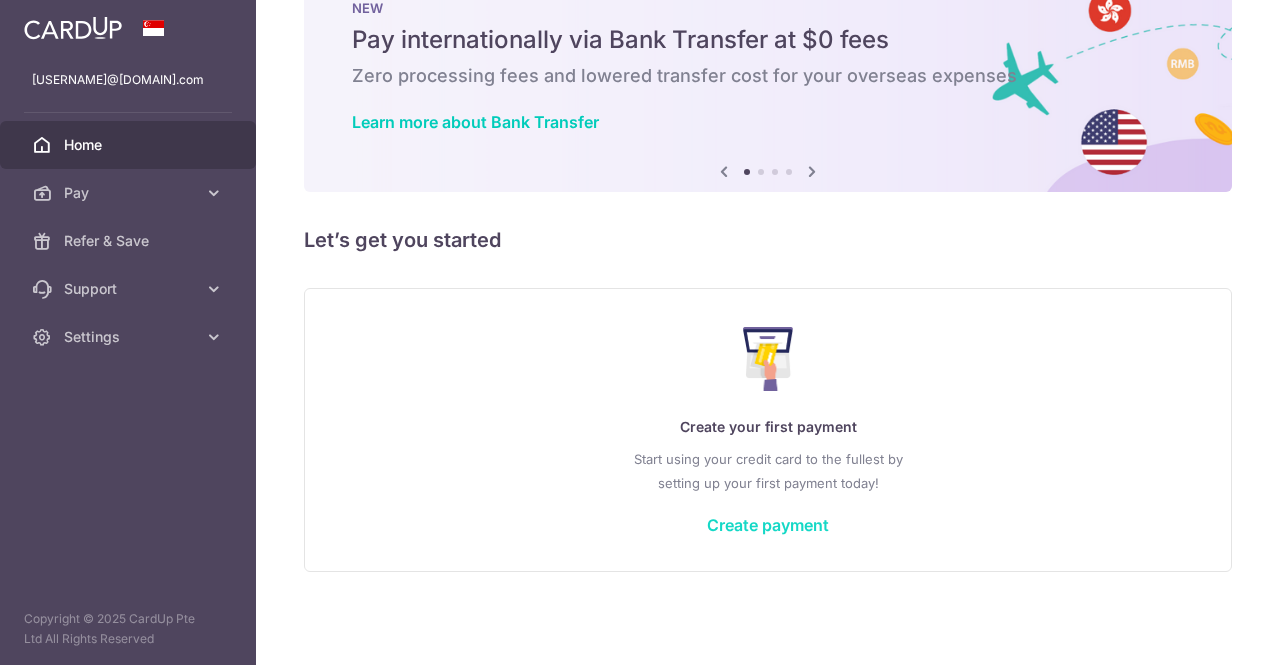 click on "Create payment" at bounding box center [768, 525] 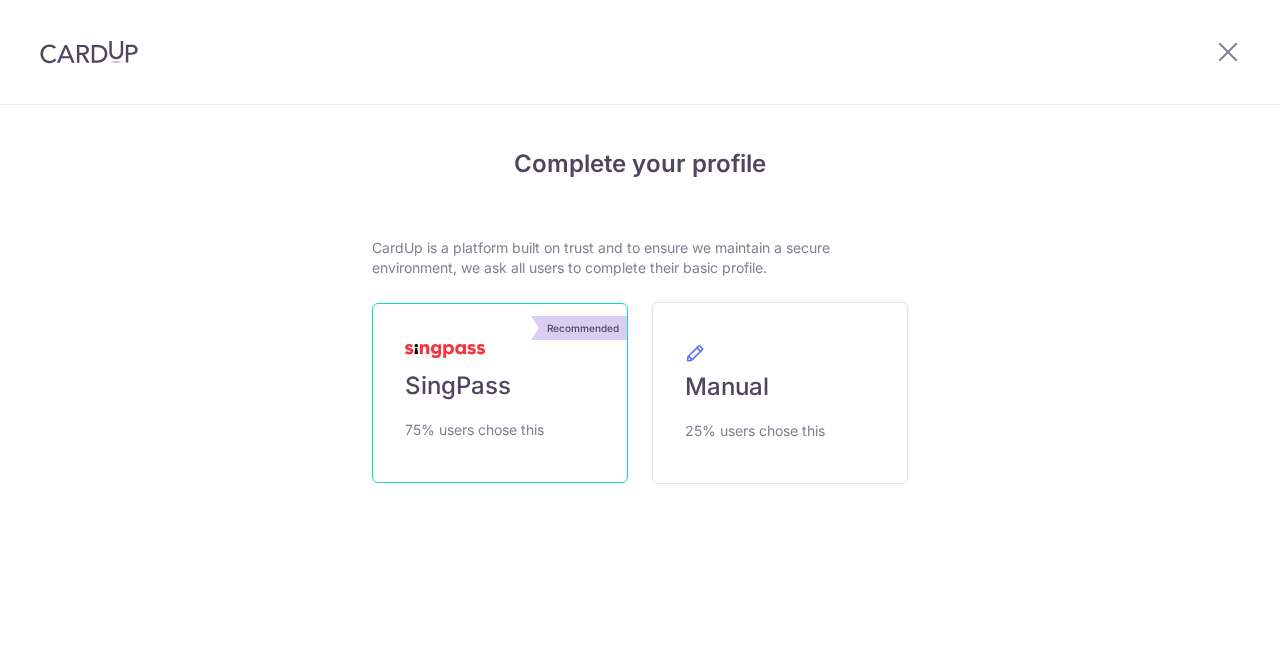 click on "Recommended
SingPass
75% users chose this" at bounding box center [500, 393] 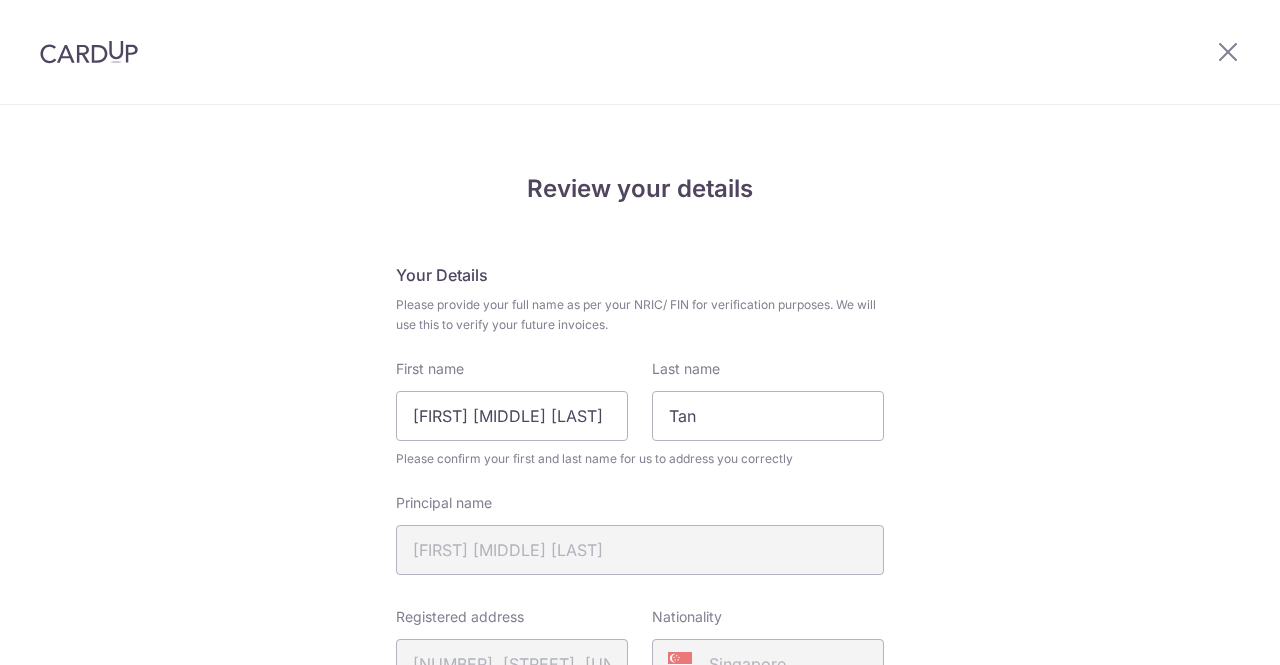 scroll, scrollTop: 0, scrollLeft: 0, axis: both 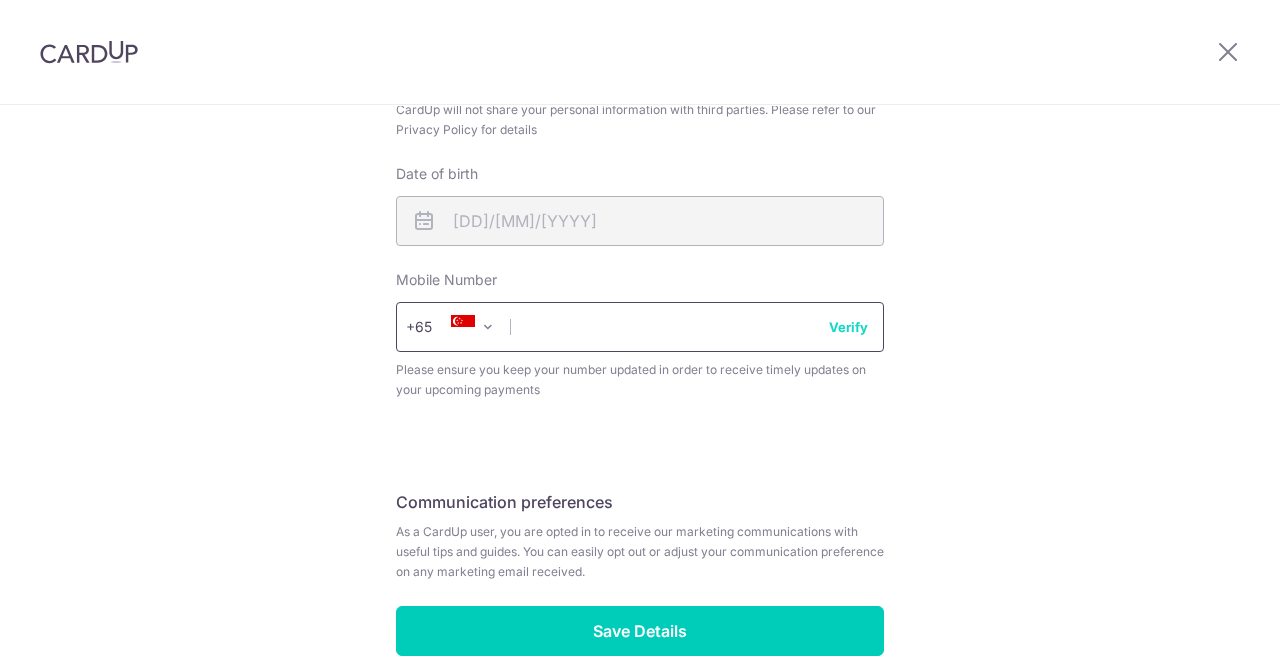click at bounding box center [640, 327] 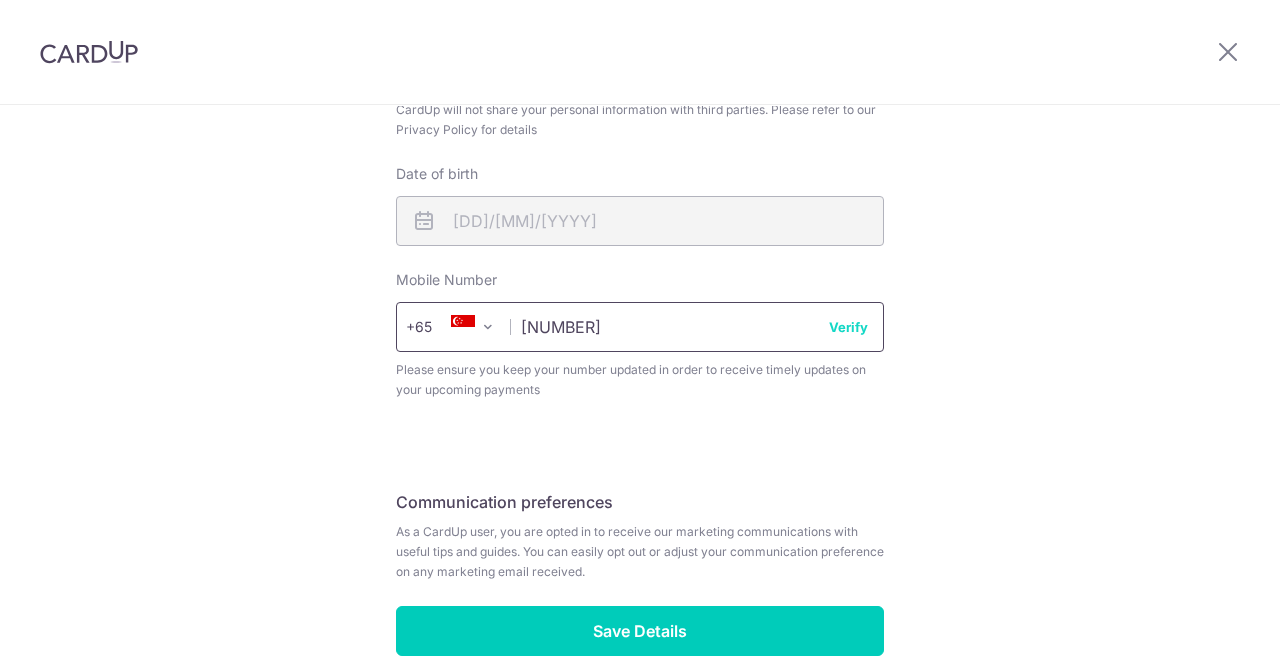 type on "97875529" 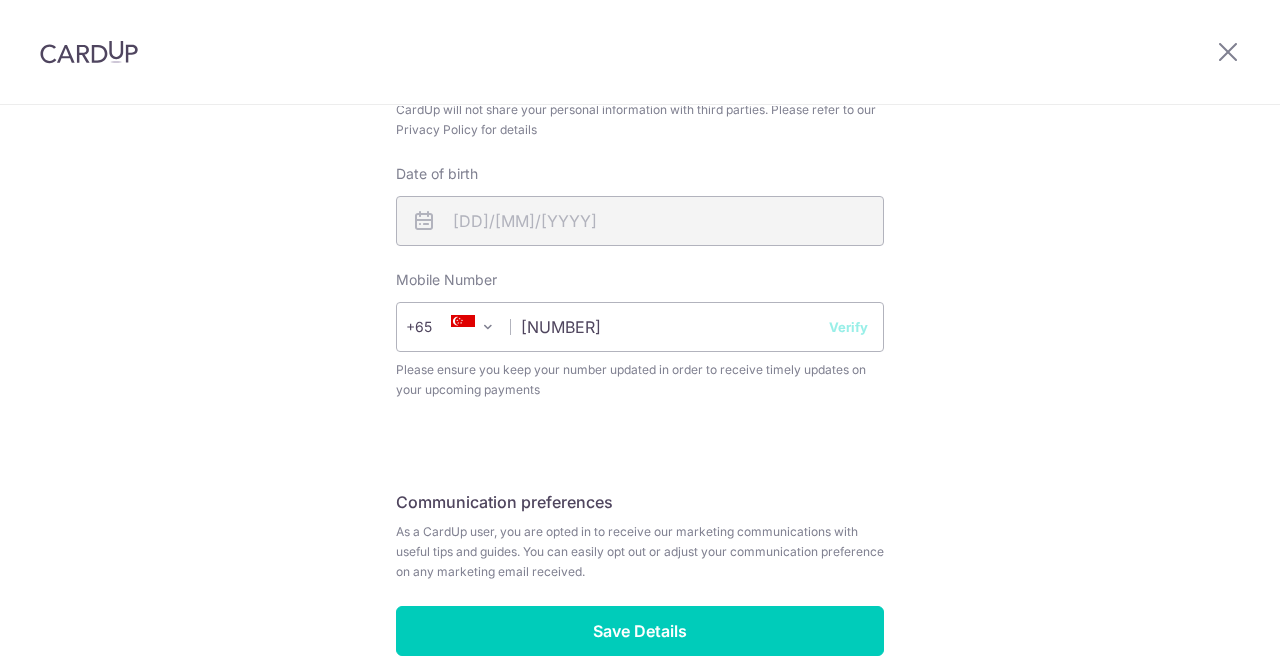 click on "Verify" at bounding box center (848, 327) 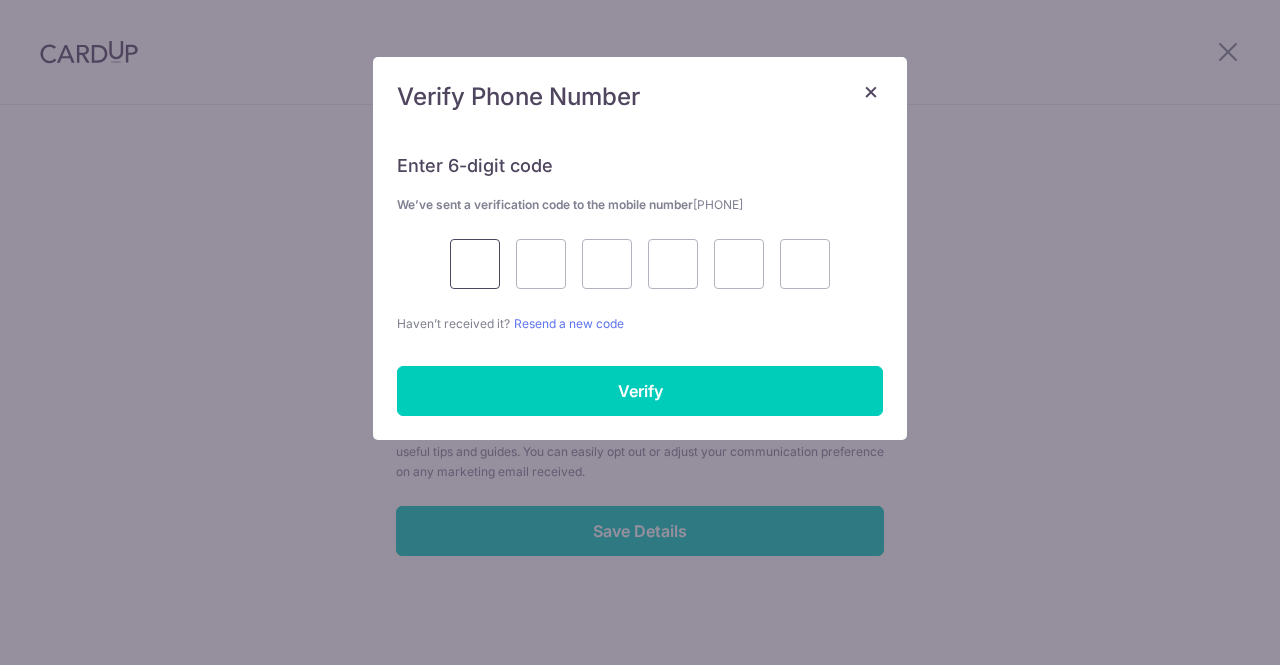 click at bounding box center (475, 264) 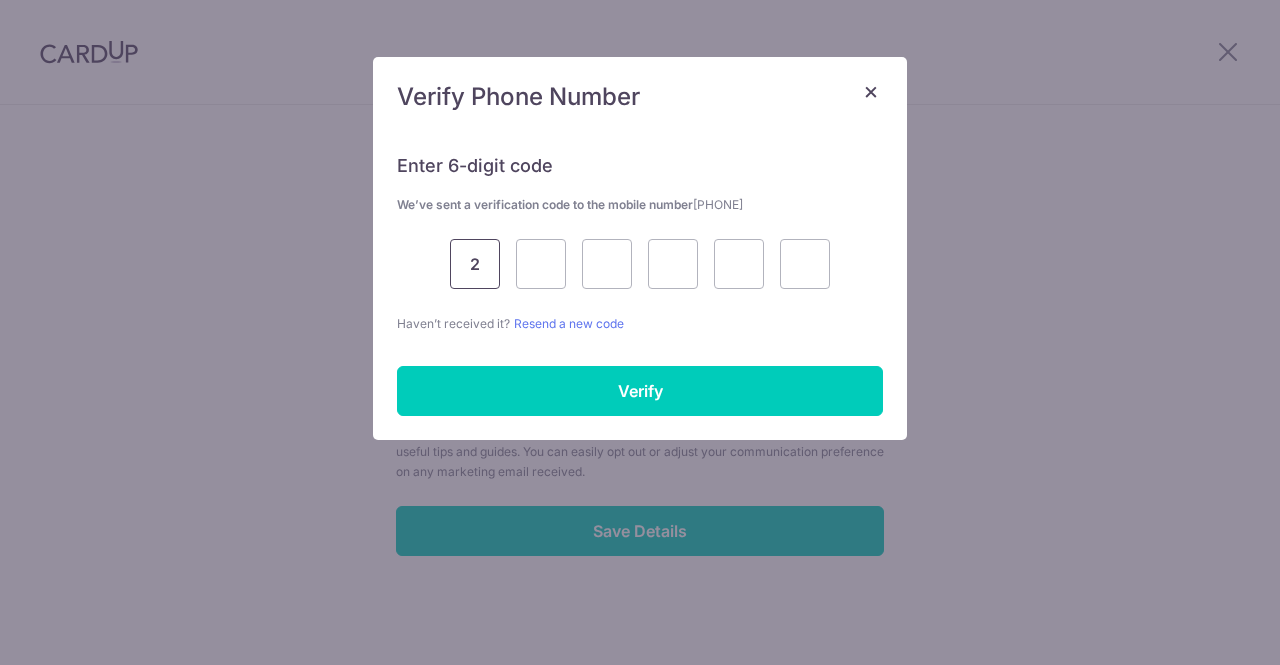type on "2" 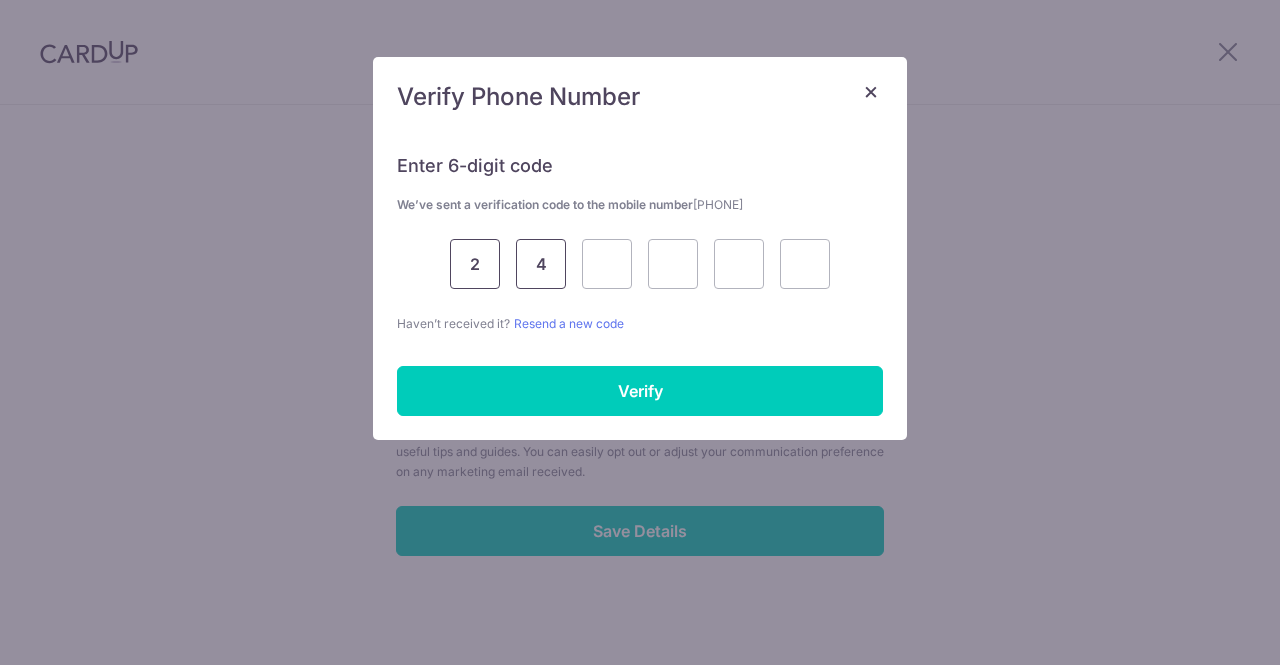 type on "4" 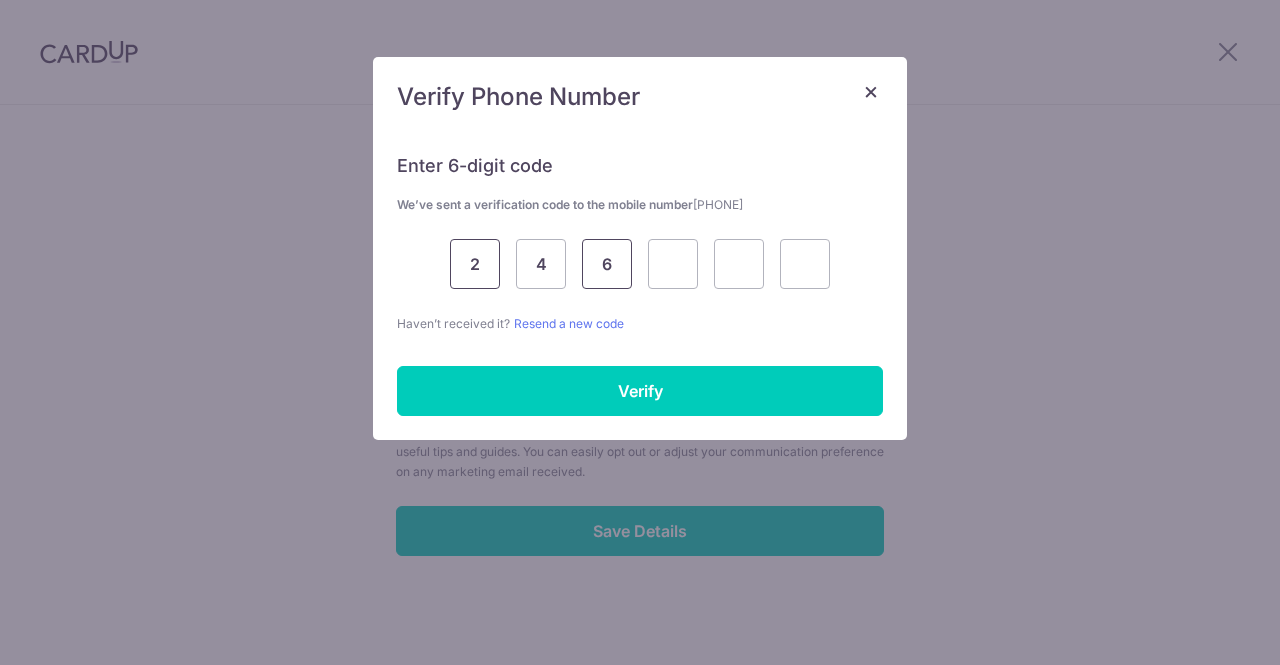 type on "6" 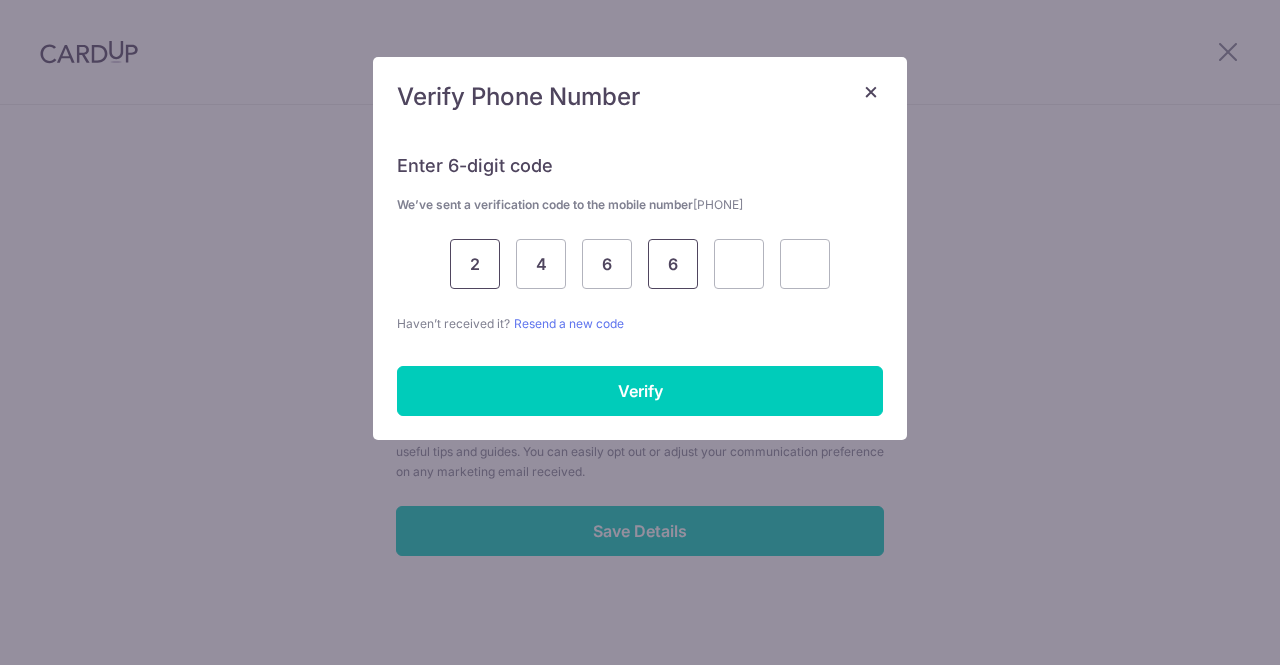 type on "6" 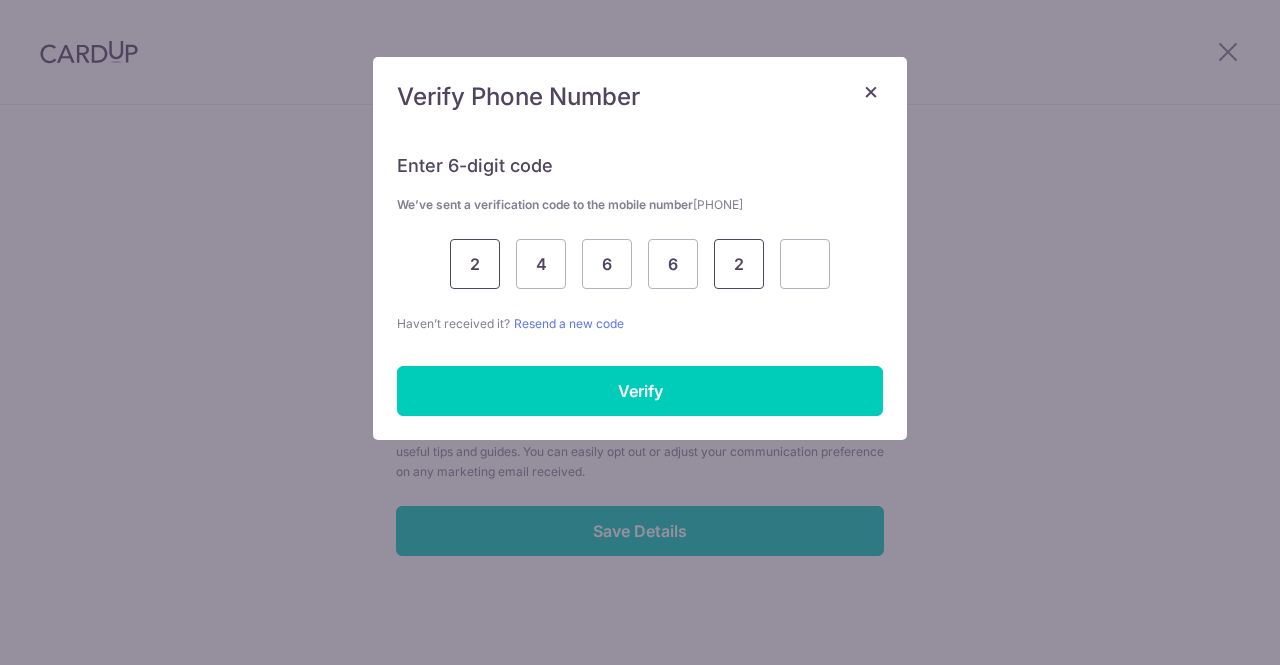 type on "2" 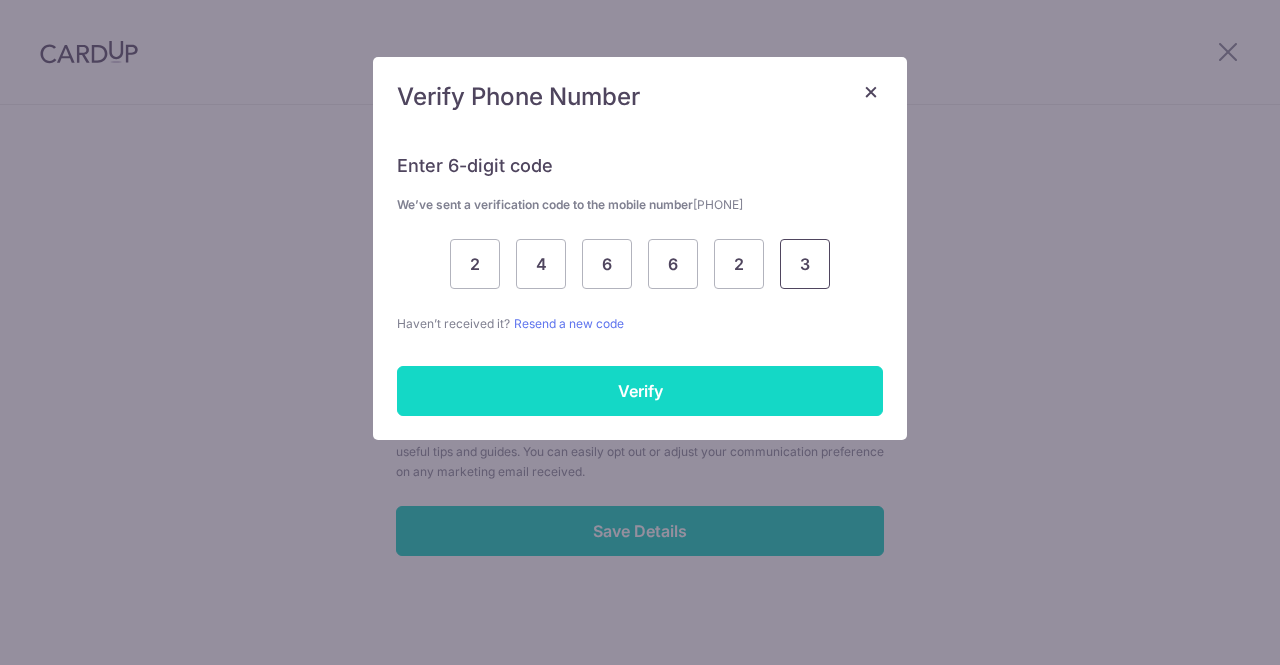 type on "3" 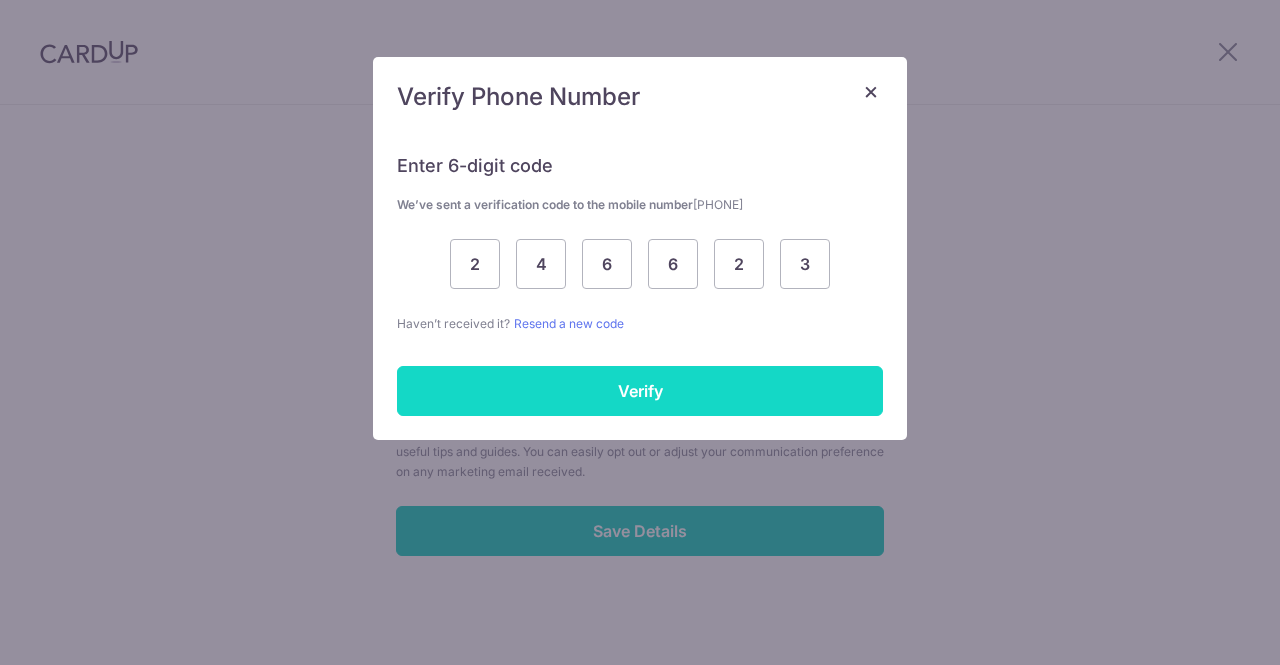 click on "Verify" at bounding box center (640, 391) 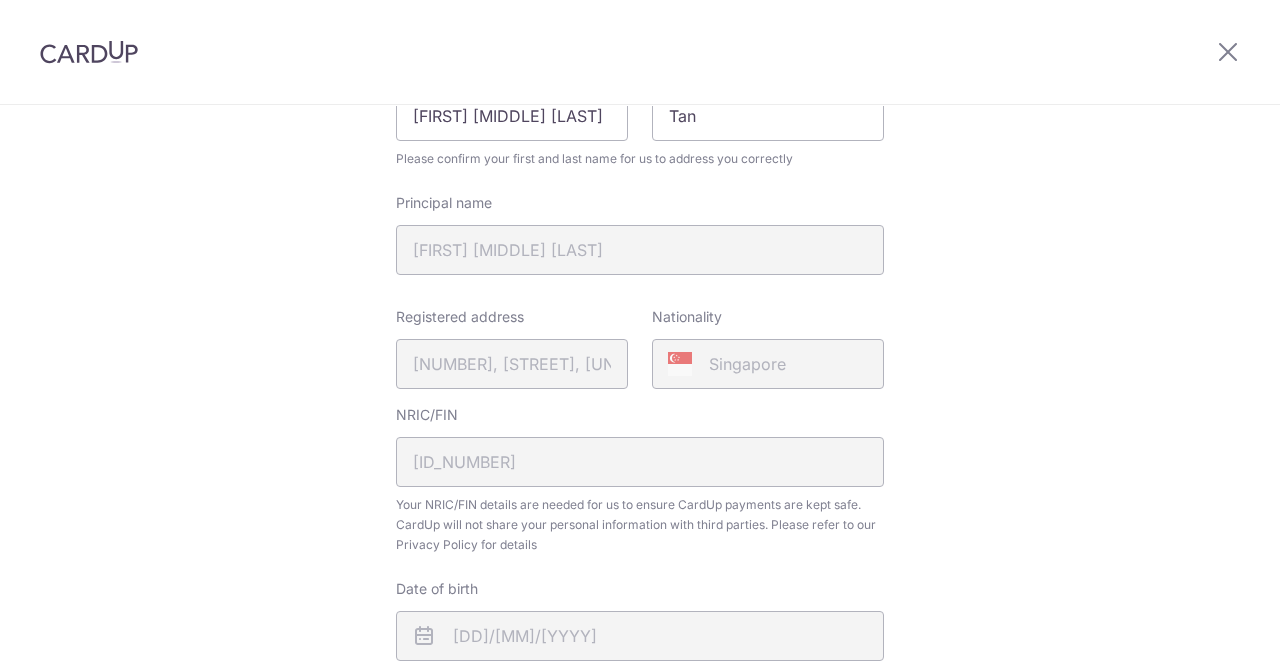scroll, scrollTop: 815, scrollLeft: 0, axis: vertical 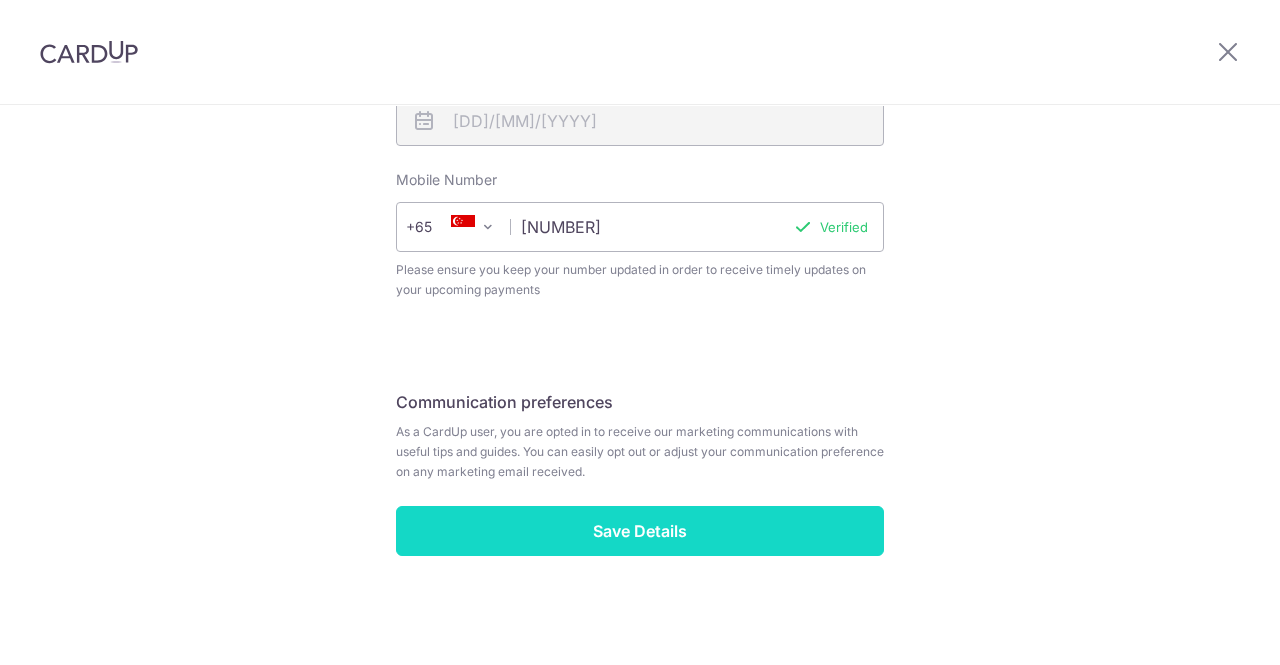 click on "Save Details" at bounding box center (640, 531) 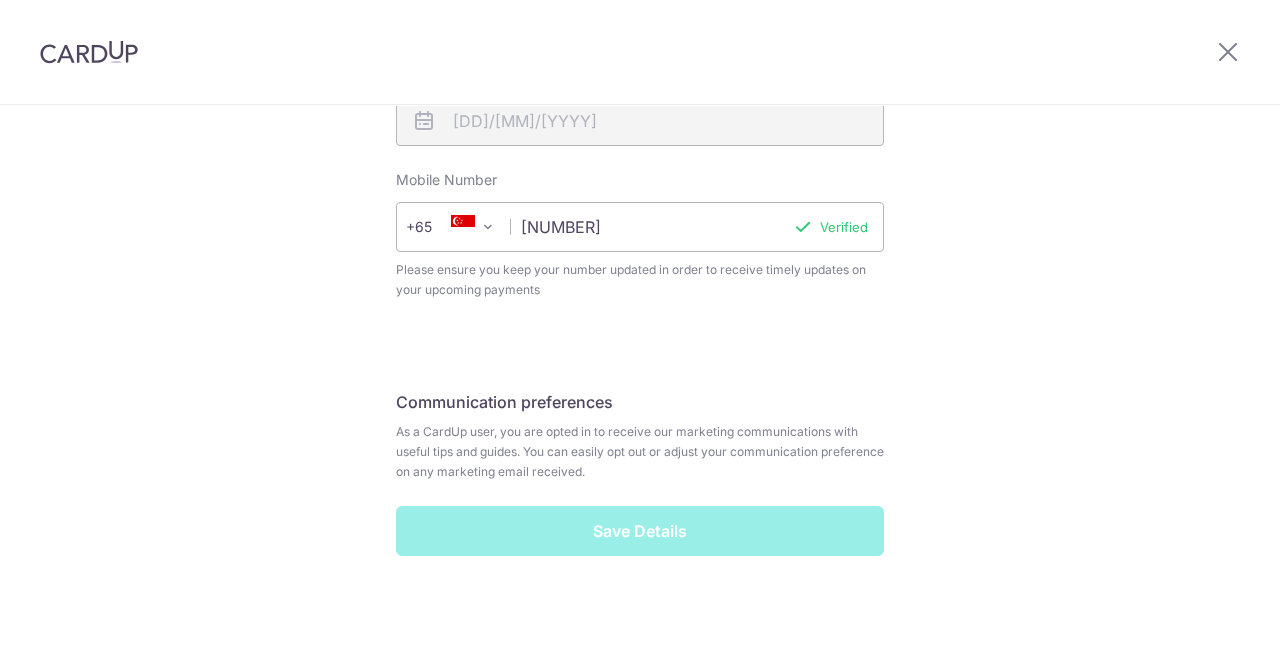 click on "As a CardUp user, you are opted in to receive our marketing communications with useful tips and guides. You can easily opt out or adjust your communication preference on any marketing email received." at bounding box center (640, 452) 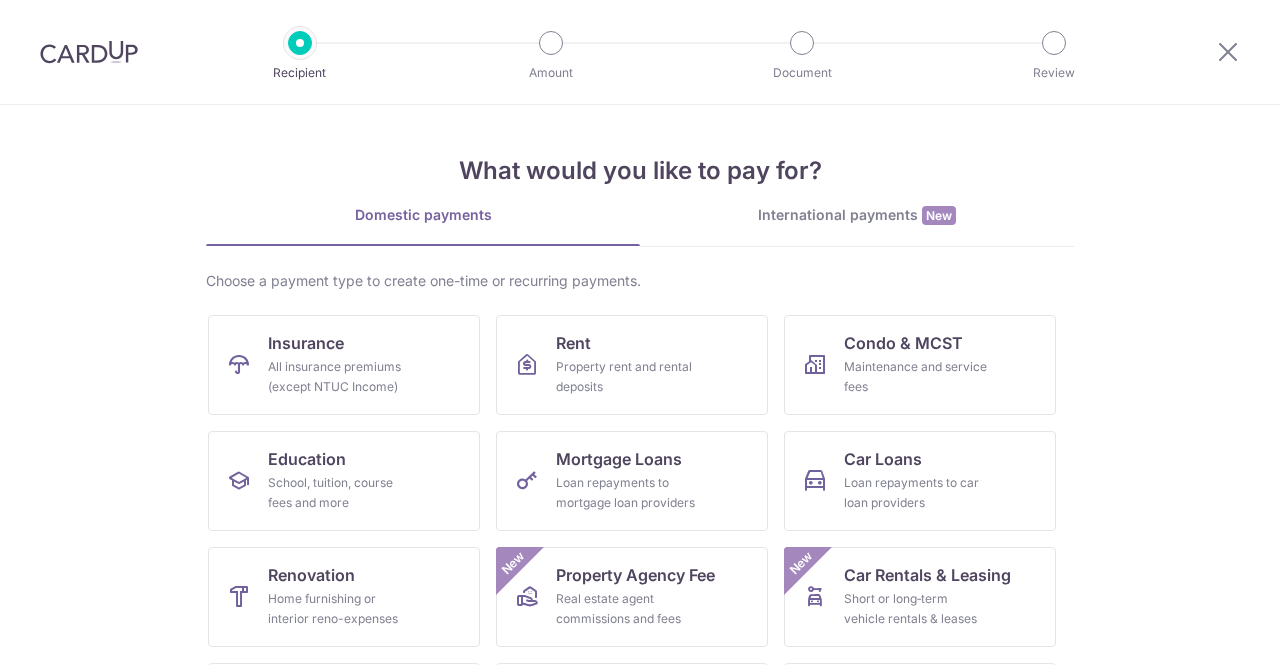 scroll, scrollTop: 0, scrollLeft: 0, axis: both 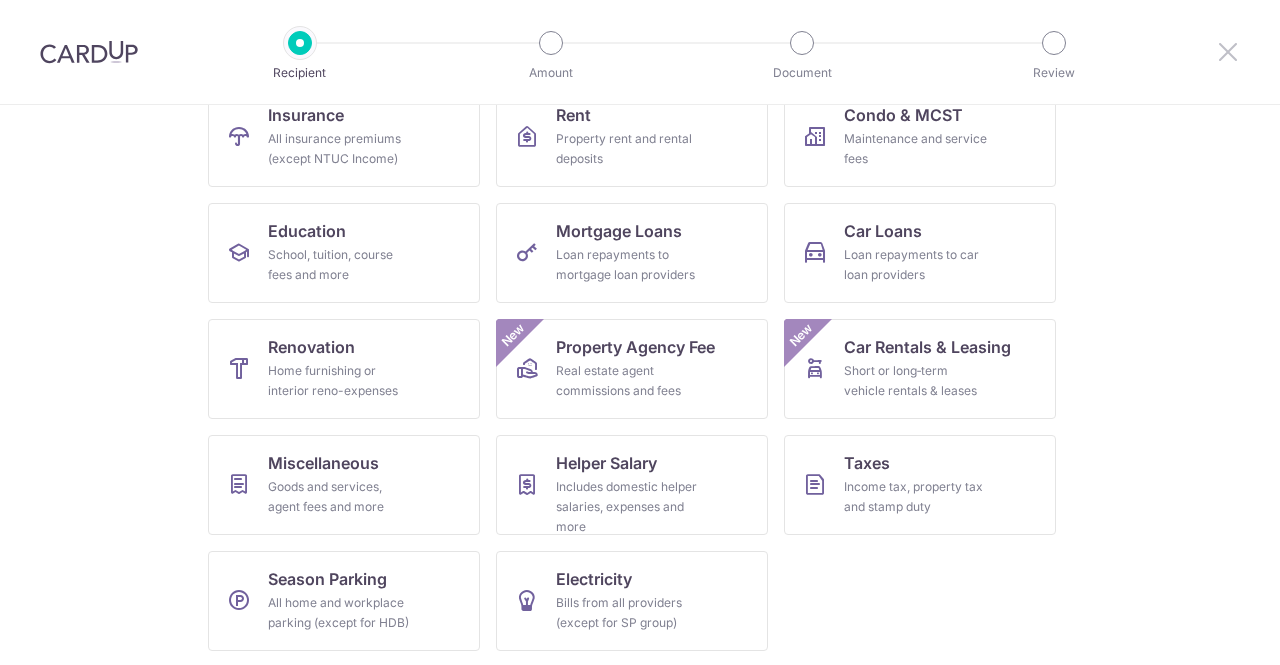click at bounding box center [1228, 51] 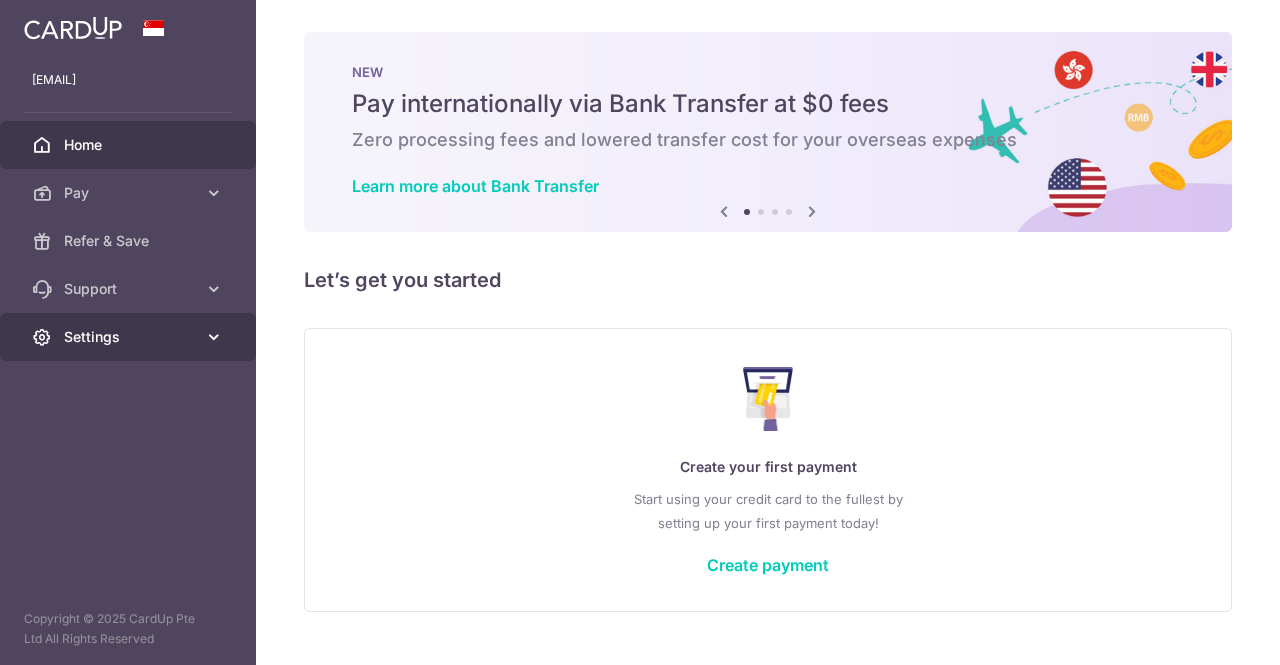 click on "Settings" at bounding box center [130, 337] 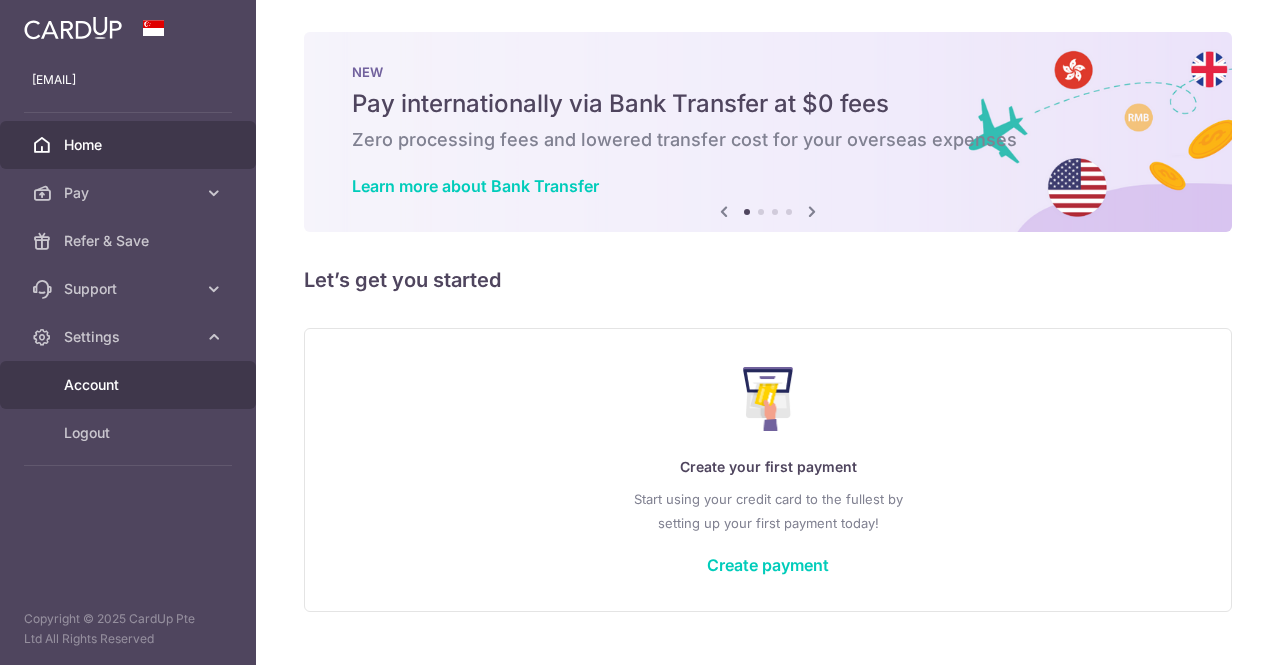 click on "Account" at bounding box center [130, 385] 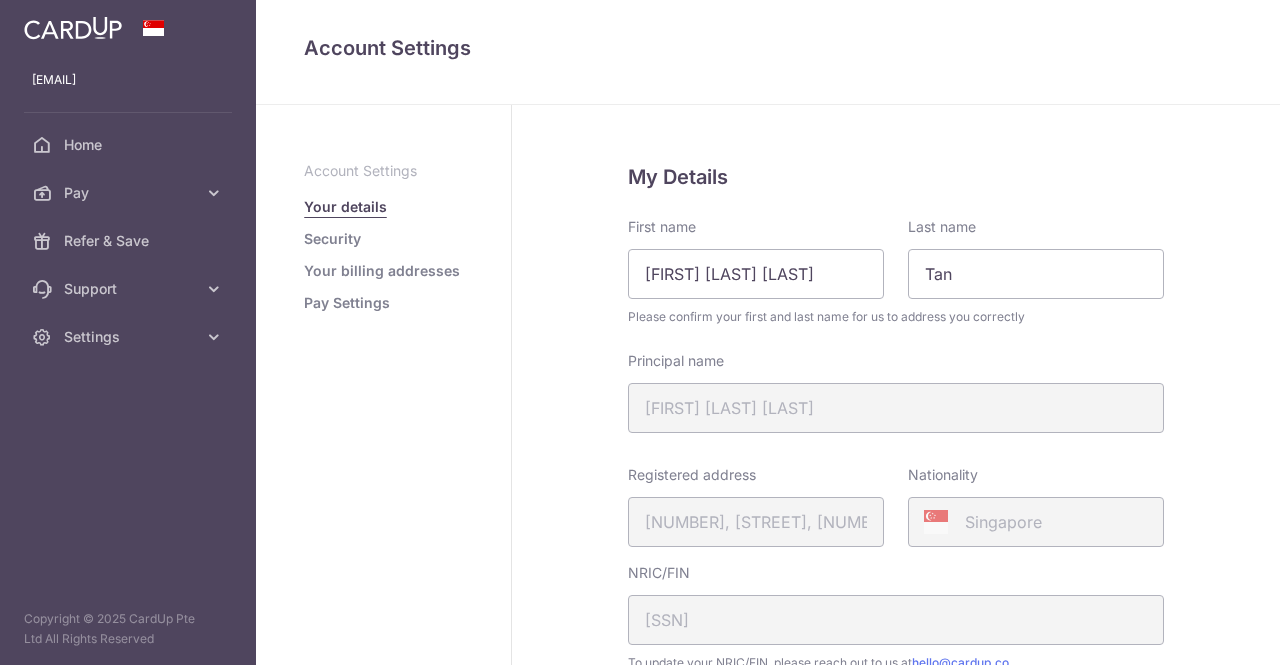 click on "Pay Settings" at bounding box center [347, 303] 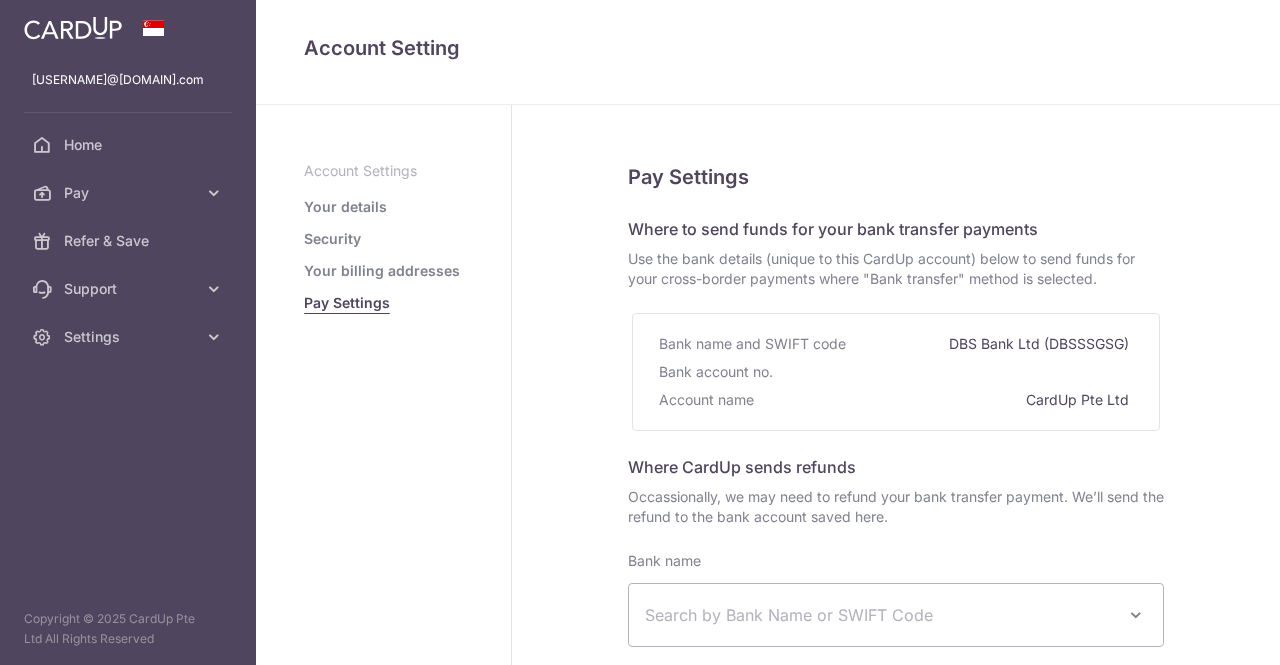 select 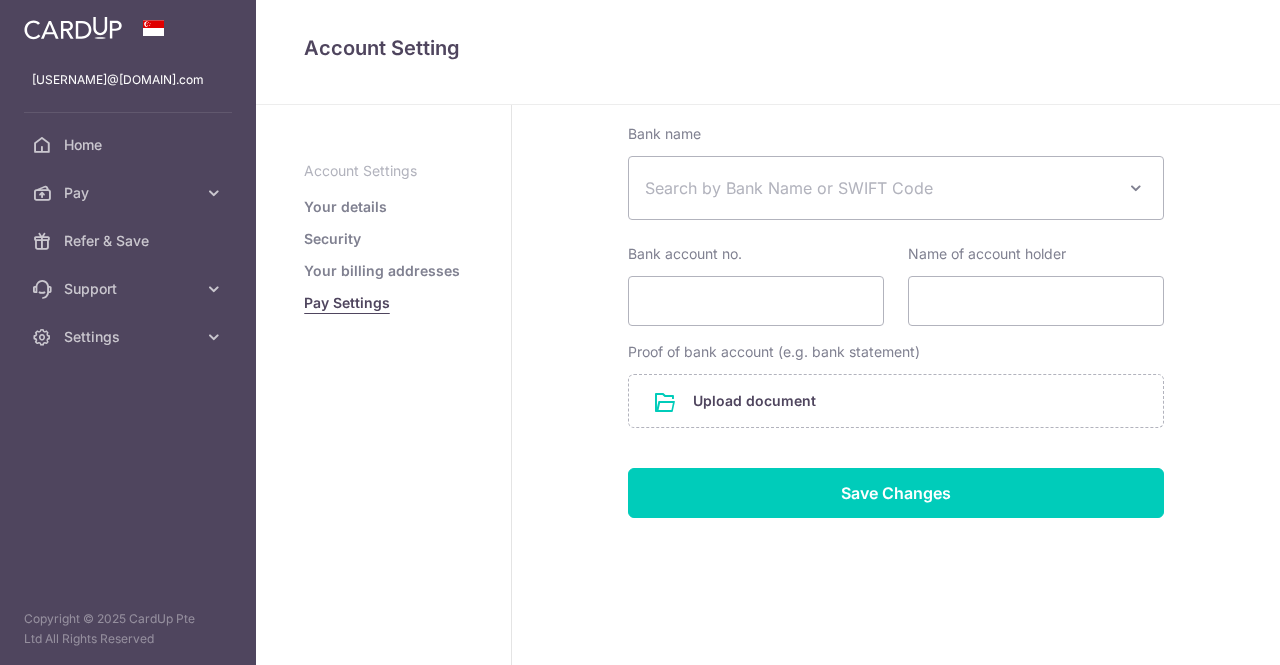 scroll, scrollTop: 0, scrollLeft: 0, axis: both 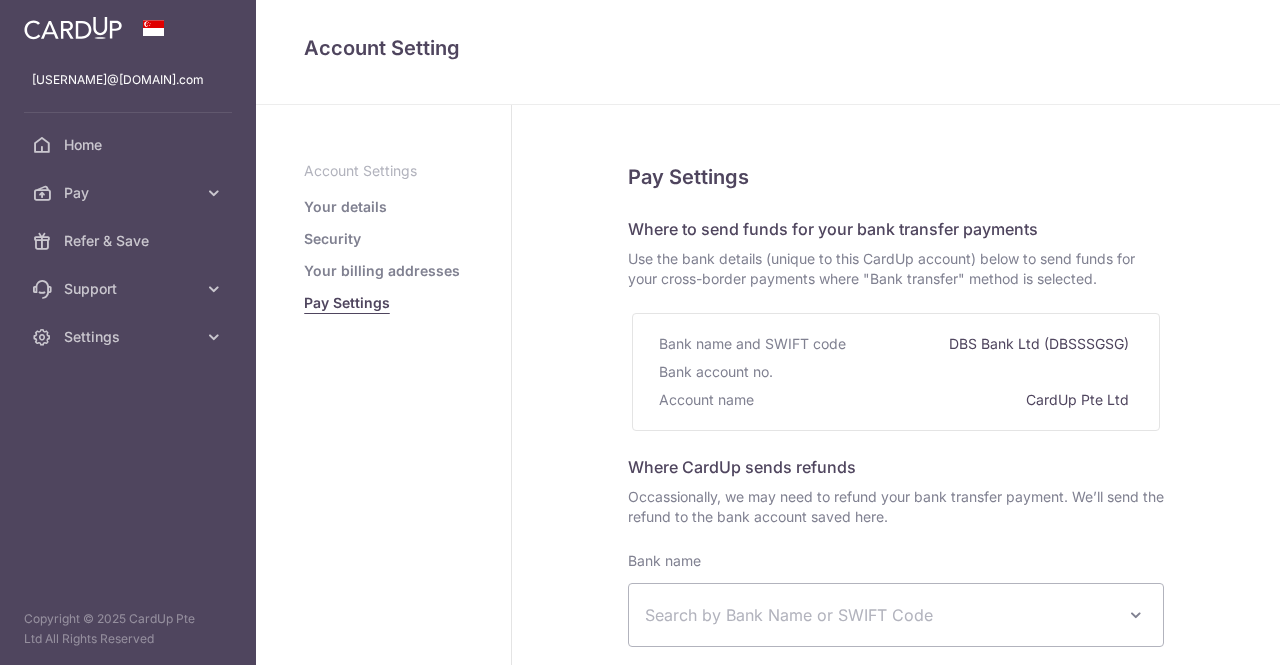 click on "Security" at bounding box center (332, 239) 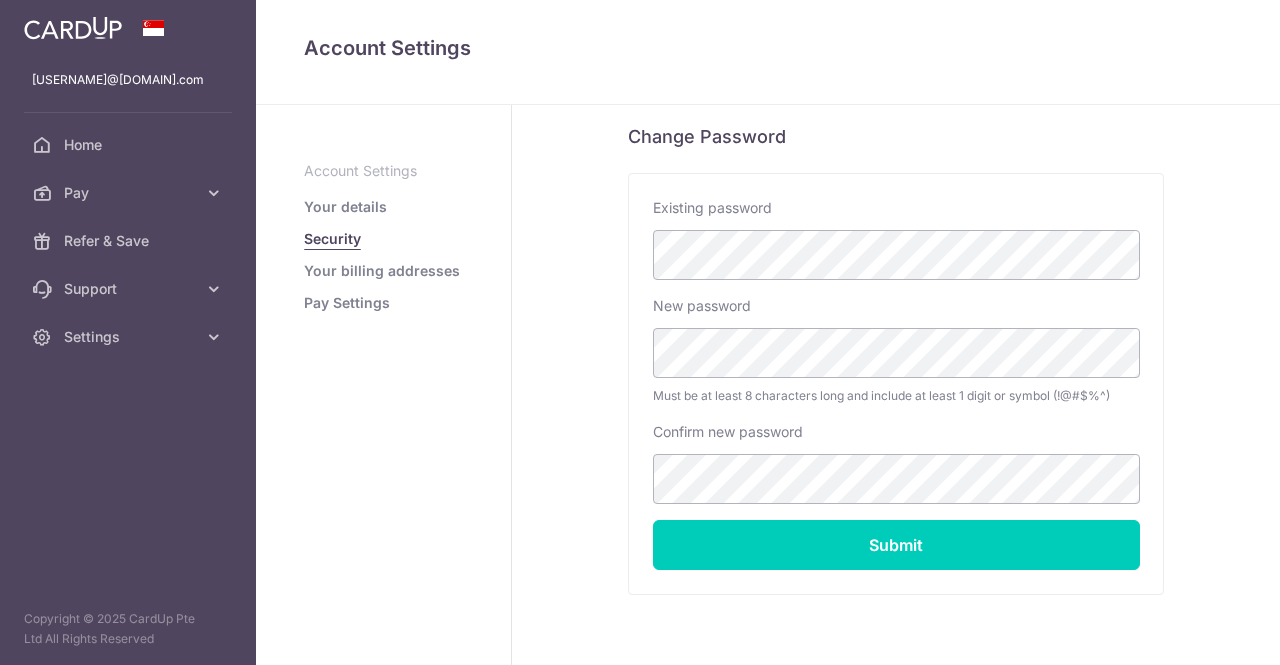 scroll, scrollTop: 460, scrollLeft: 0, axis: vertical 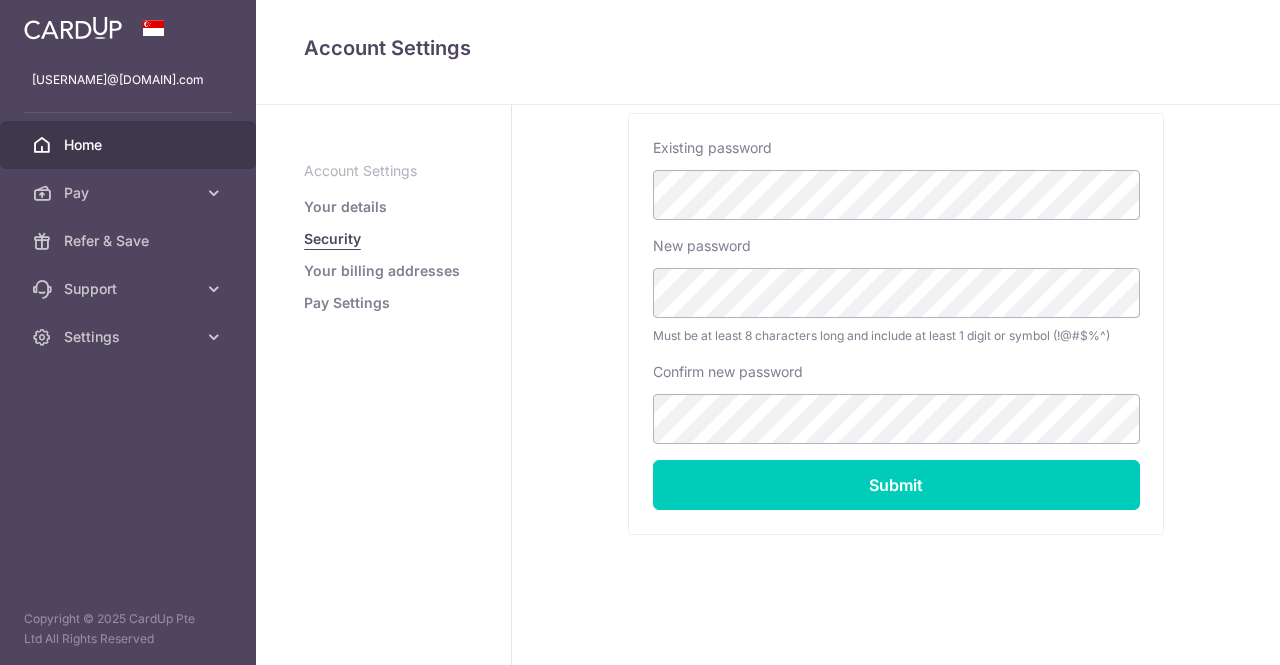 click on "Home" at bounding box center (128, 145) 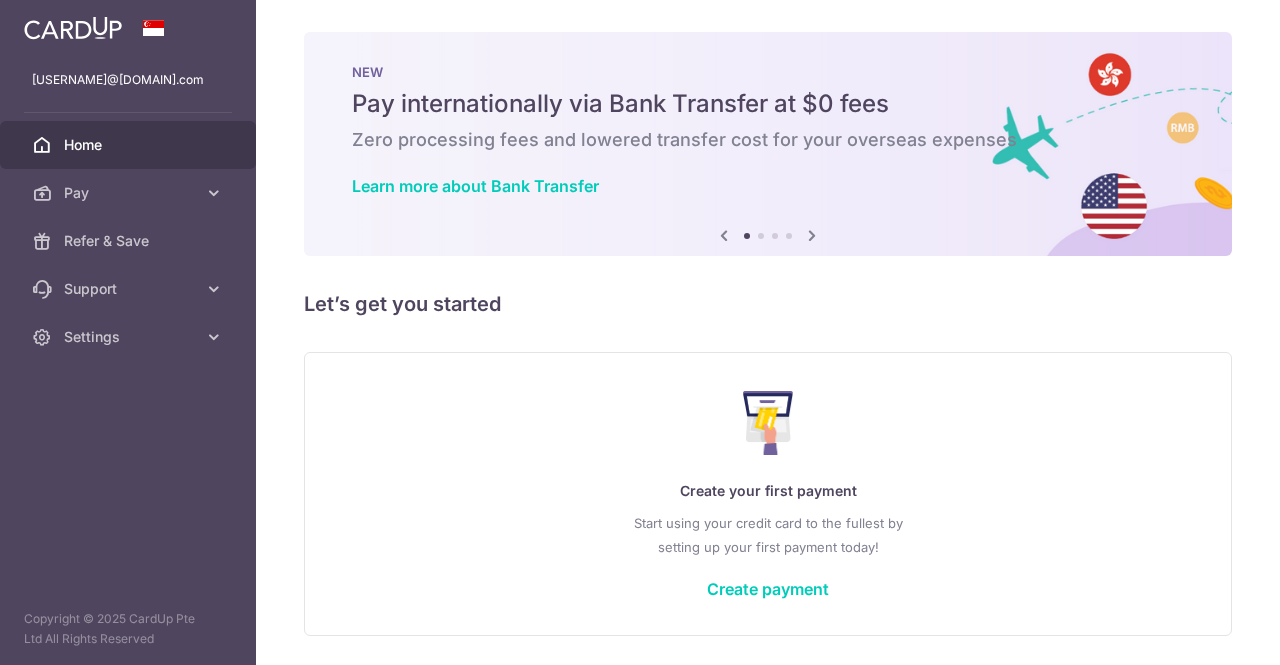 scroll, scrollTop: 0, scrollLeft: 0, axis: both 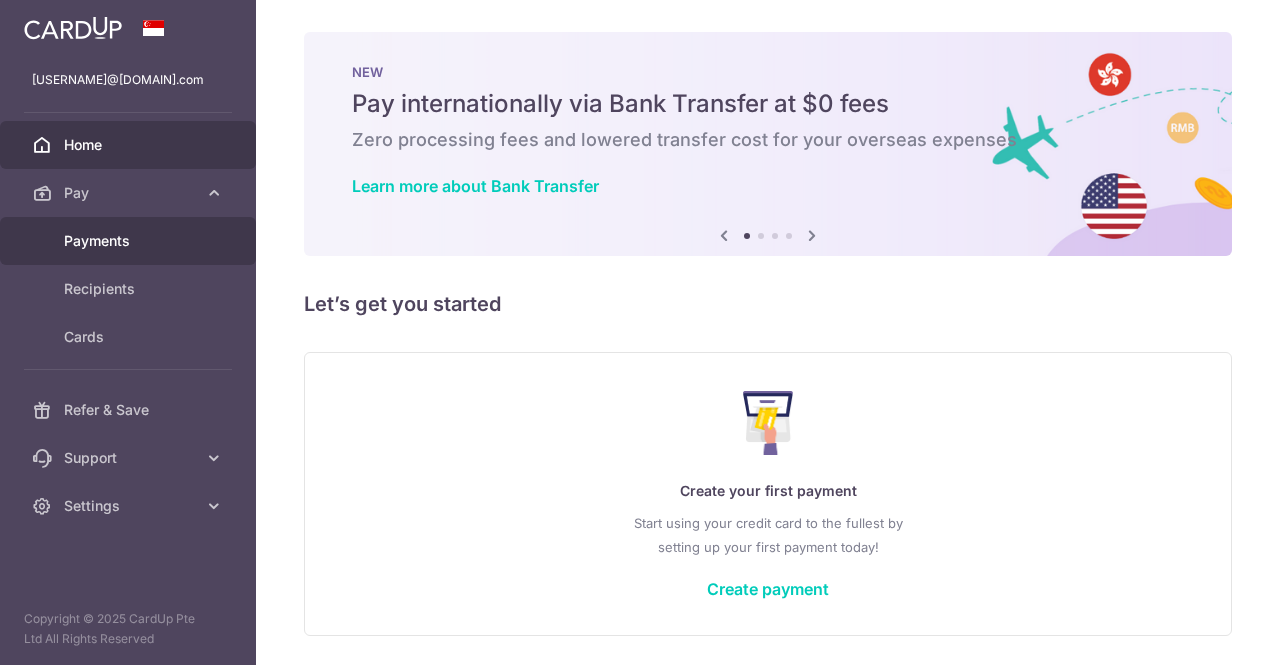 click on "Payments" at bounding box center (130, 241) 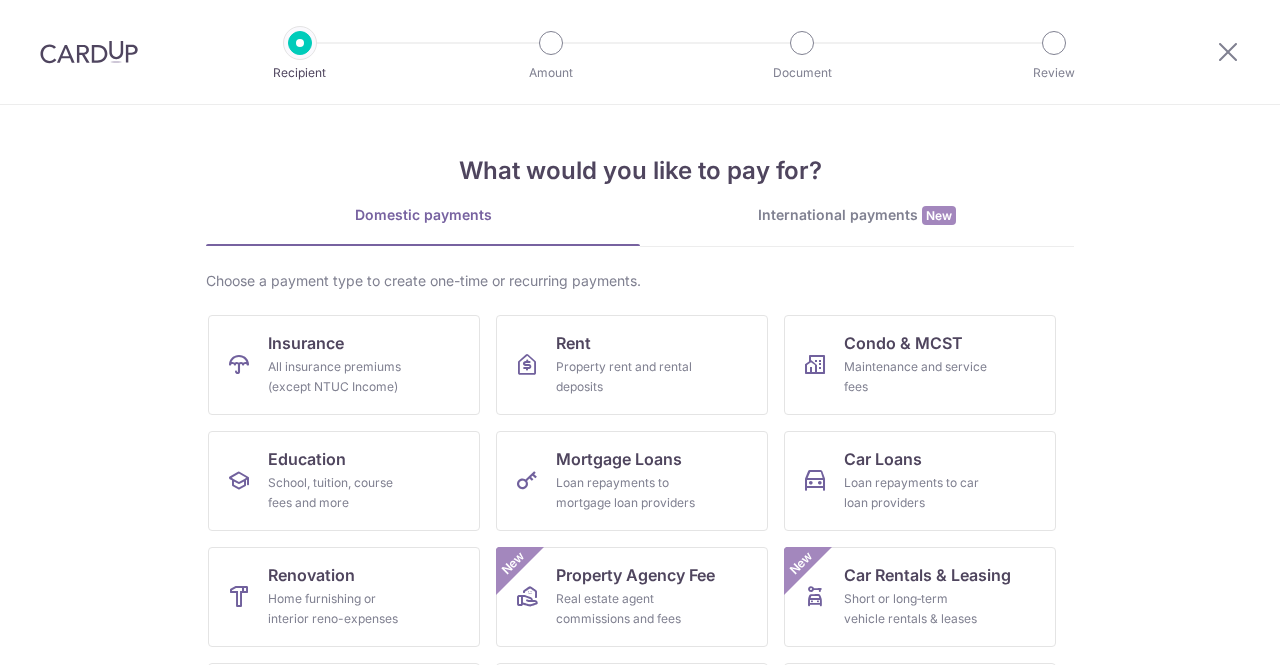 scroll, scrollTop: 0, scrollLeft: 0, axis: both 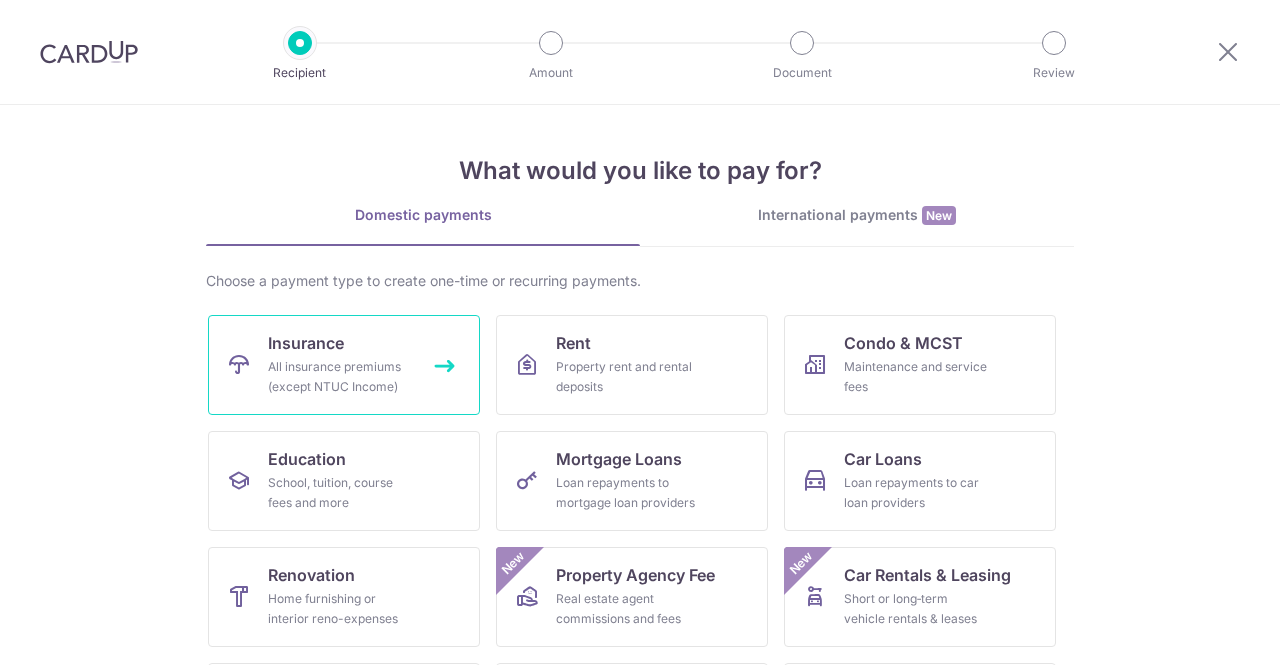 click on "All insurance premiums (except NTUC Income)" at bounding box center (340, 377) 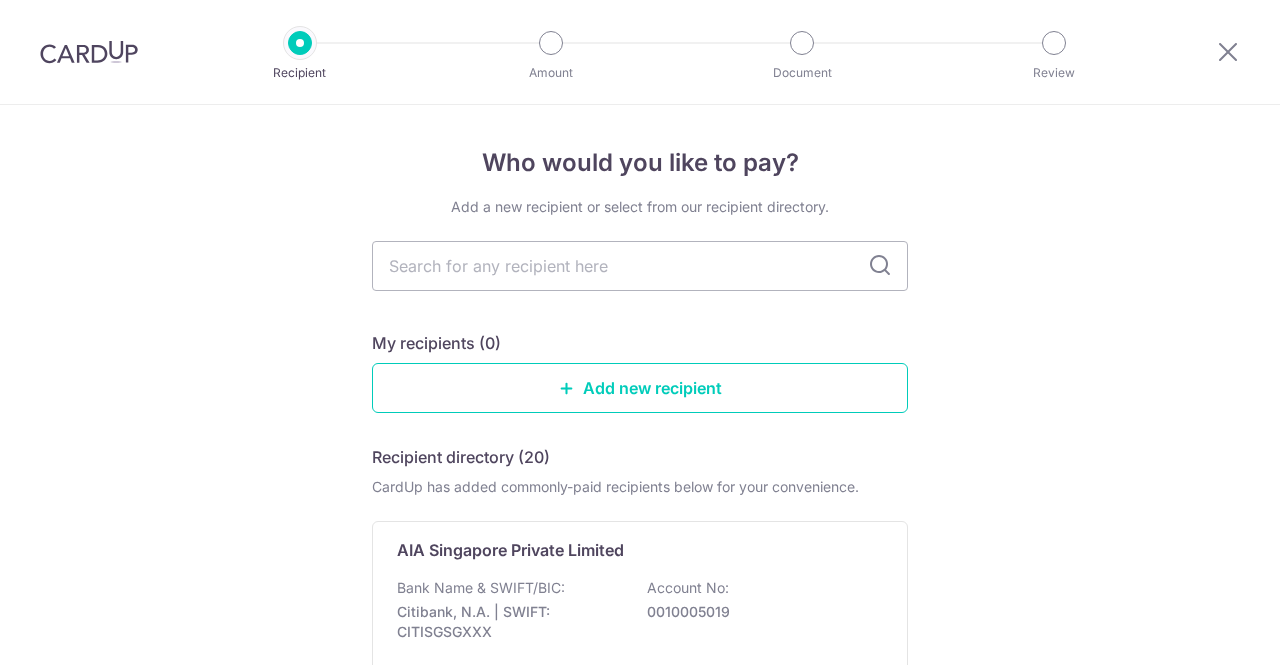 scroll, scrollTop: 0, scrollLeft: 0, axis: both 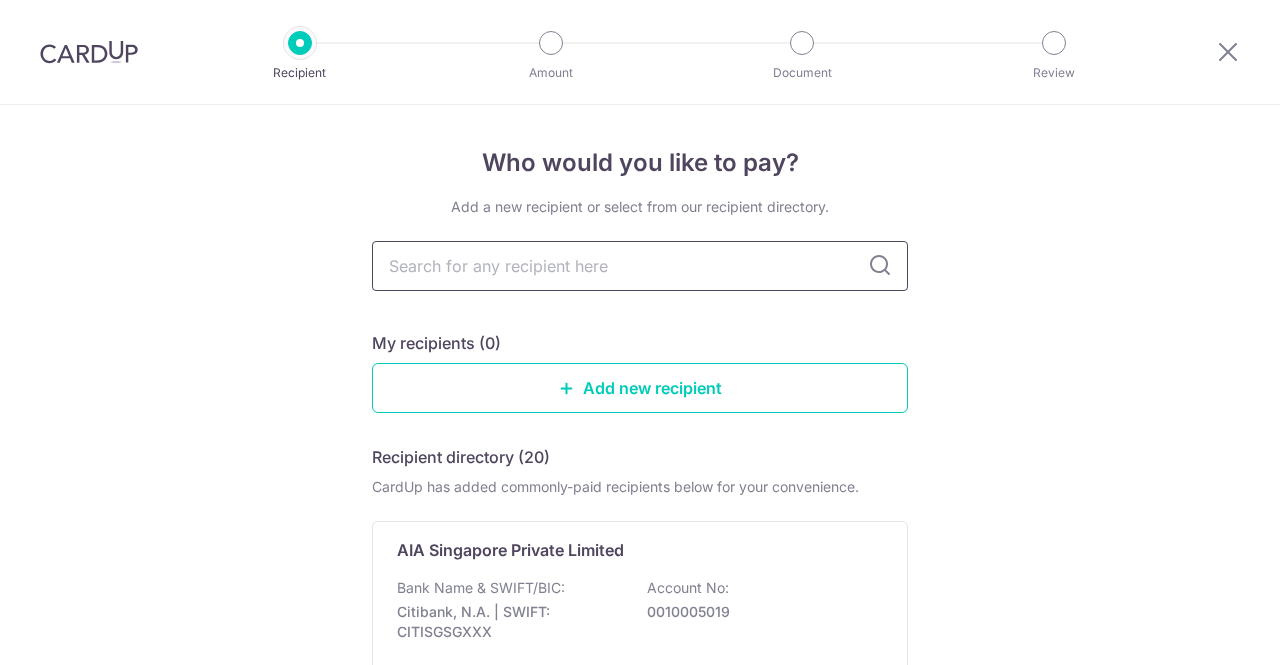 click at bounding box center (640, 266) 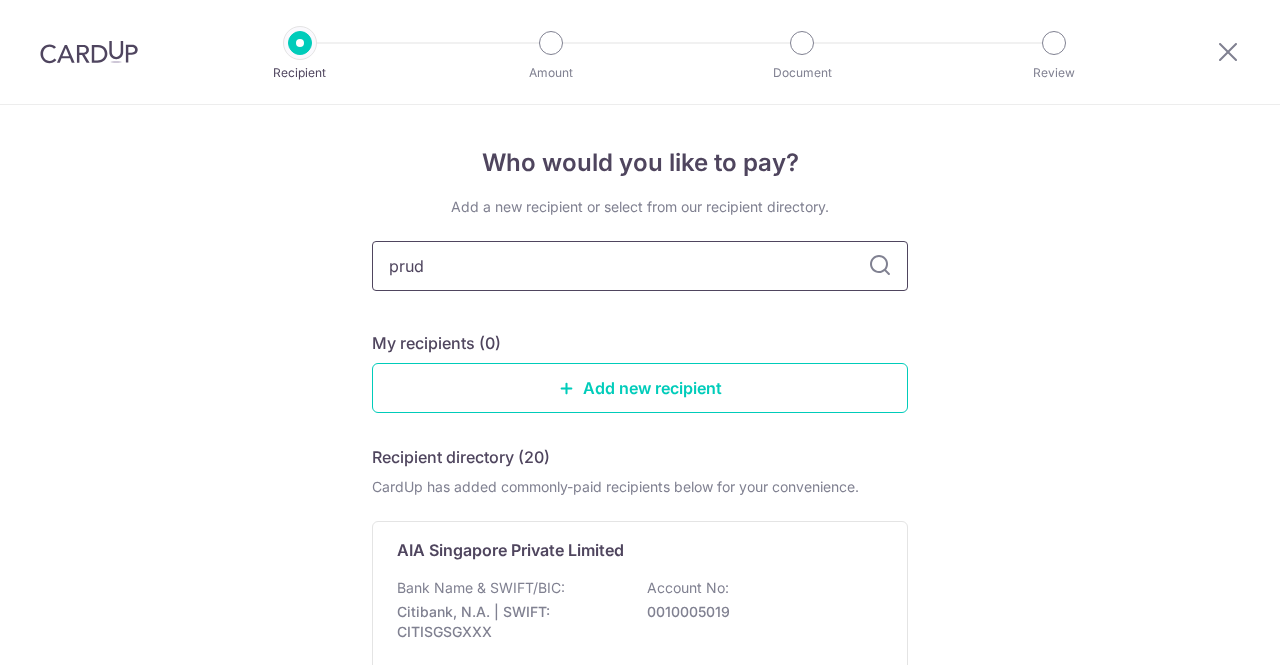 type on "prude" 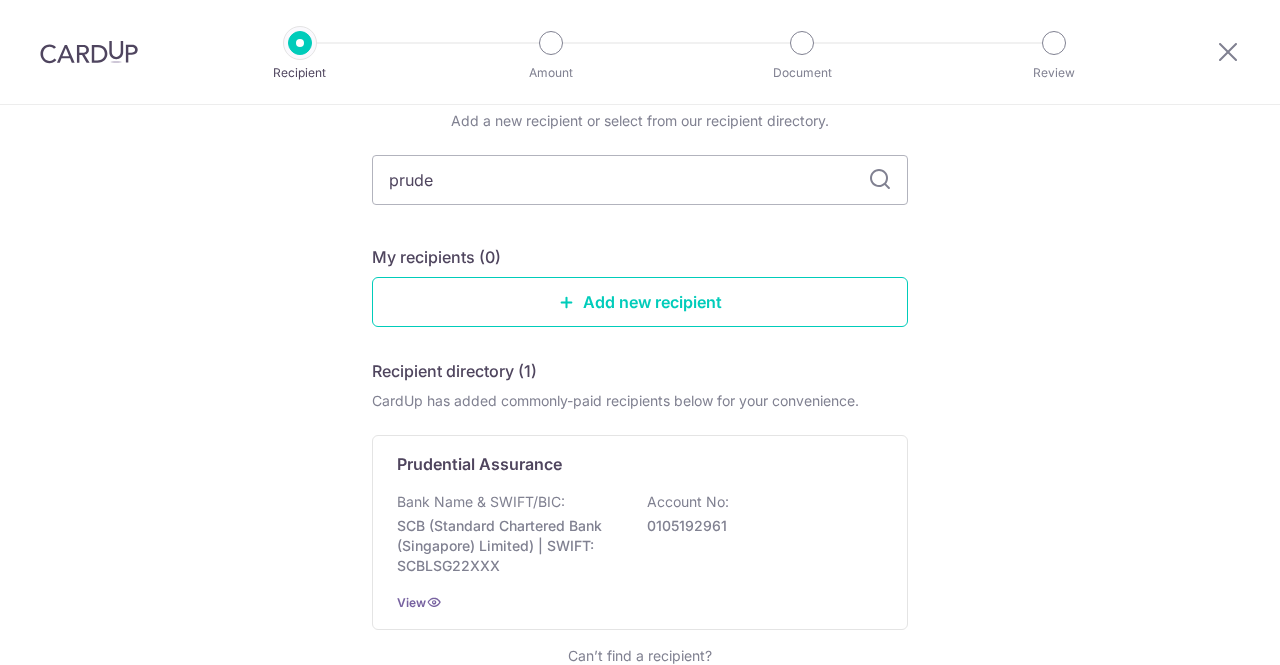 scroll, scrollTop: 200, scrollLeft: 0, axis: vertical 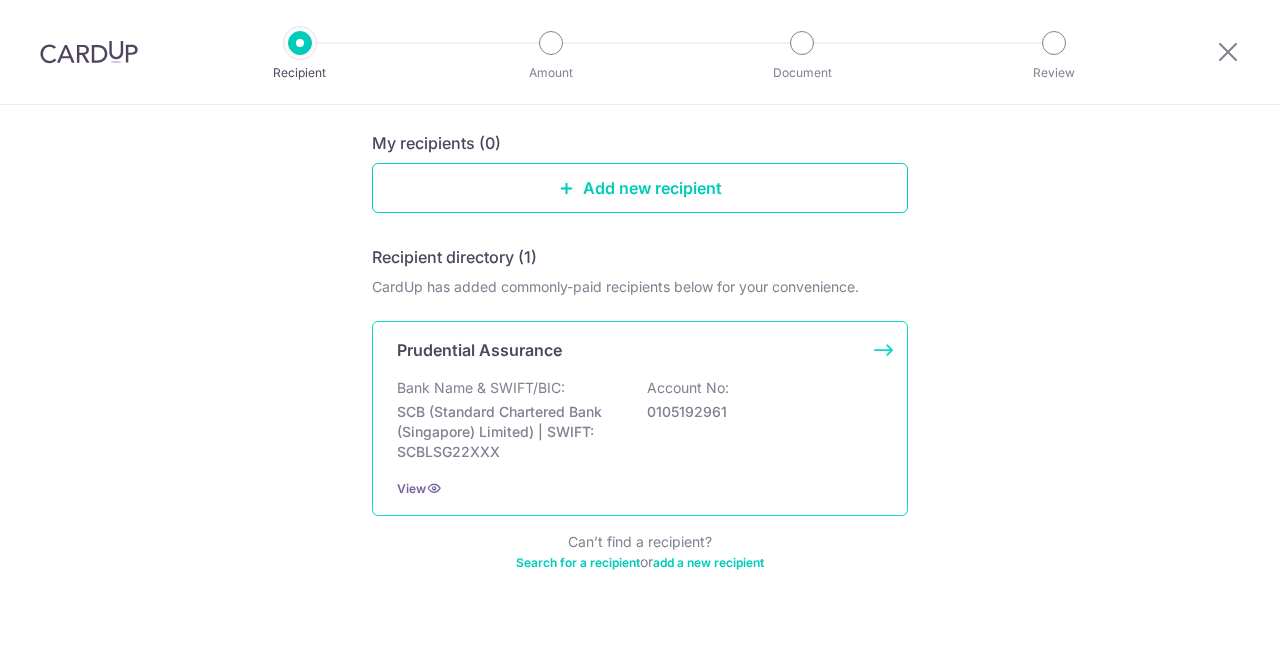 click on "SCB (Standard Chartered Bank (Singapore) Limited) | SWIFT: SCBLSG22XXX" at bounding box center (509, 432) 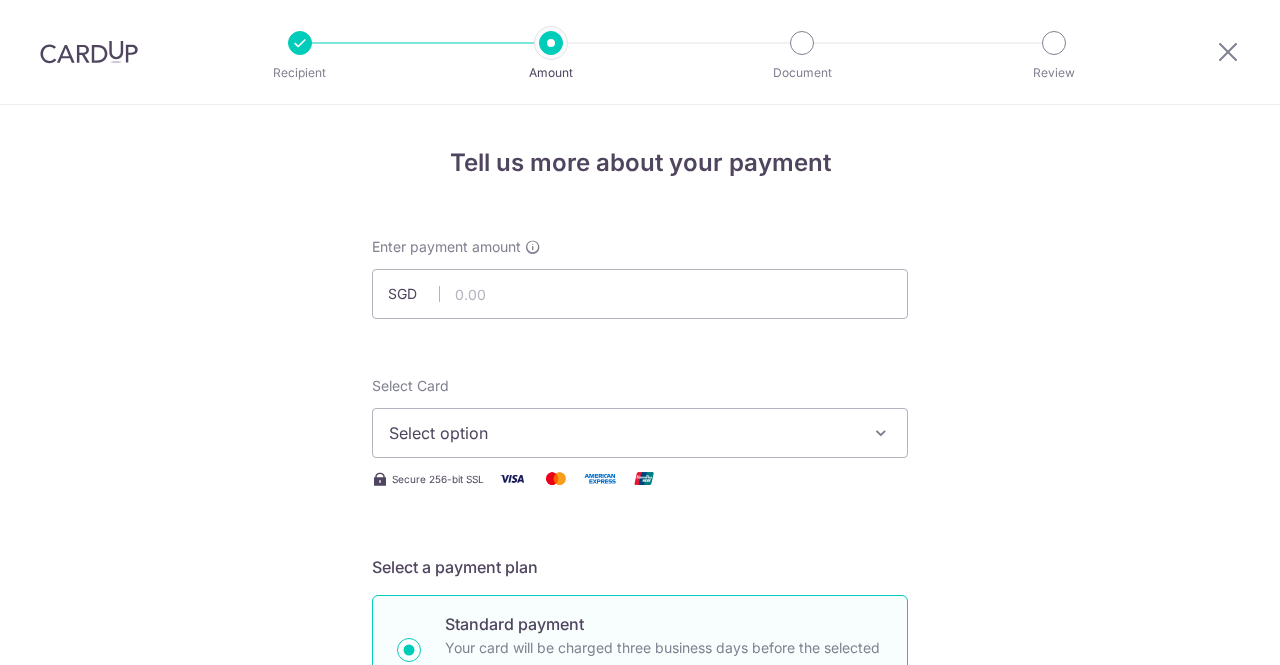 scroll, scrollTop: 0, scrollLeft: 0, axis: both 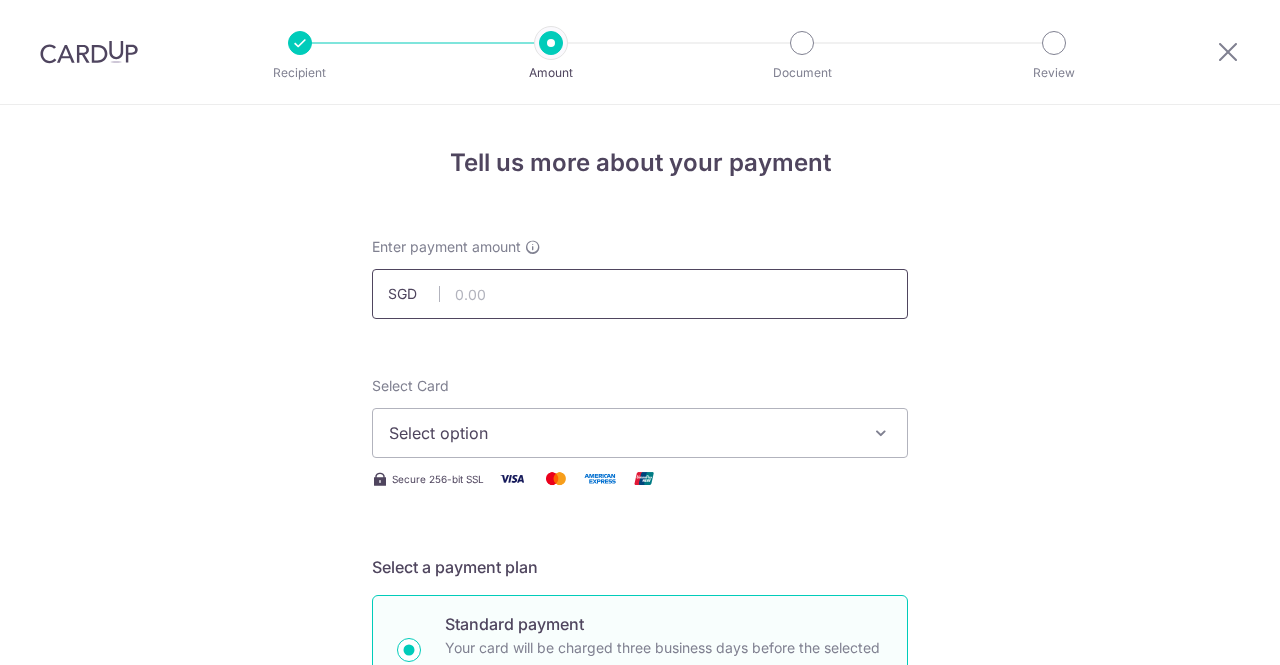 click at bounding box center (640, 294) 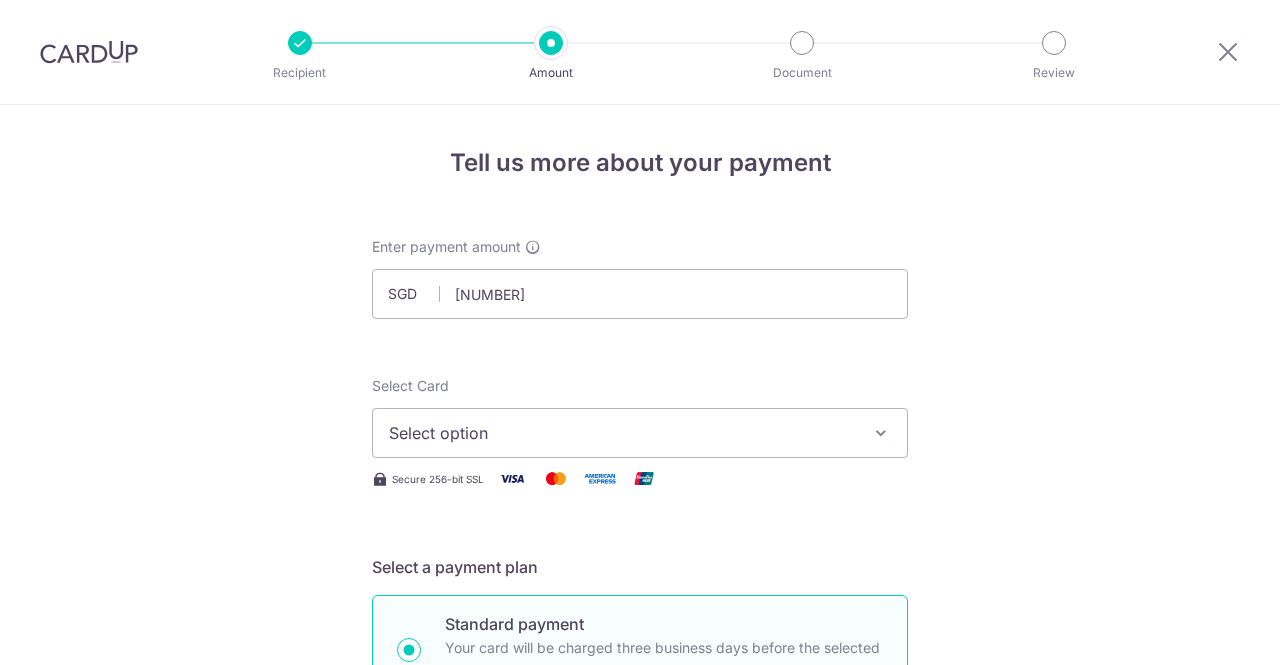type on "1,691.00" 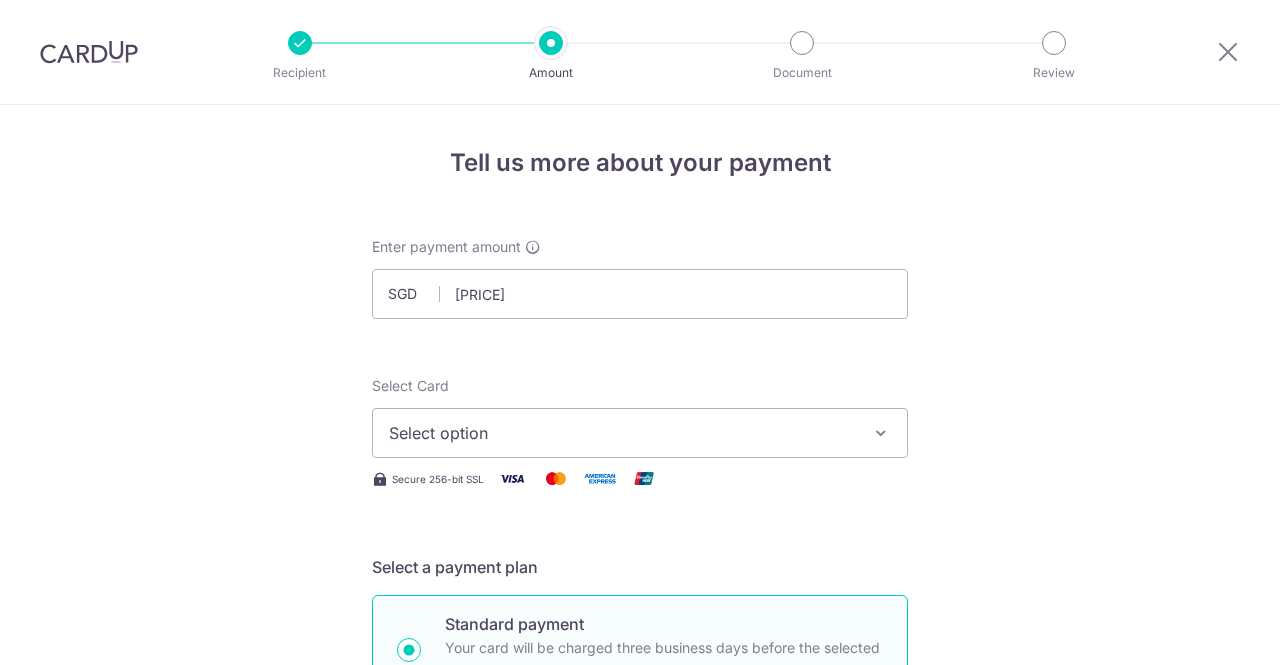 click on "Select option" at bounding box center [640, 433] 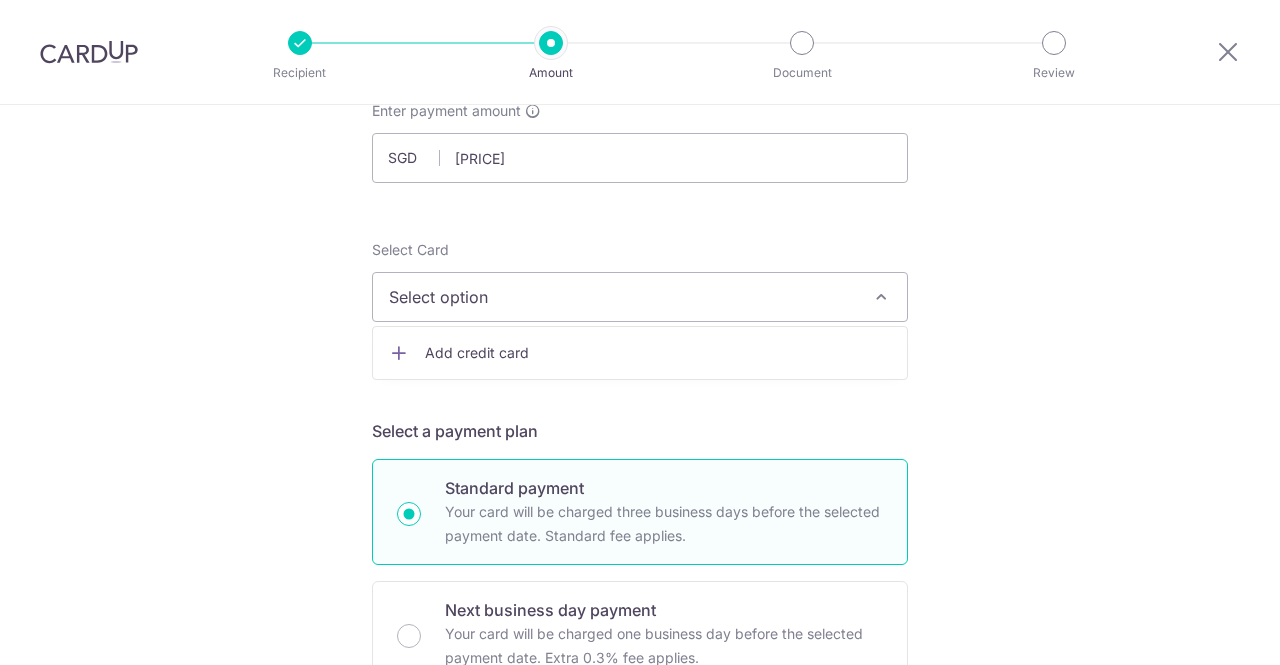 scroll, scrollTop: 0, scrollLeft: 0, axis: both 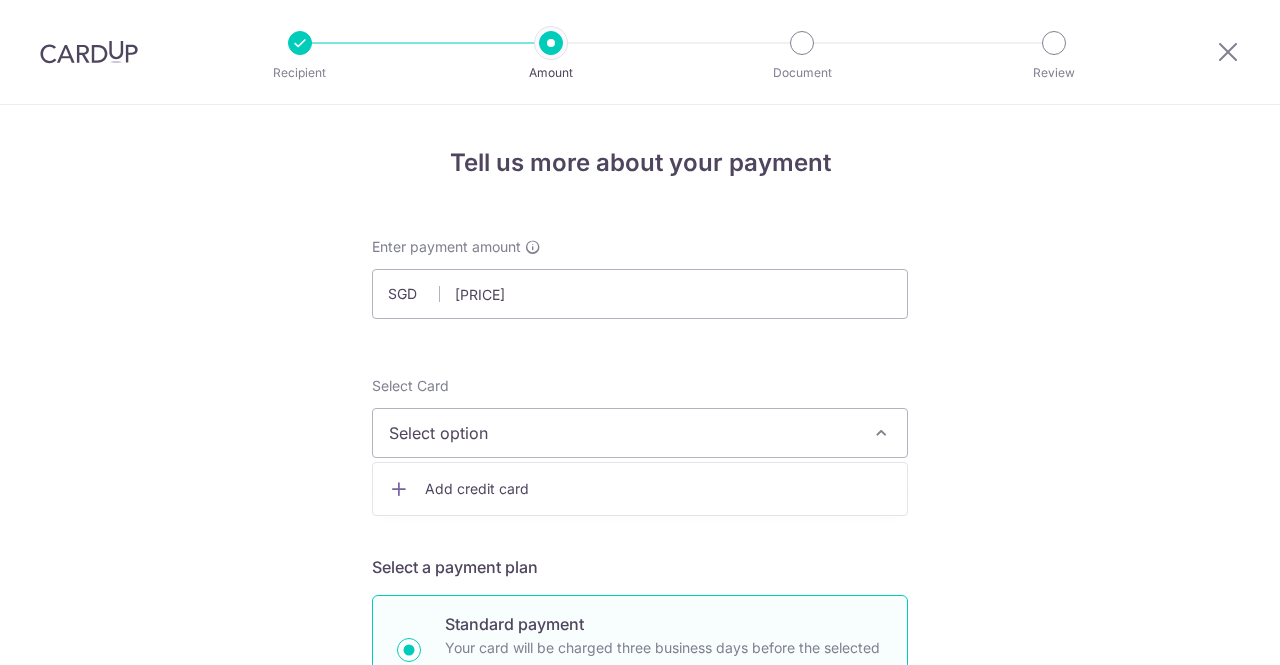 click on "Select option" at bounding box center [622, 433] 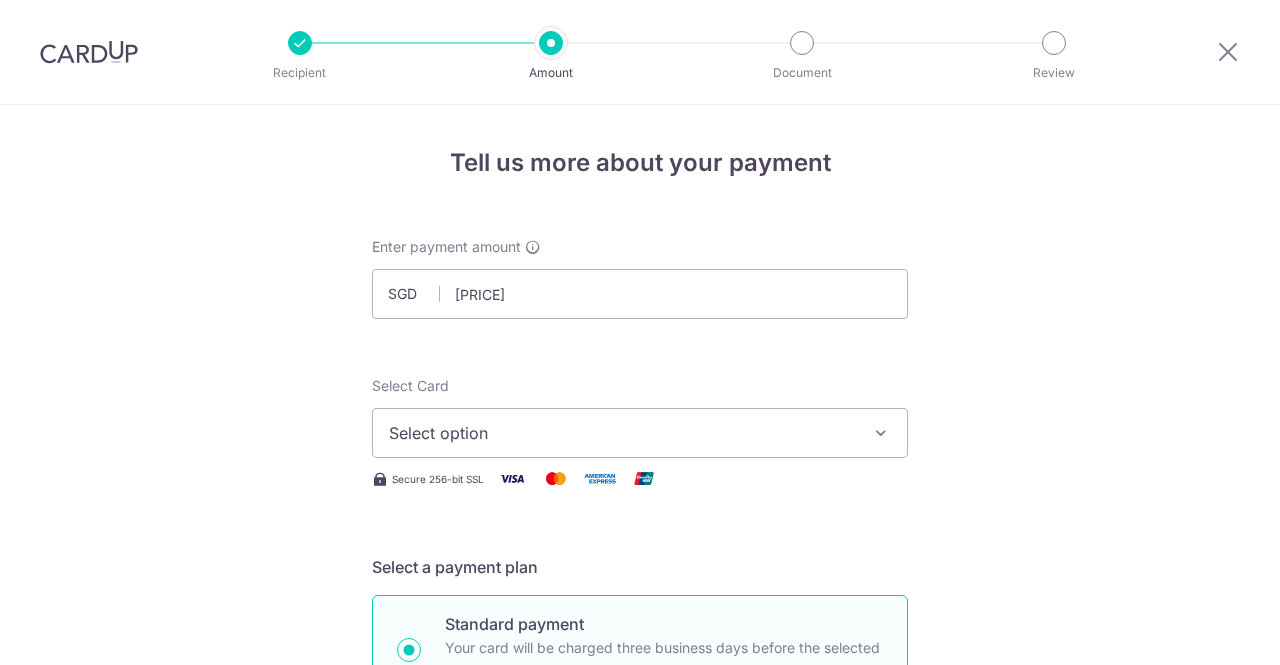 click on "Select option" at bounding box center [622, 433] 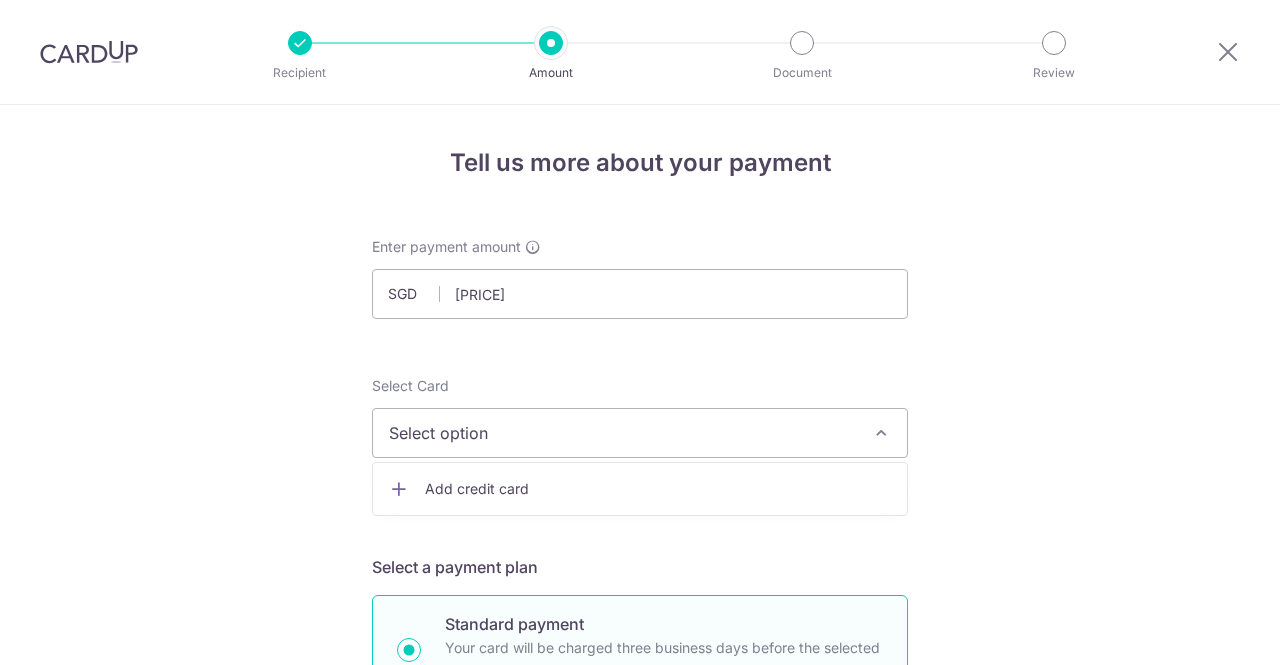 click on "Add credit card" at bounding box center [658, 489] 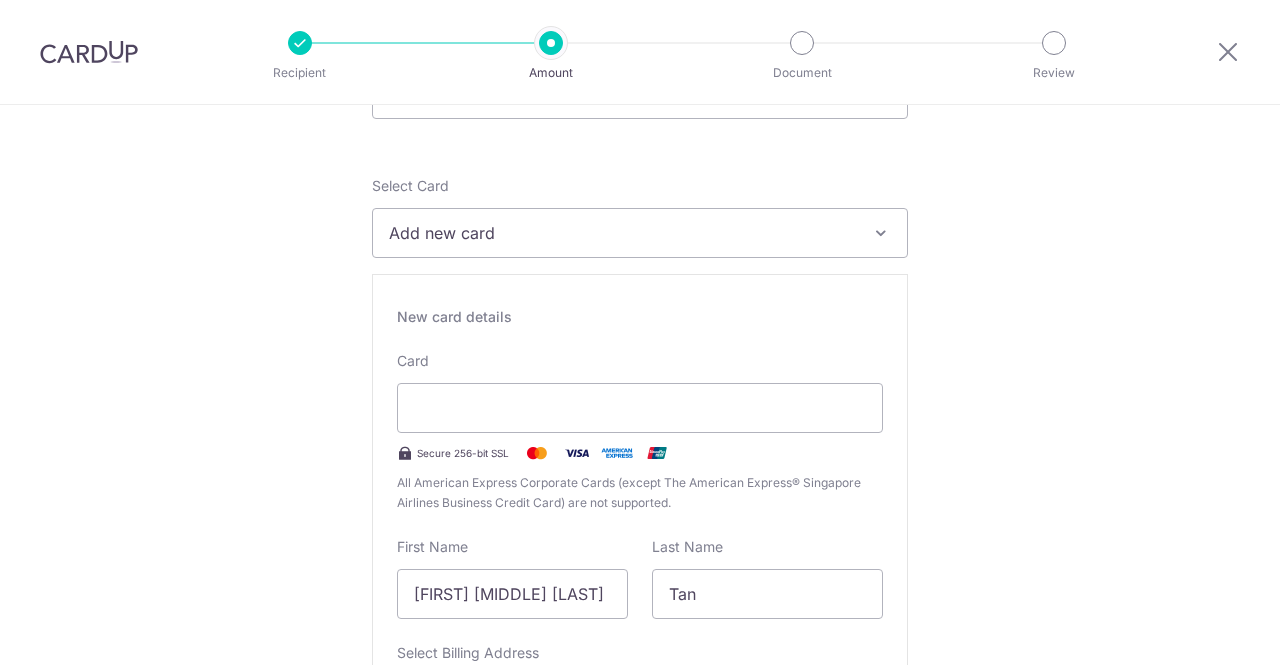 scroll, scrollTop: 400, scrollLeft: 0, axis: vertical 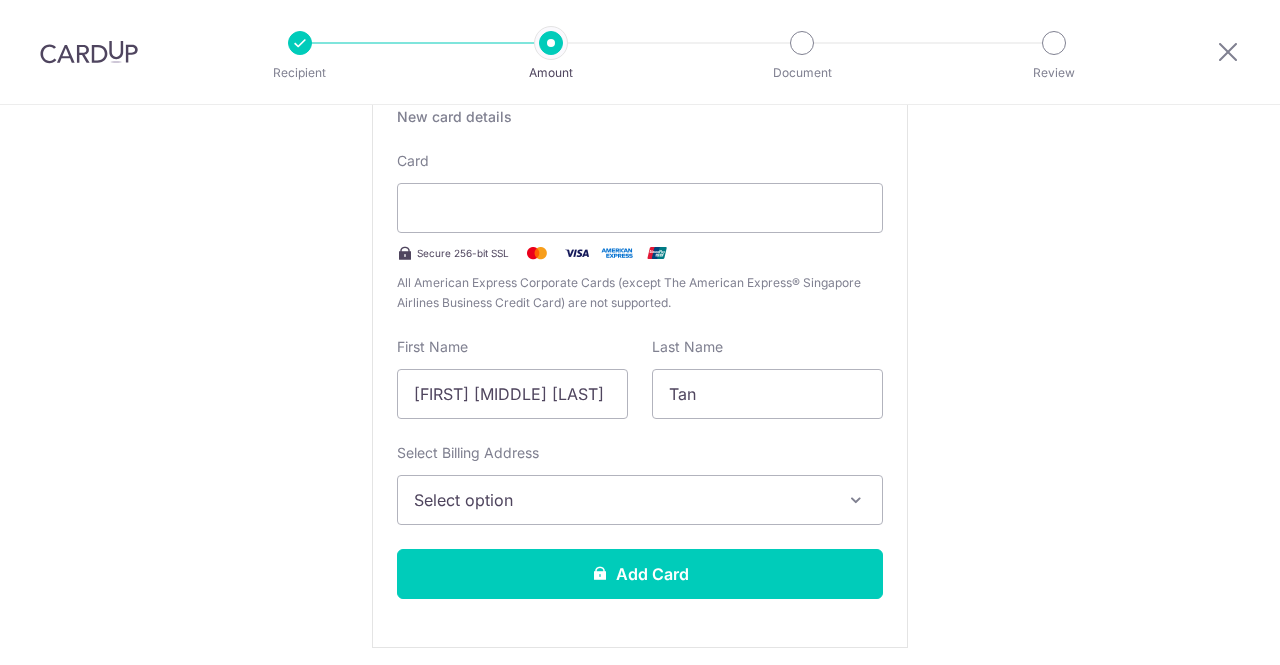 click on "Select option" at bounding box center [622, 500] 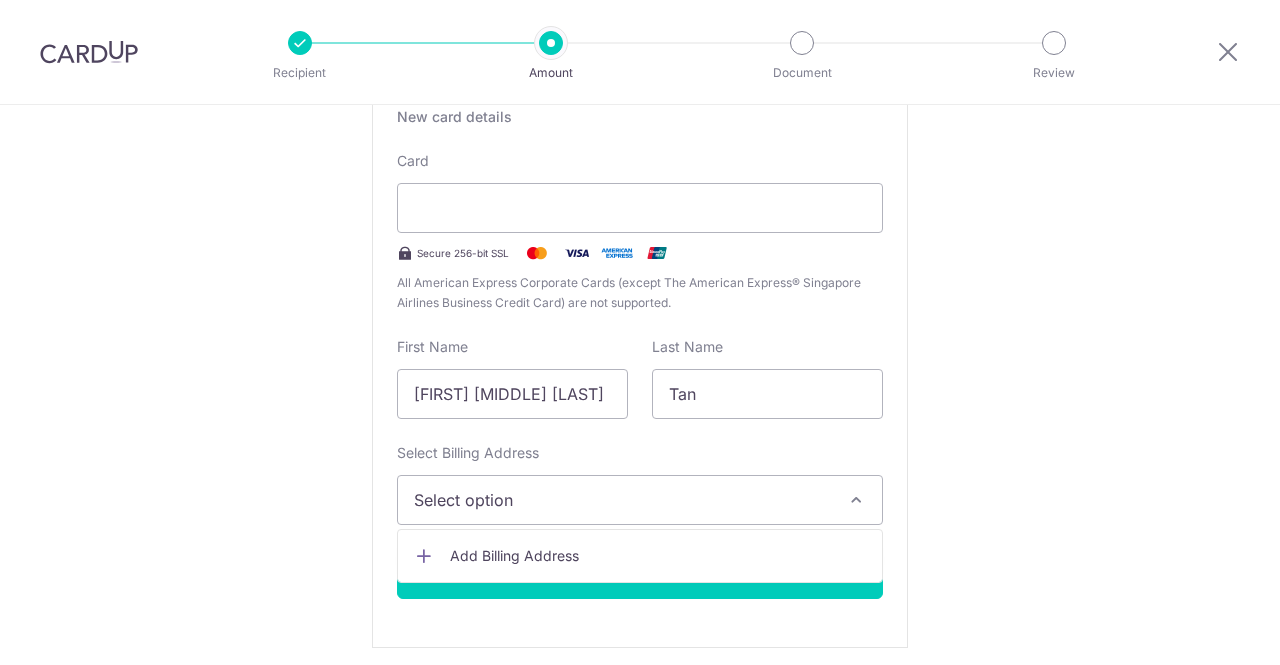 click on "Tell us more about your payment
Enter payment amount
SGD
1,691.00
1691.00
Select Card
Add new card
Add credit card
Secure 256-bit SSL
Text
New card details
Card
Secure 256-bit SSL" at bounding box center (640, 884) 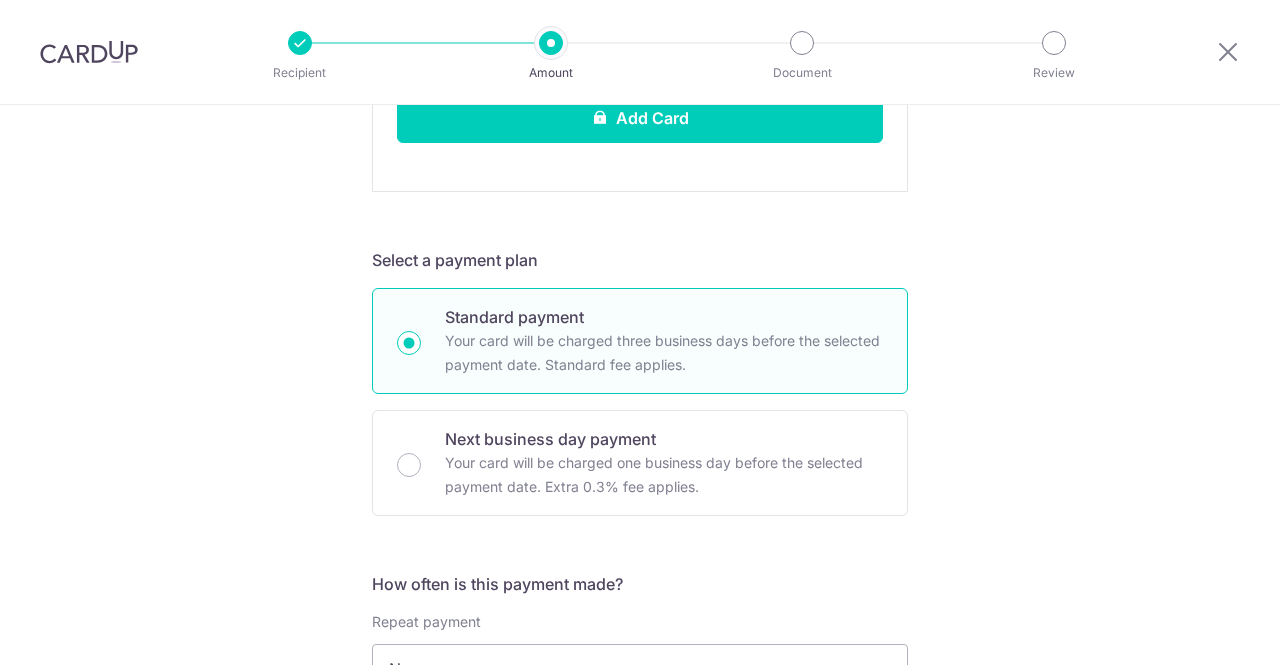 scroll, scrollTop: 1000, scrollLeft: 0, axis: vertical 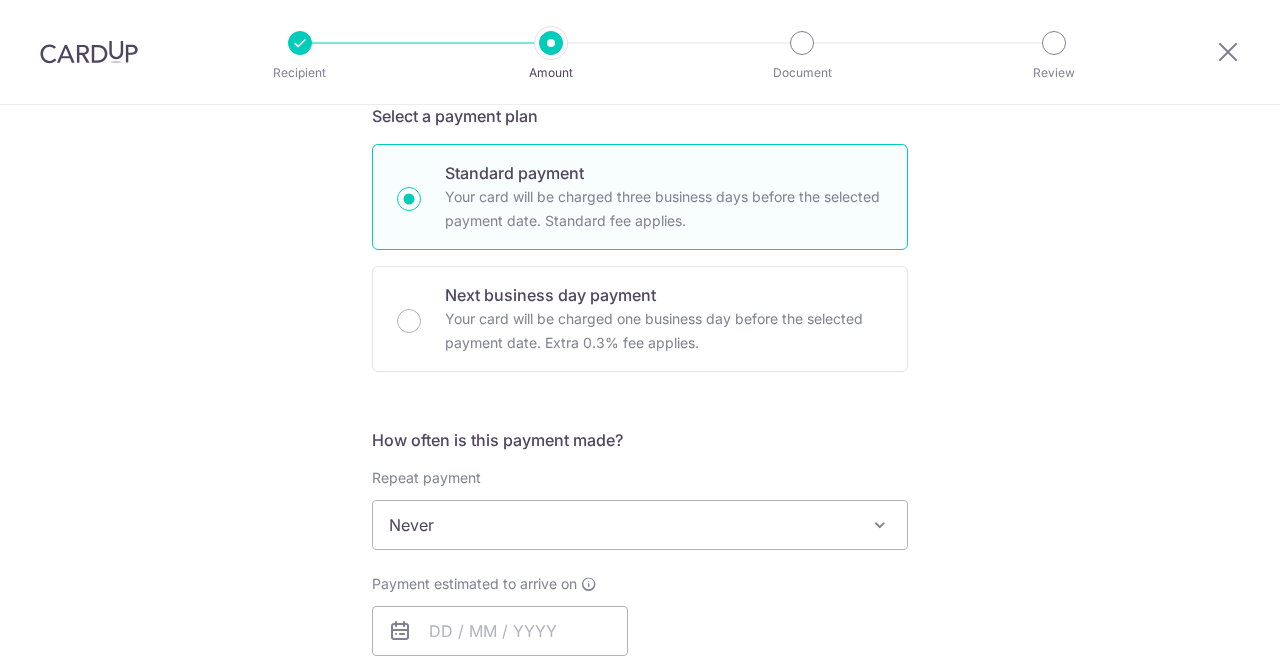 click on "Never" at bounding box center (640, 525) 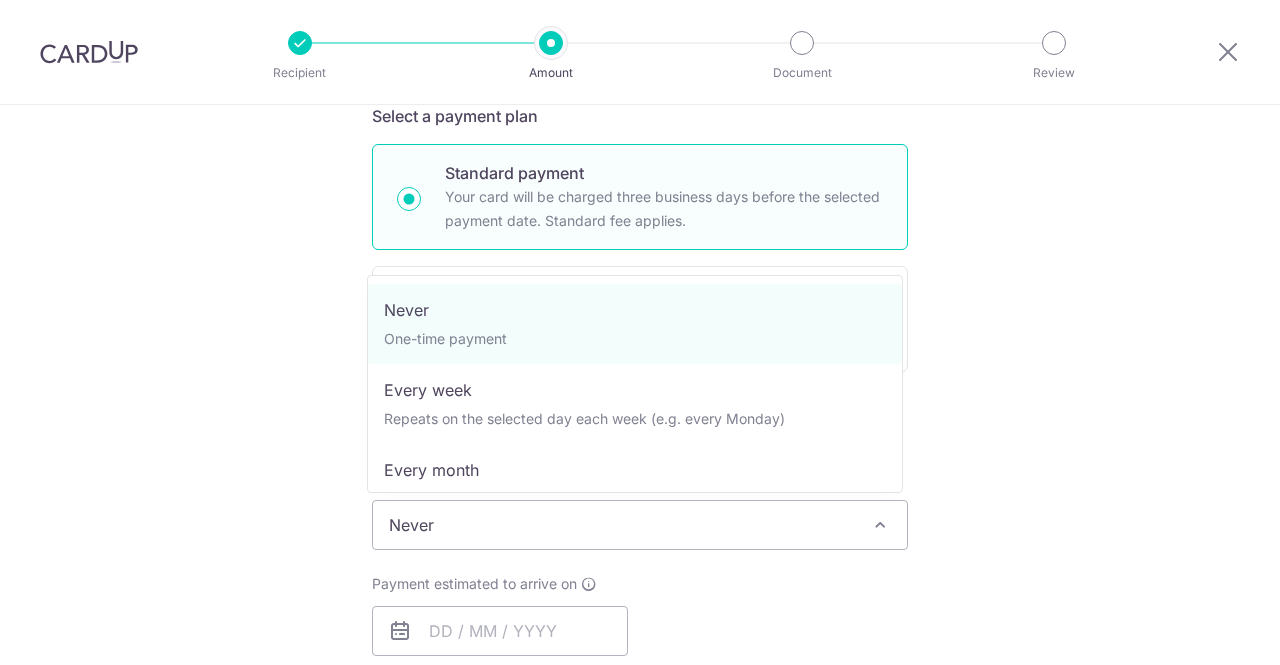 click on "Never" at bounding box center (640, 525) 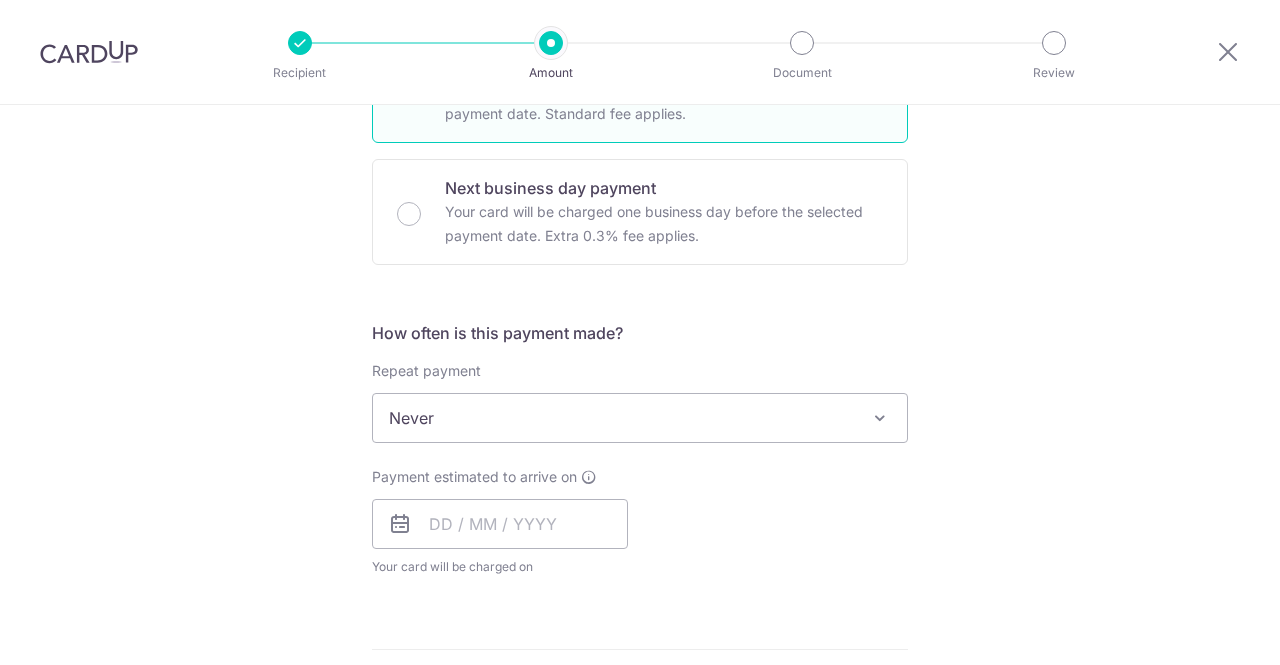 scroll, scrollTop: 1200, scrollLeft: 0, axis: vertical 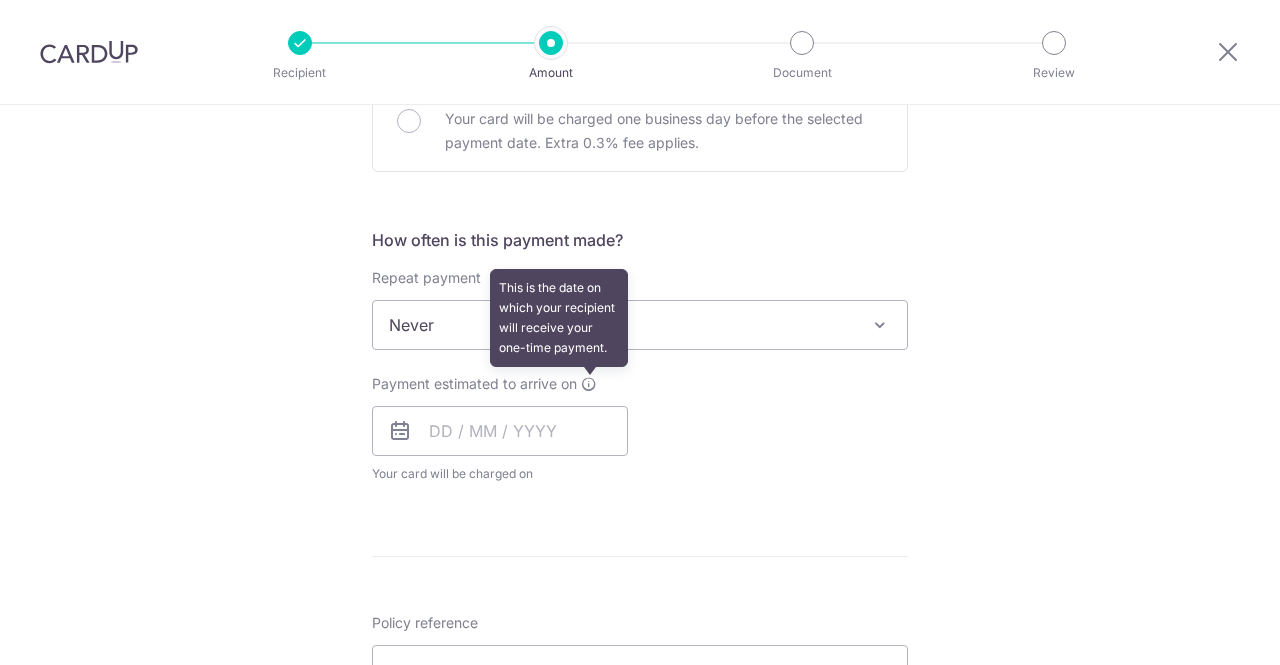 click at bounding box center (589, 384) 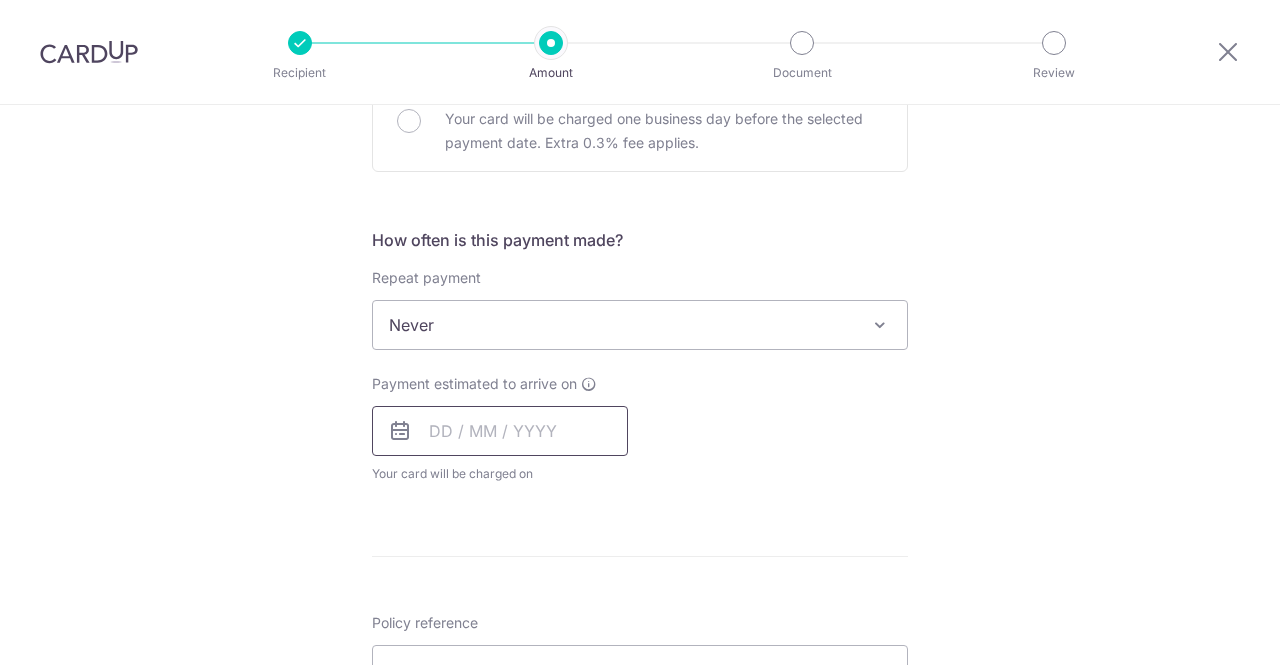 click at bounding box center [500, 431] 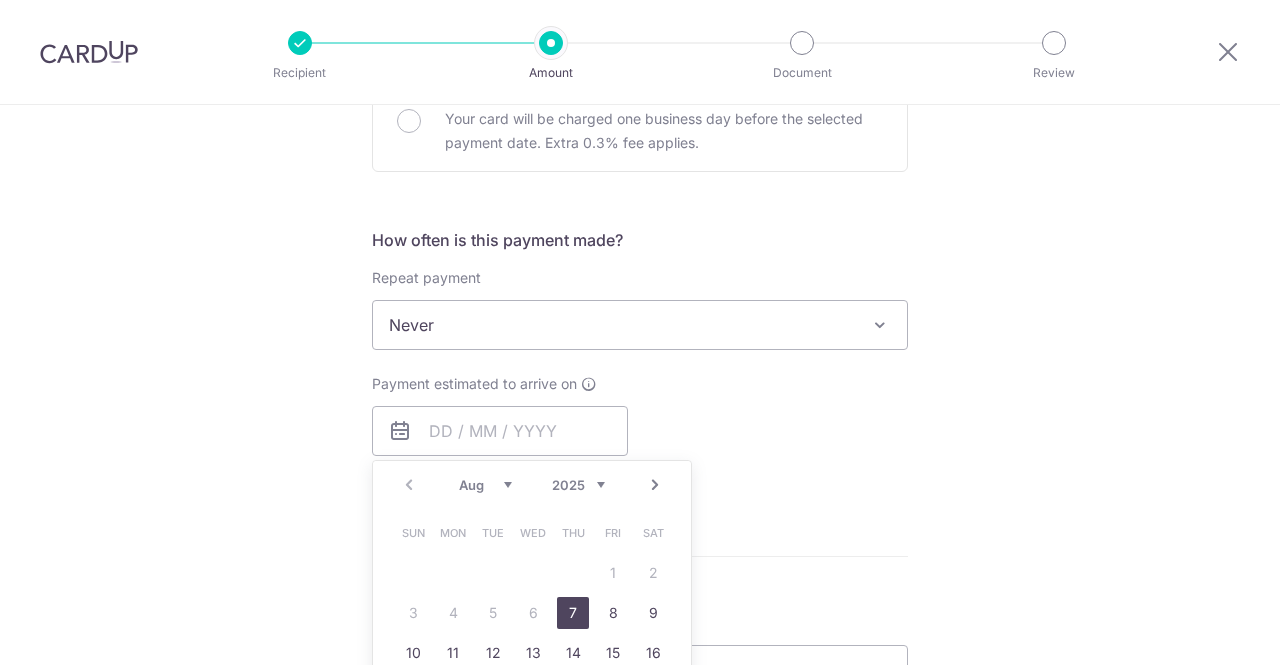 click on "7" at bounding box center (573, 613) 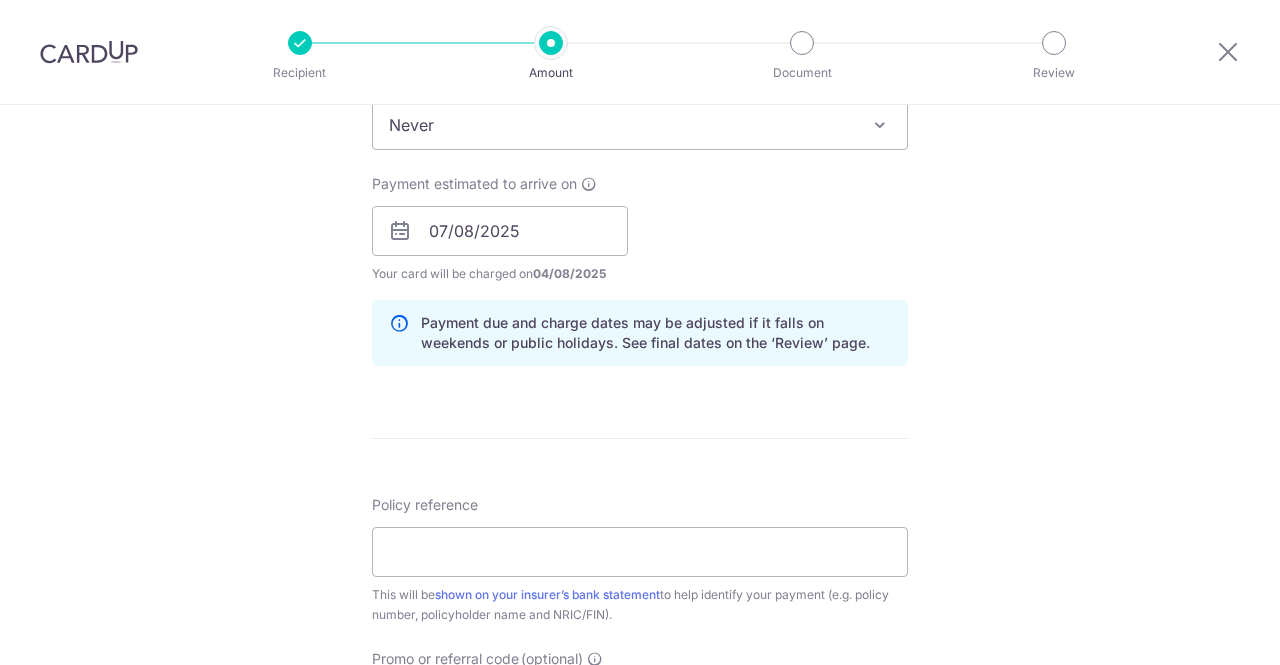 scroll, scrollTop: 1500, scrollLeft: 0, axis: vertical 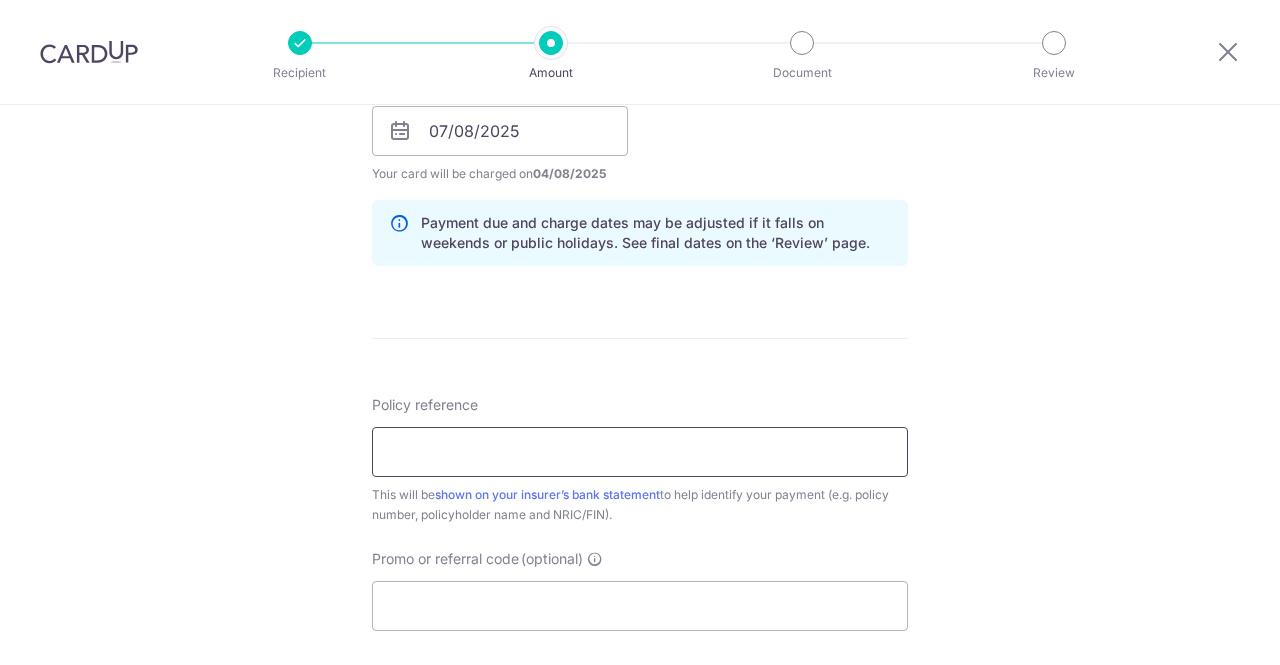 click on "Policy reference" at bounding box center [640, 452] 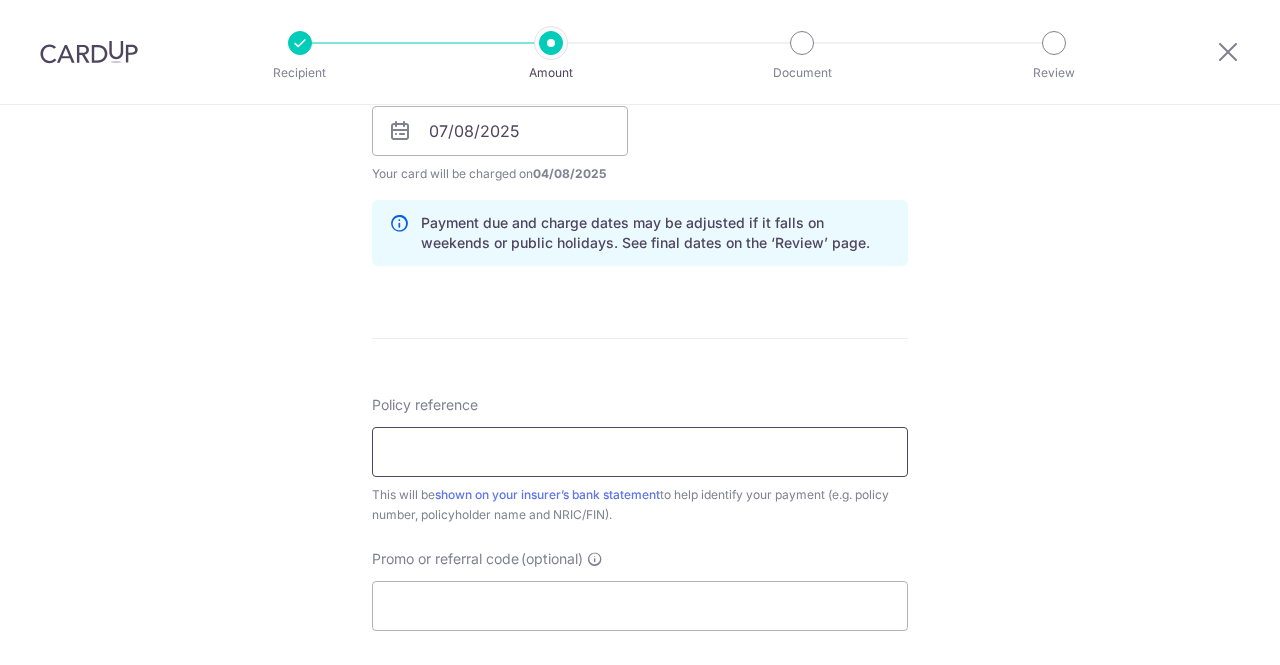 paste on "[NUMBER]" 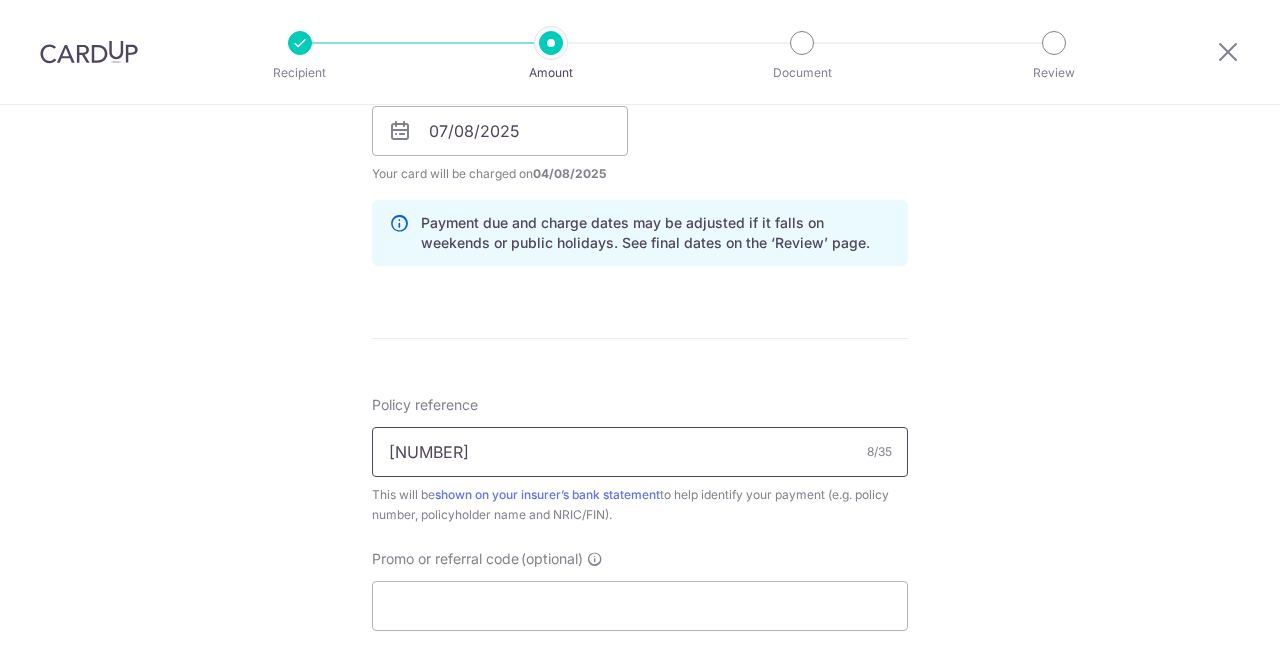 scroll, scrollTop: 1500, scrollLeft: 0, axis: vertical 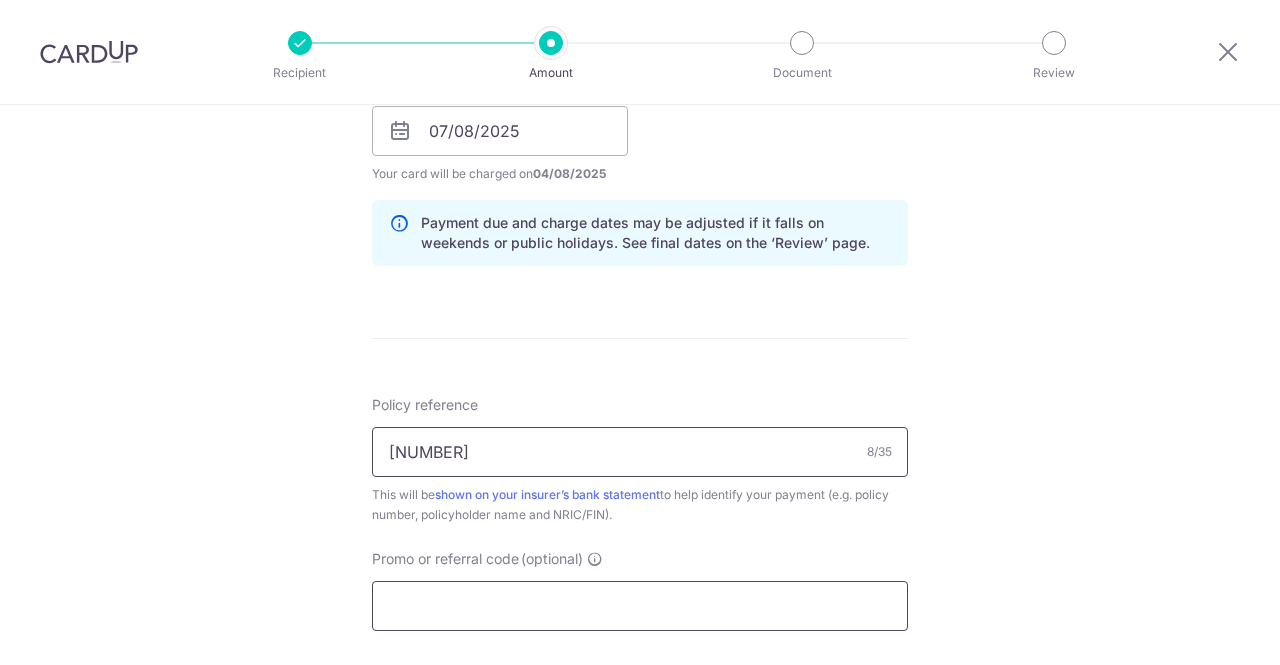 type on "[NUMBER]" 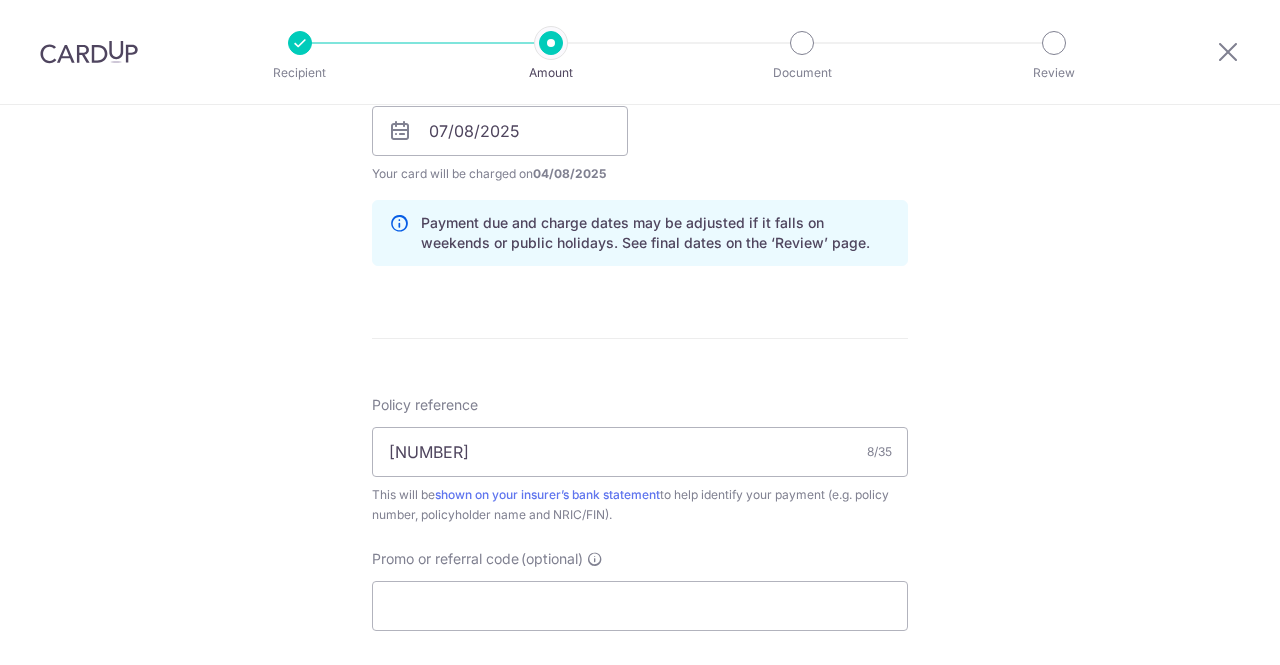 click on "Tell us more about your payment
Enter payment amount
SGD
1,691.00
1691.00
Select Card
Add new card
Add credit card
Secure 256-bit SSL
Text
New card details
Card
Secure 256-bit SSL" at bounding box center [640, -175] 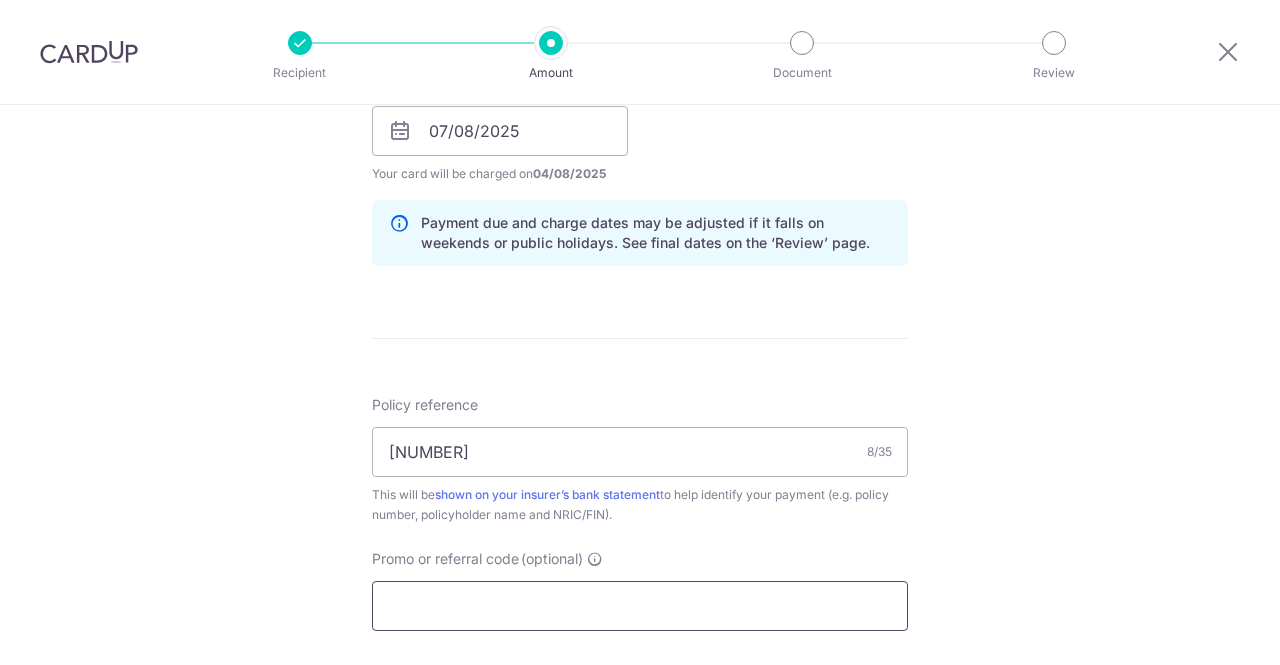 click on "Promo or referral code
(optional)" at bounding box center [640, 606] 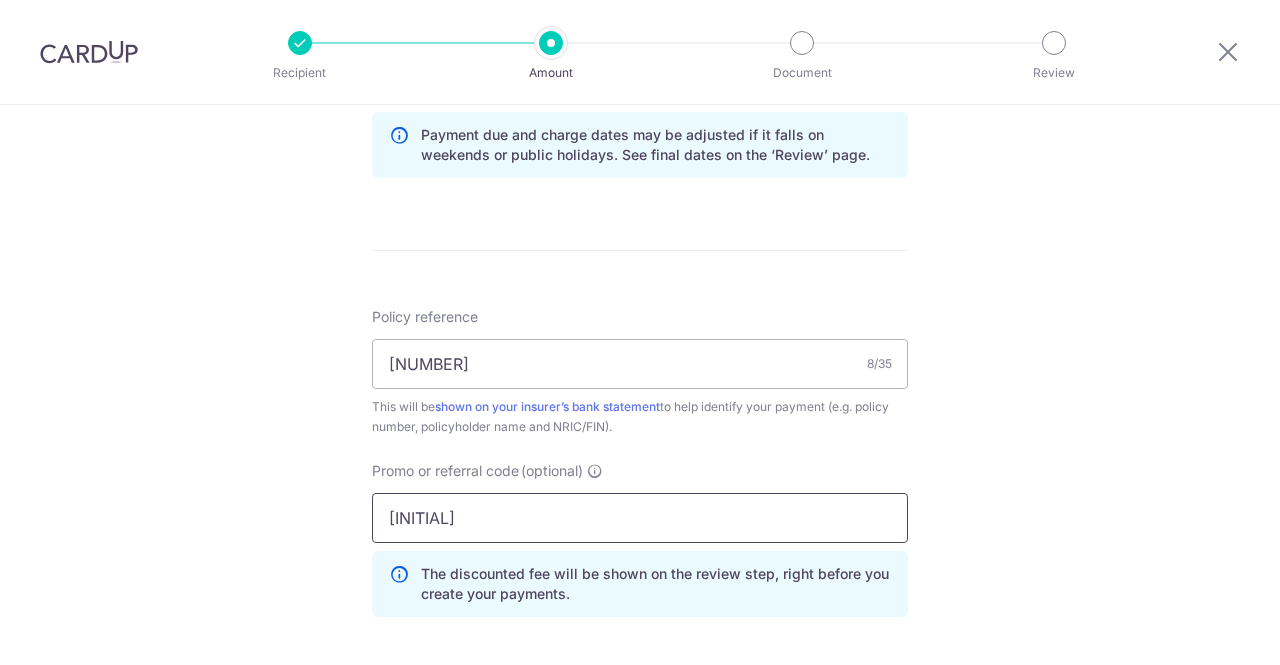 scroll, scrollTop: 1700, scrollLeft: 0, axis: vertical 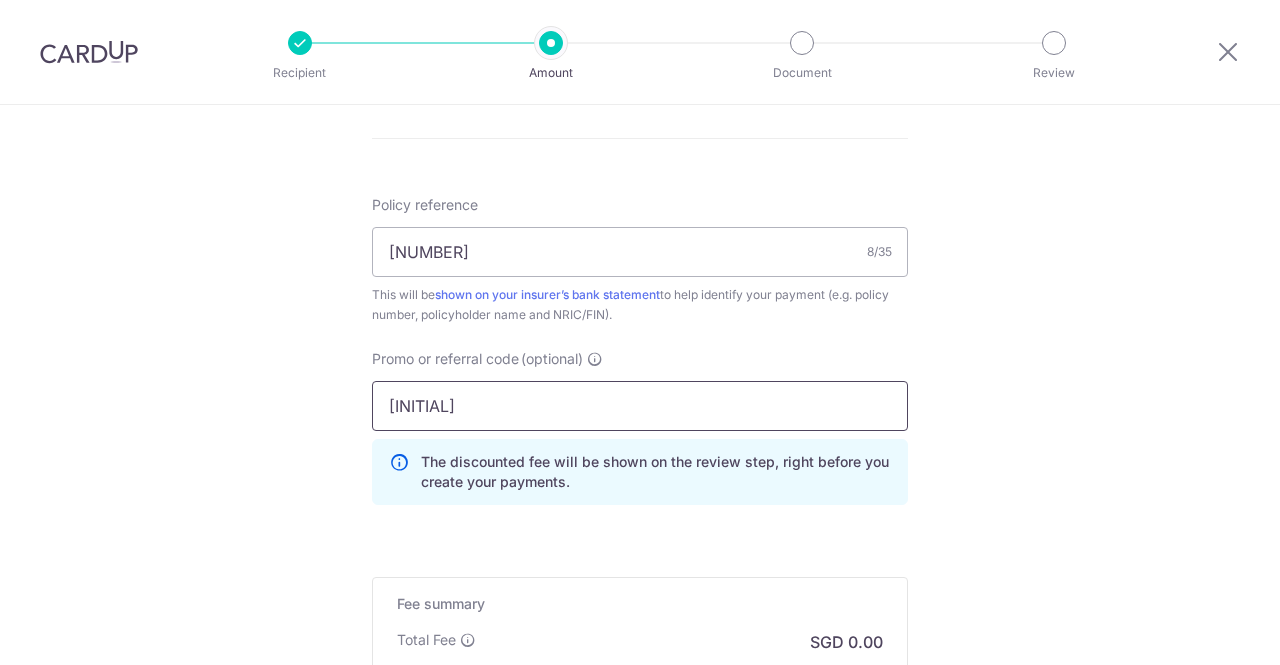 click on "TF" at bounding box center (640, 406) 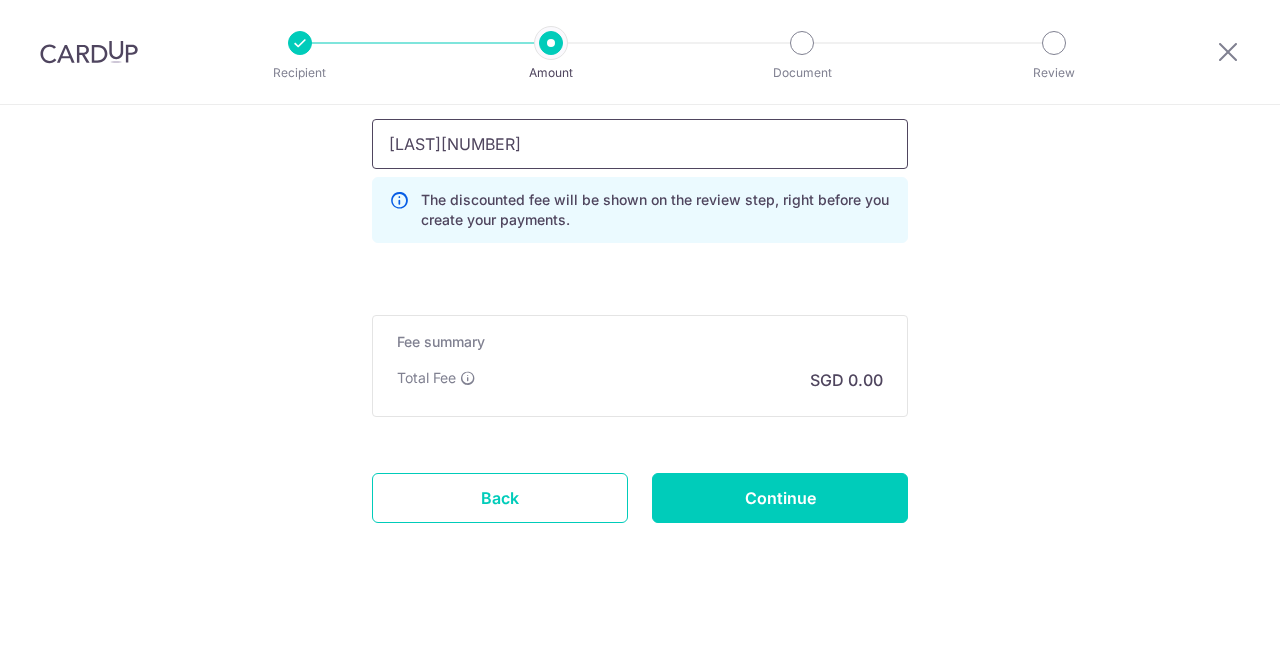 scroll, scrollTop: 1962, scrollLeft: 0, axis: vertical 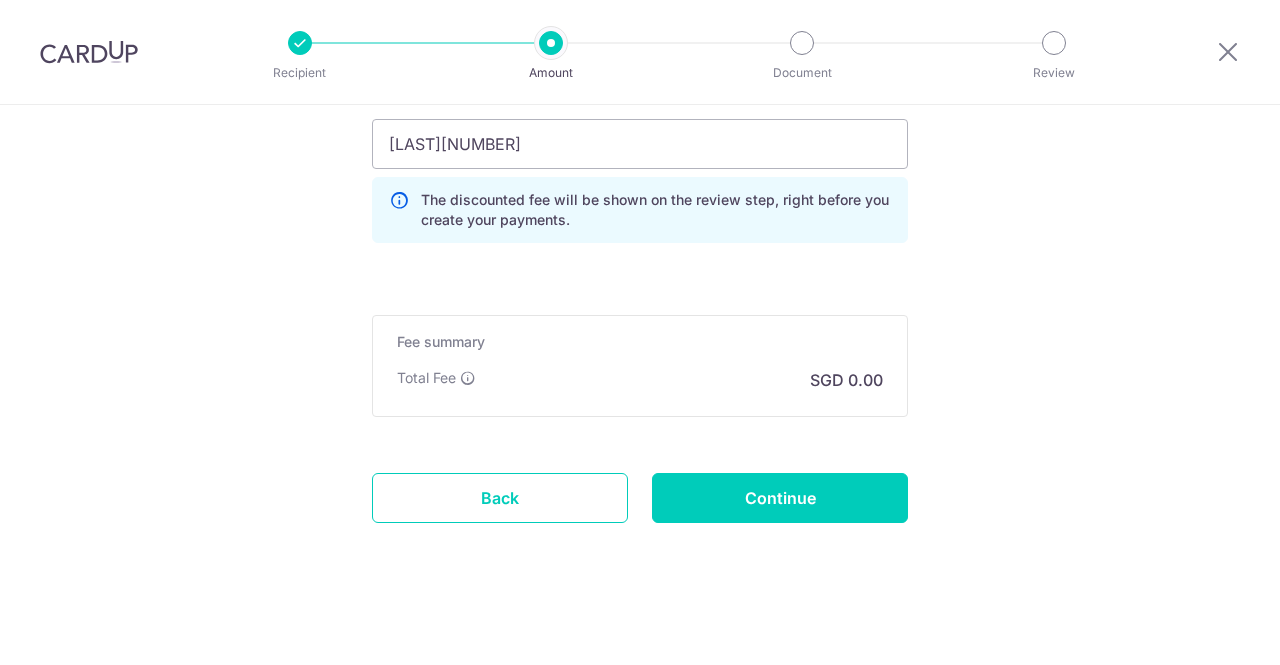 click on "Tell us more about your payment
Enter payment amount
SGD
1,691.00
1691.00
Select Card
Add new card
Add credit card
Secure 256-bit SSL
Text
New card details
Card
Secure 256-bit SSL" at bounding box center (640, -592) 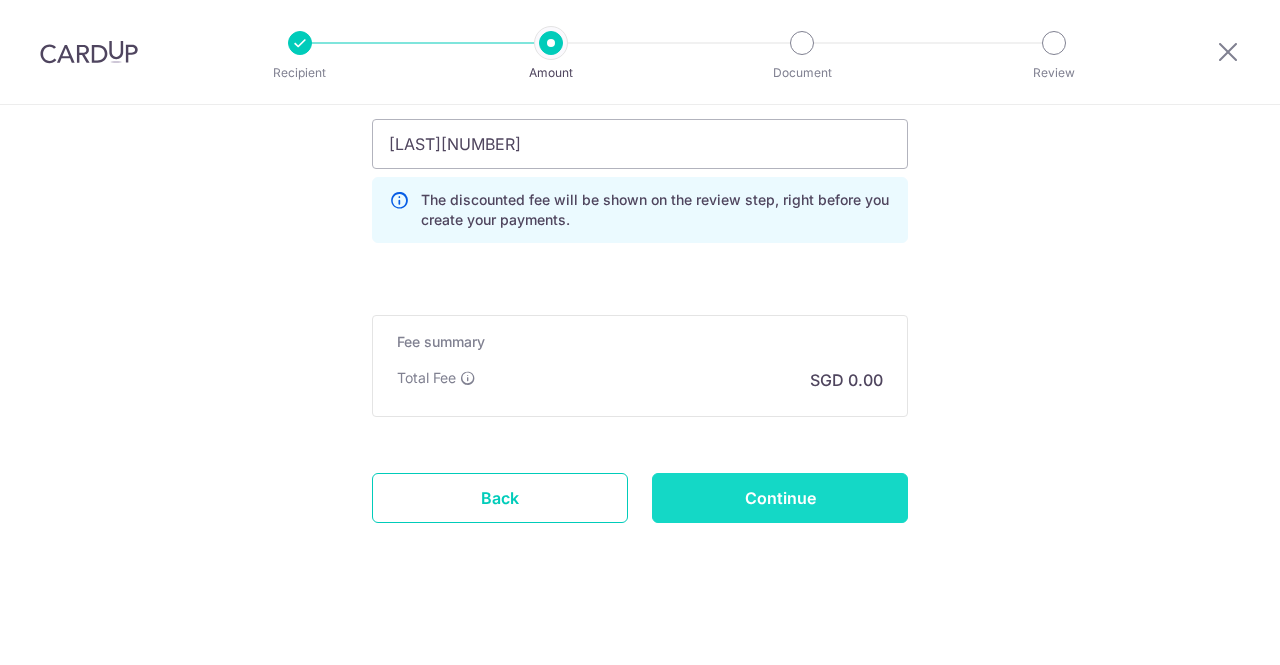 click on "Continue" at bounding box center [780, 498] 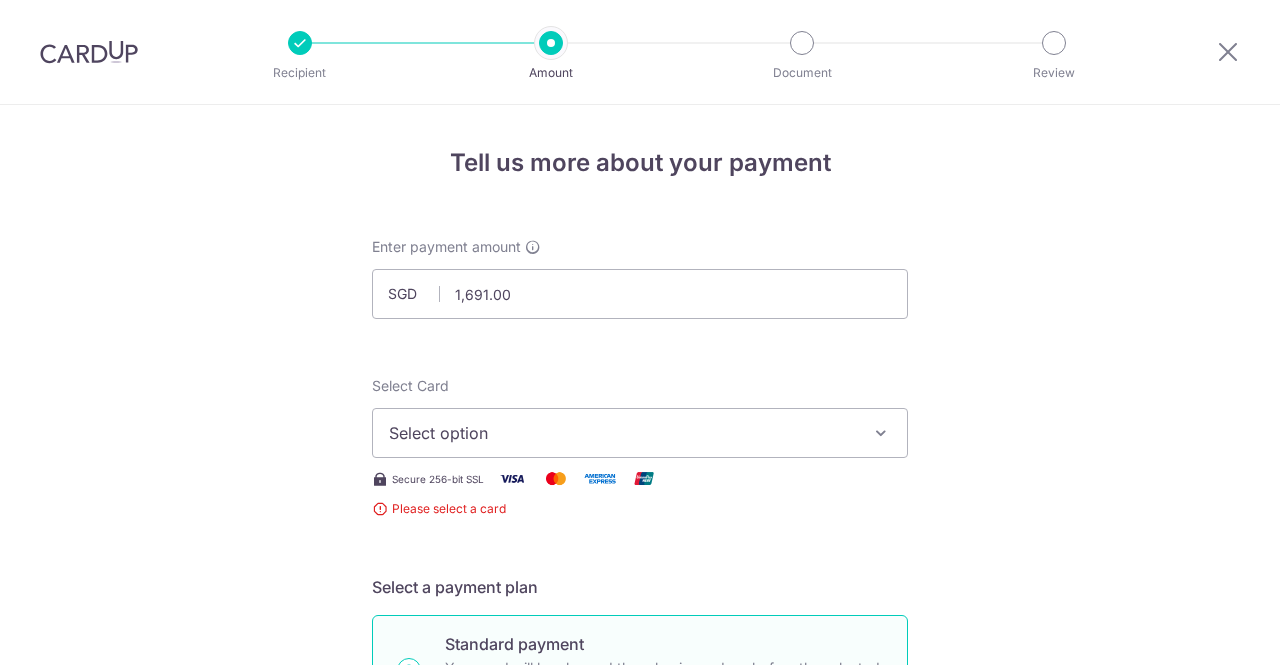 scroll, scrollTop: 0, scrollLeft: 0, axis: both 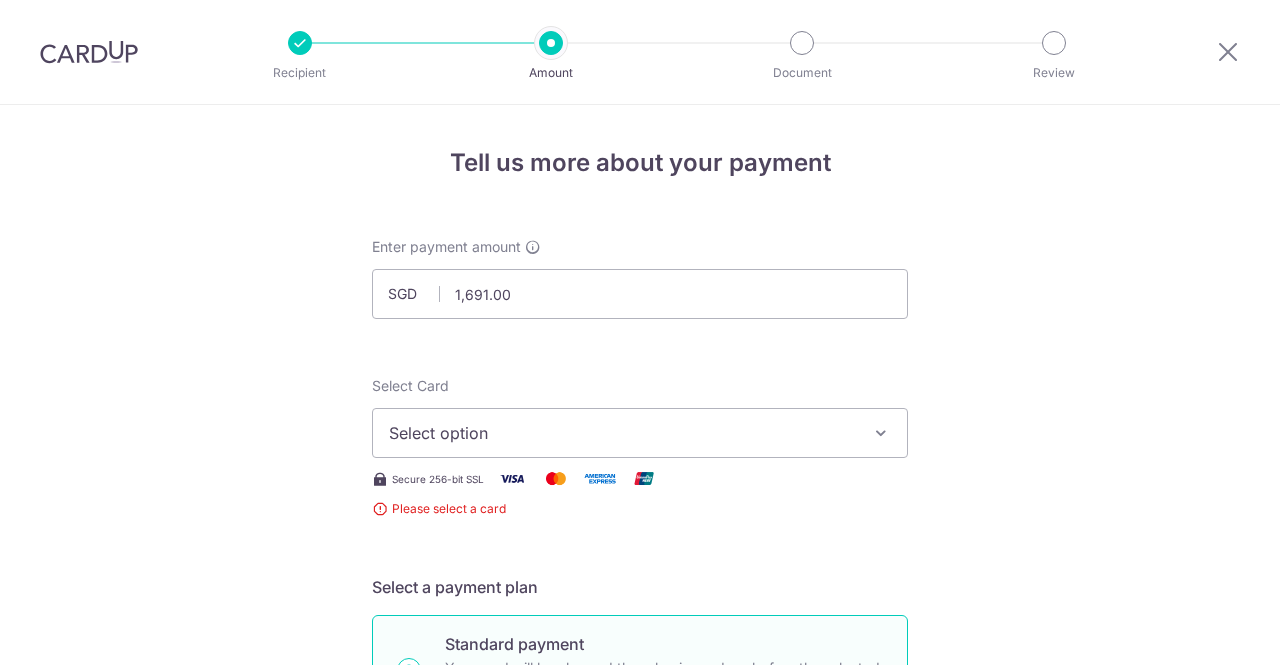 click on "Select option" at bounding box center [622, 433] 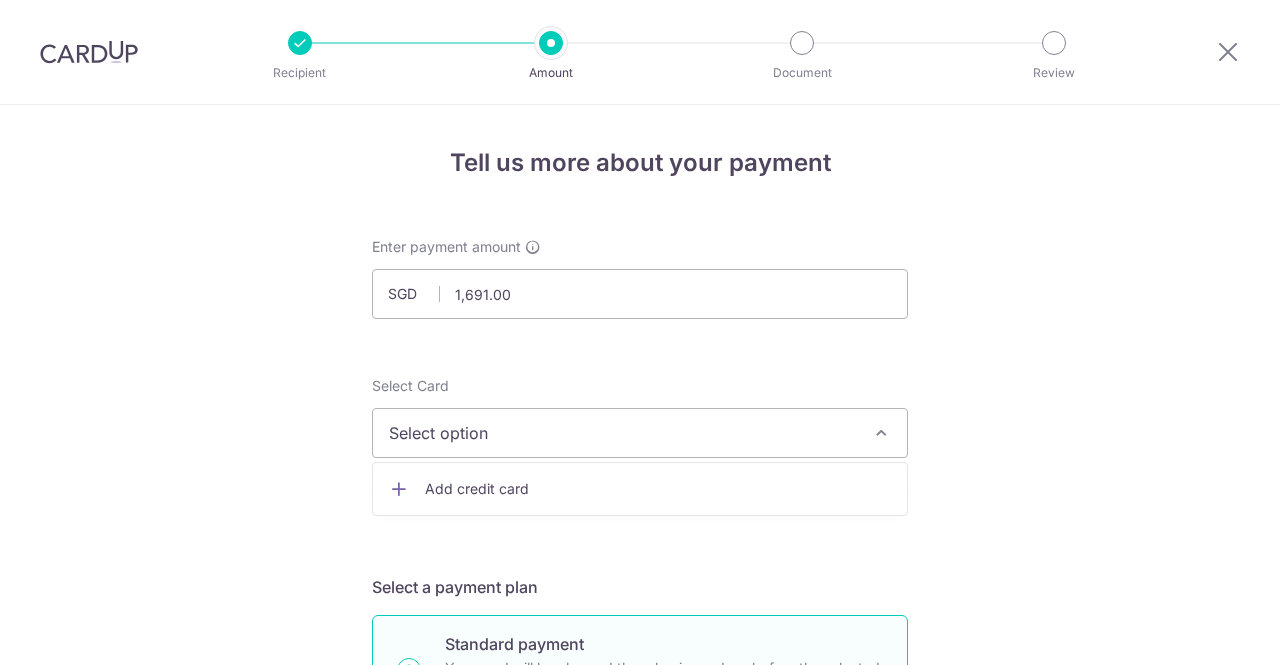 click on "Add credit card" at bounding box center (640, 489) 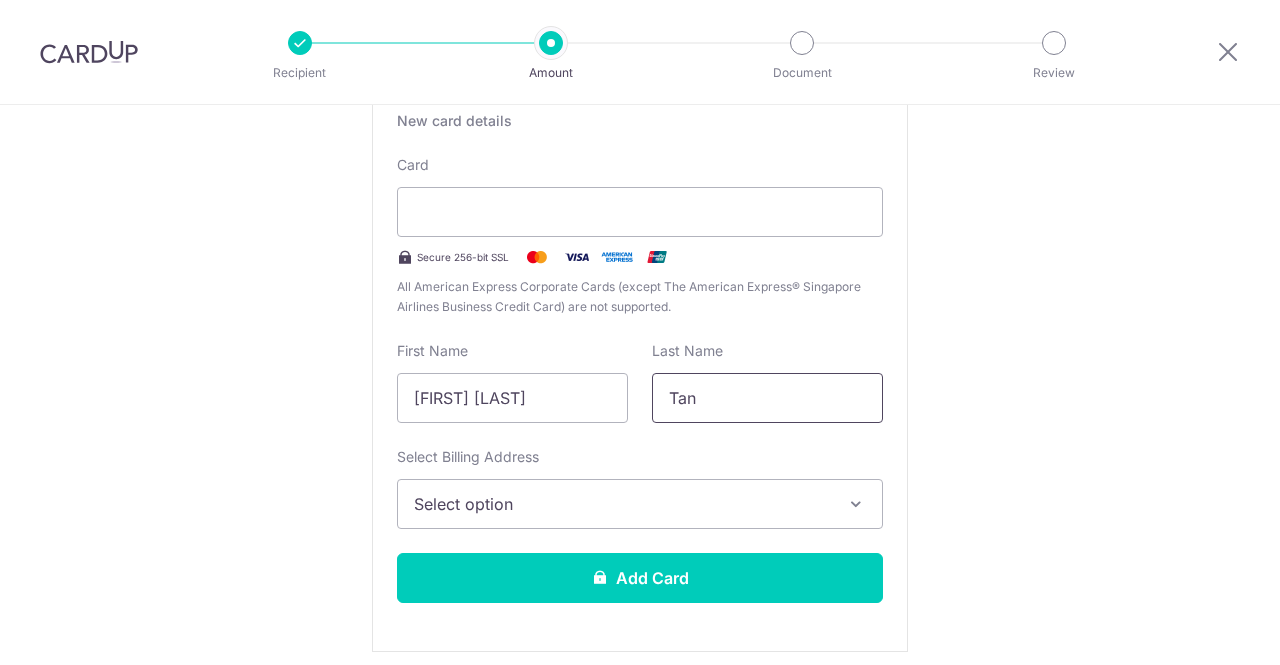 scroll, scrollTop: 600, scrollLeft: 0, axis: vertical 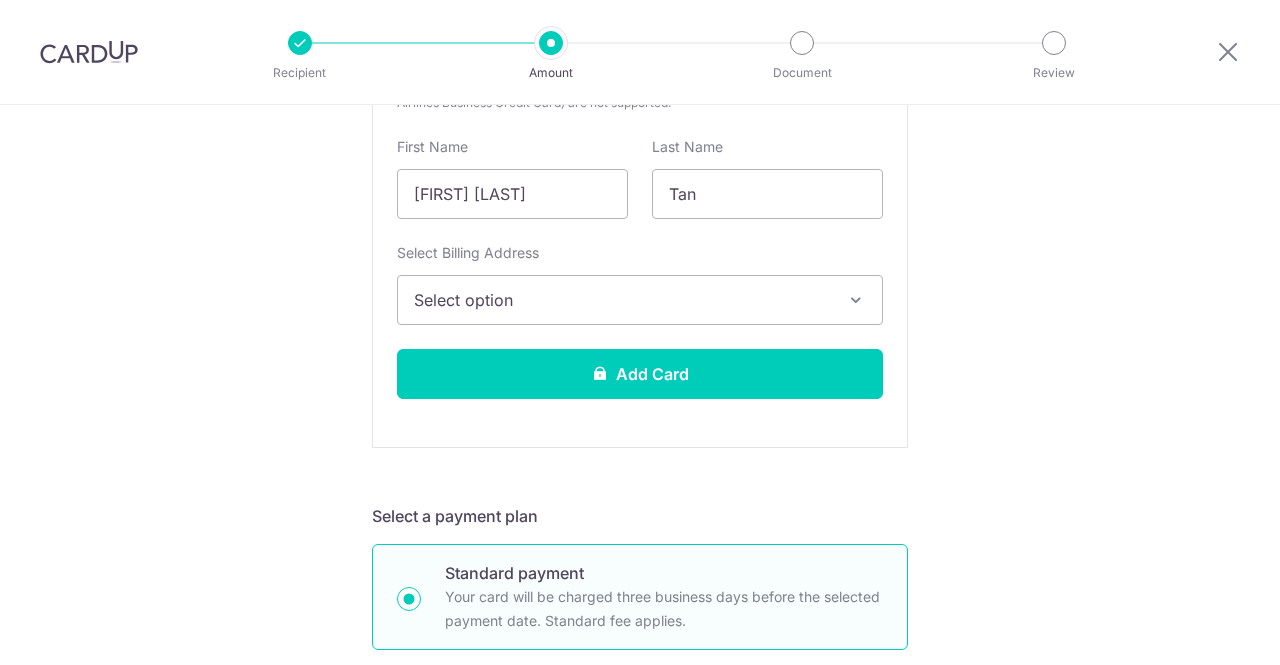 click on "Select option" at bounding box center [622, 300] 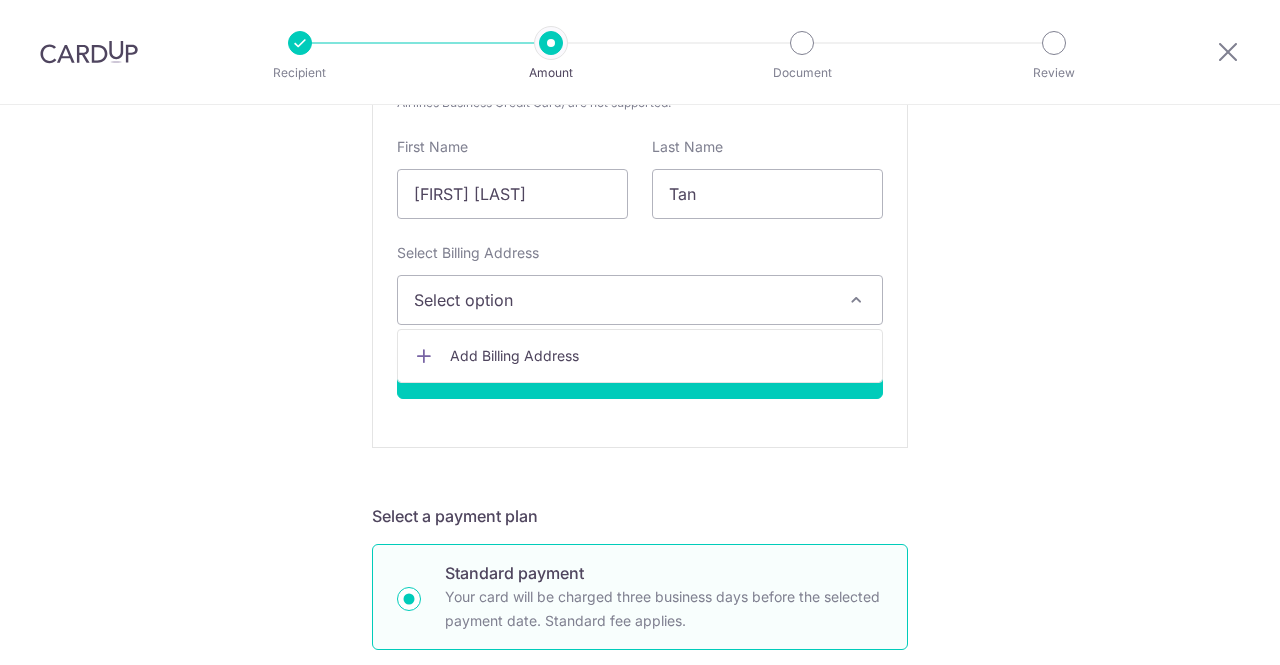click on "Add Billing Address" at bounding box center [658, 356] 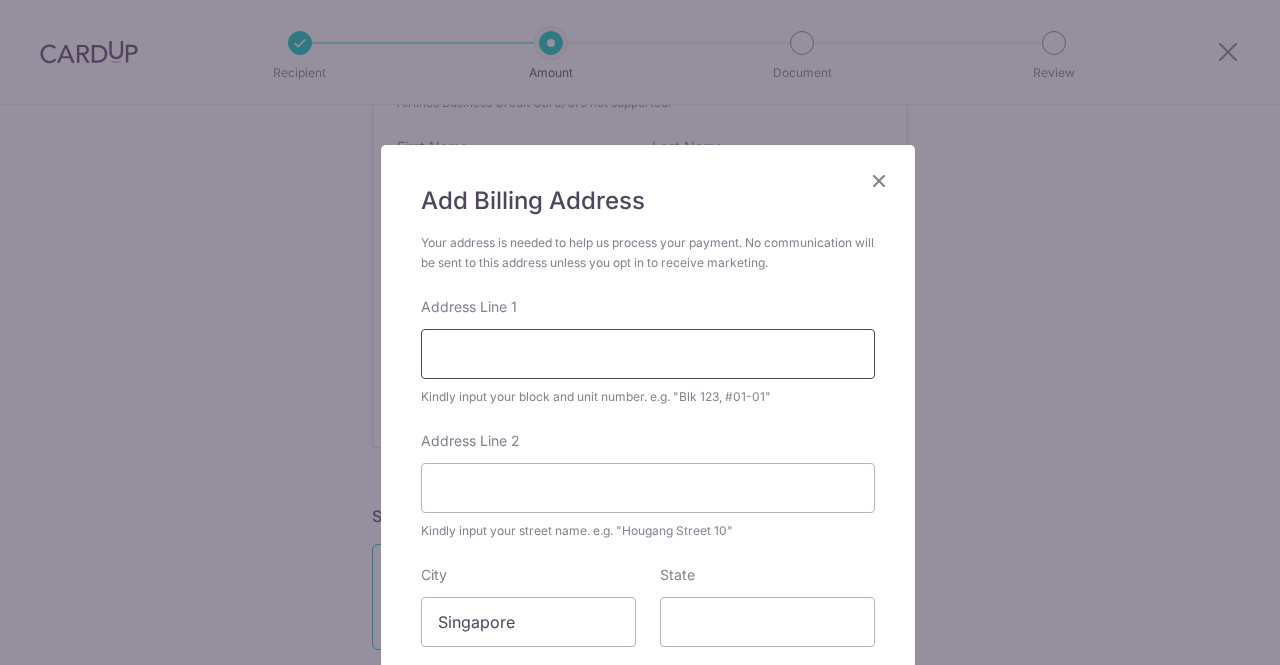 click on "Address Line 1" at bounding box center (648, 354) 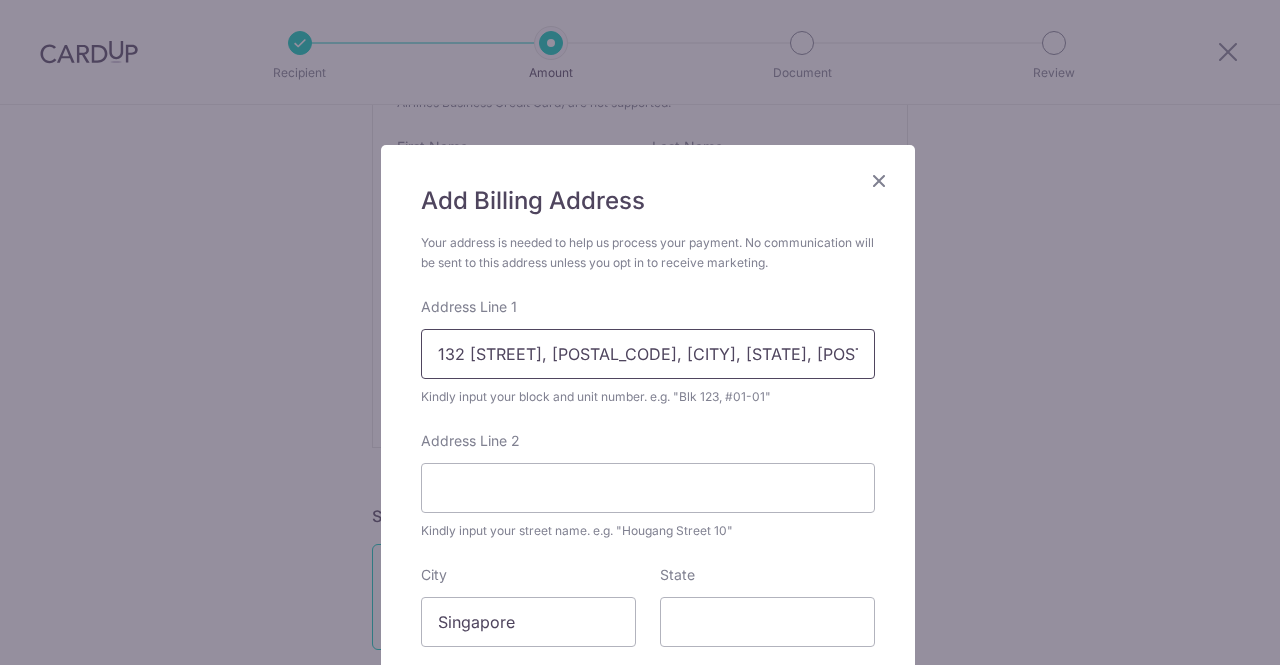 type on "132 Rivervale Street" 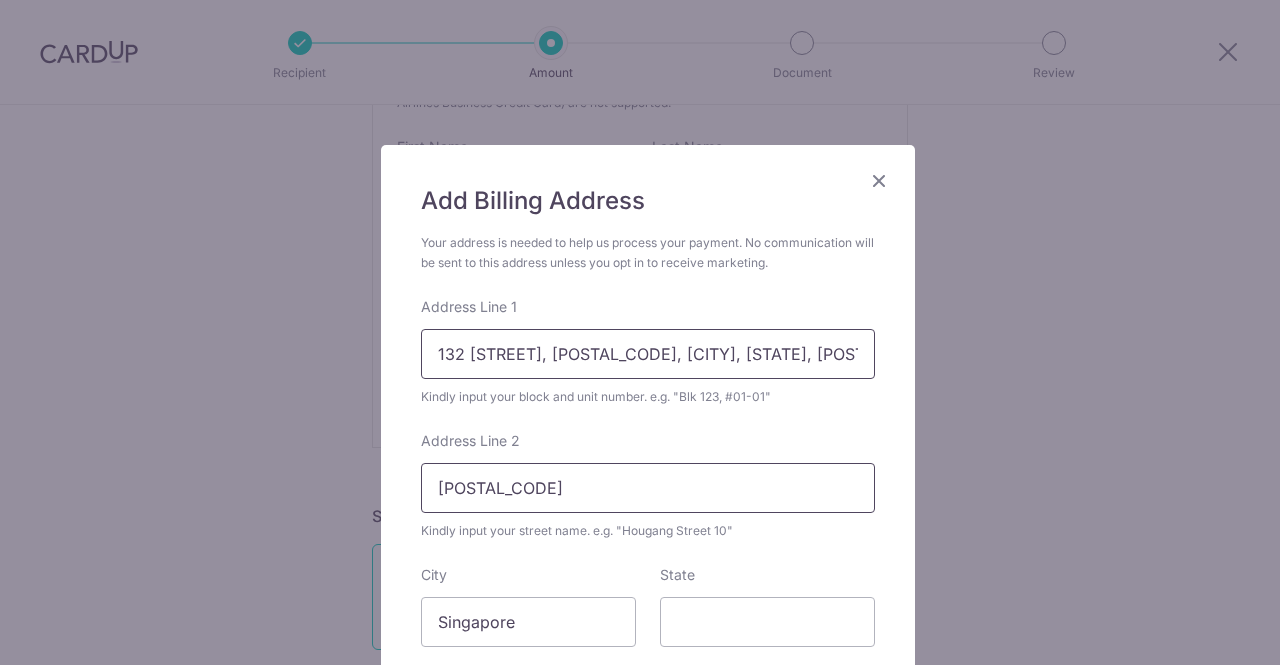 type on "10-814" 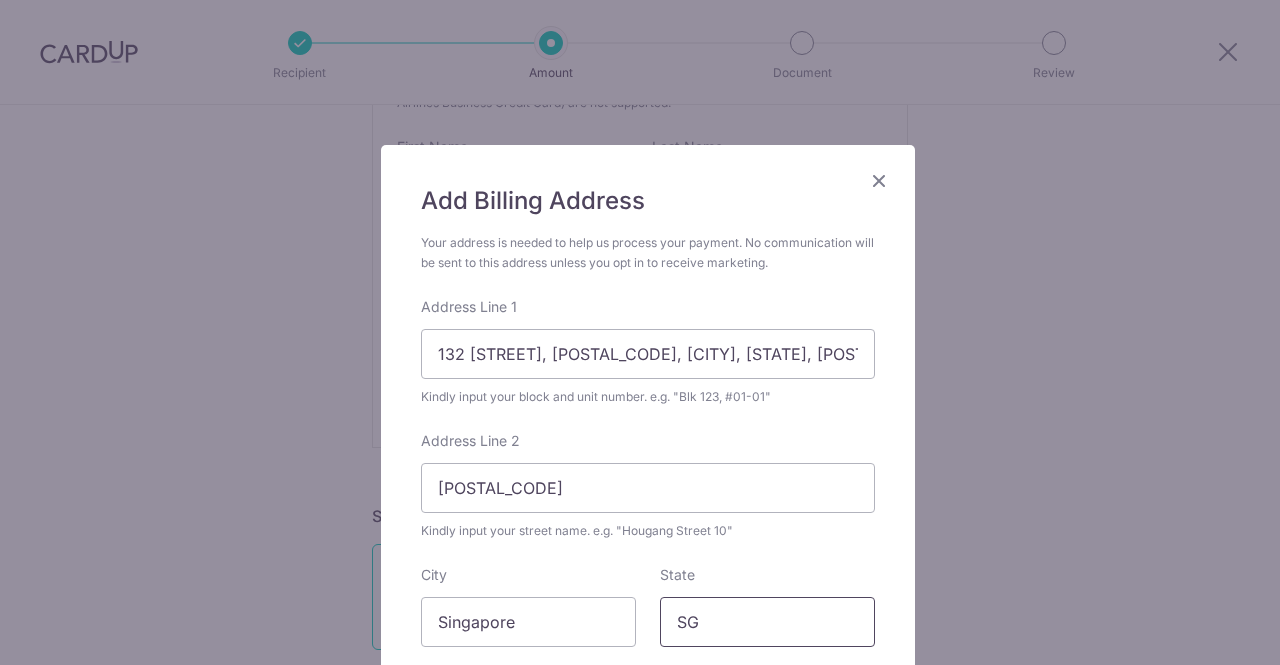 scroll, scrollTop: 300, scrollLeft: 0, axis: vertical 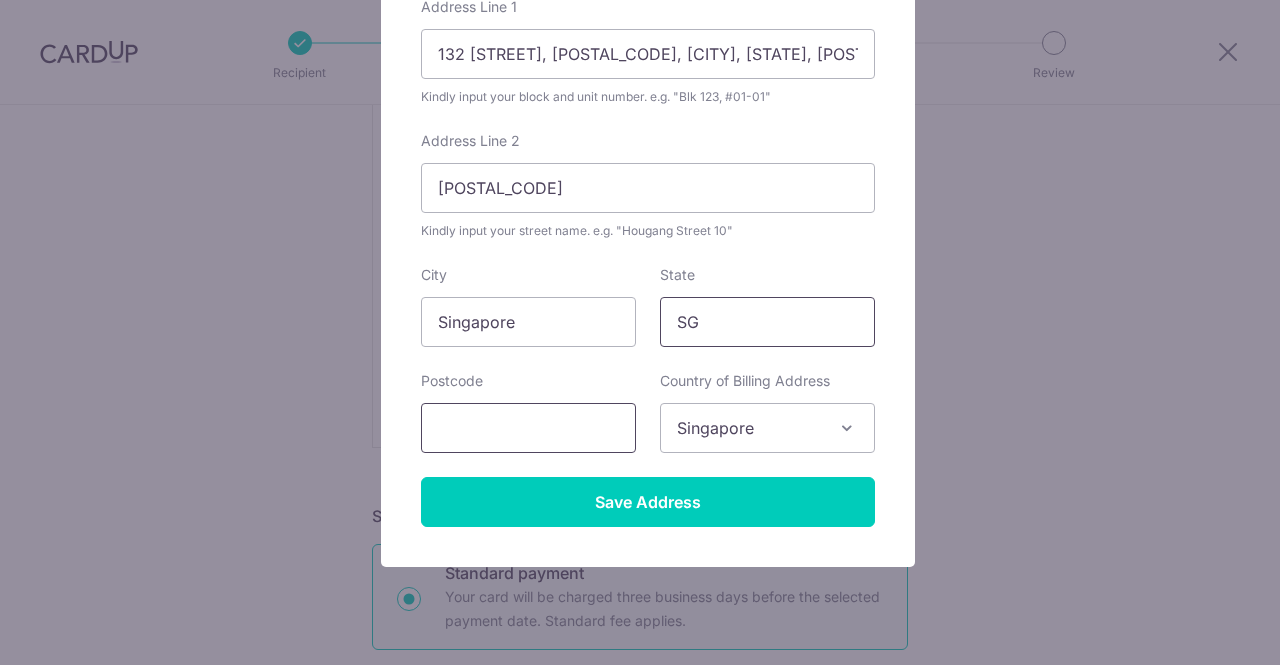 type on "SG" 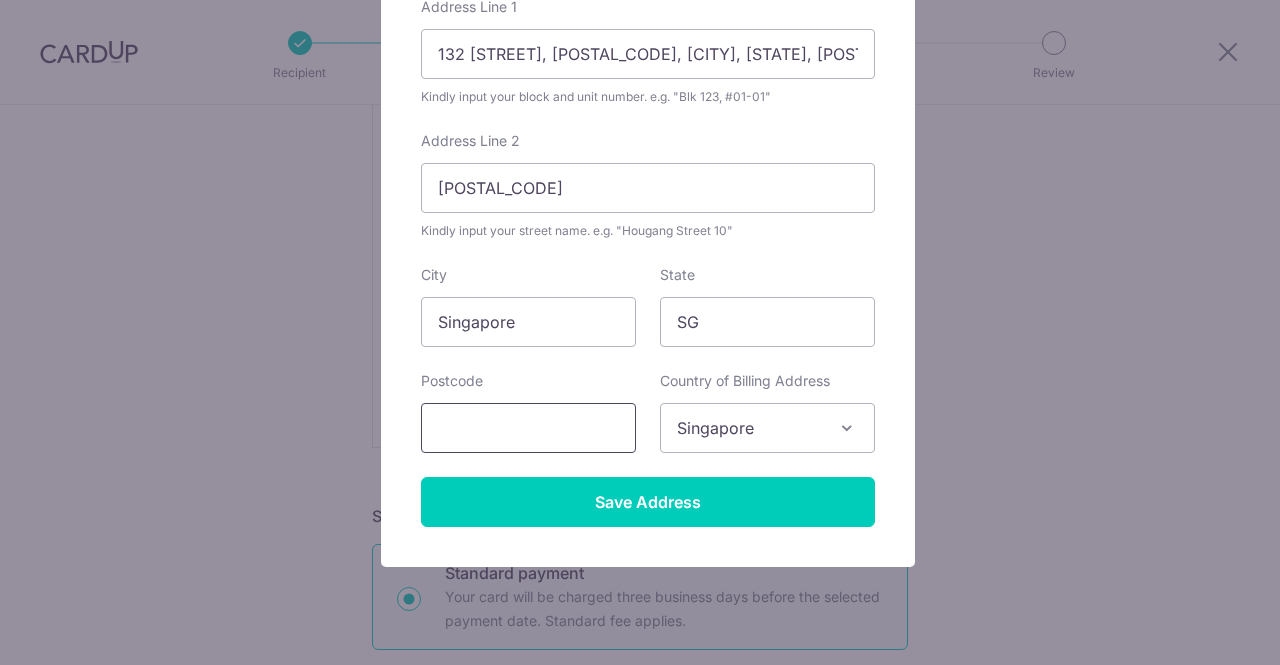 click at bounding box center [528, 428] 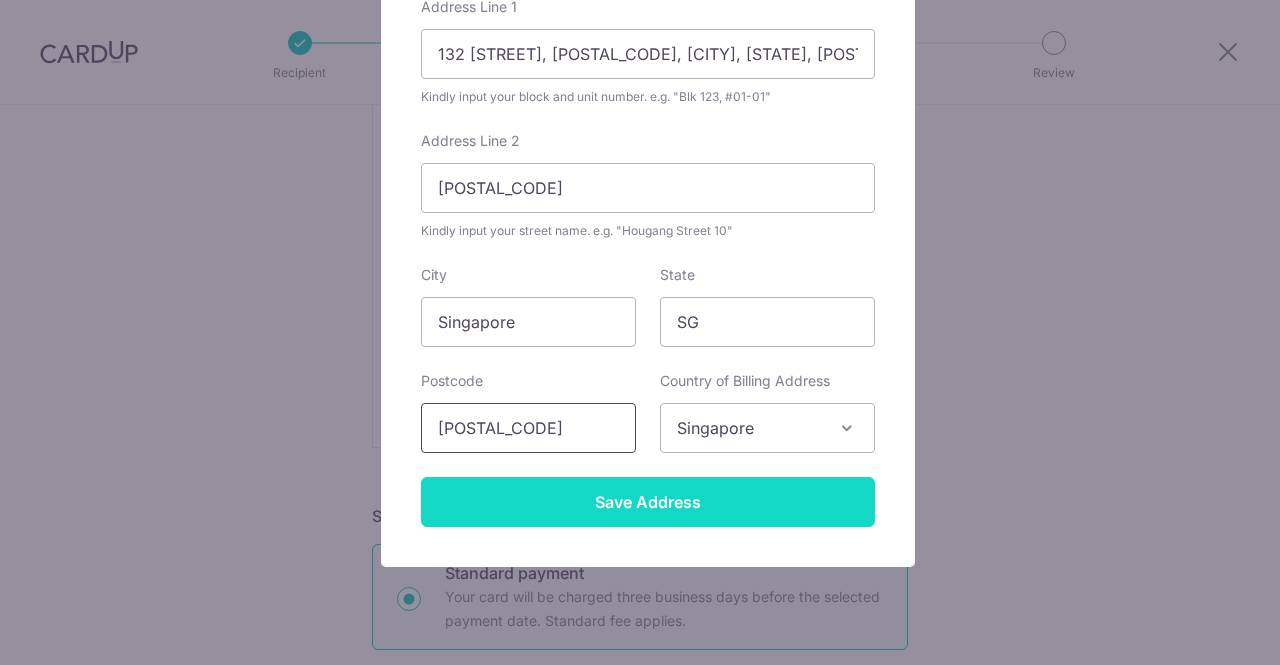 type on "540132" 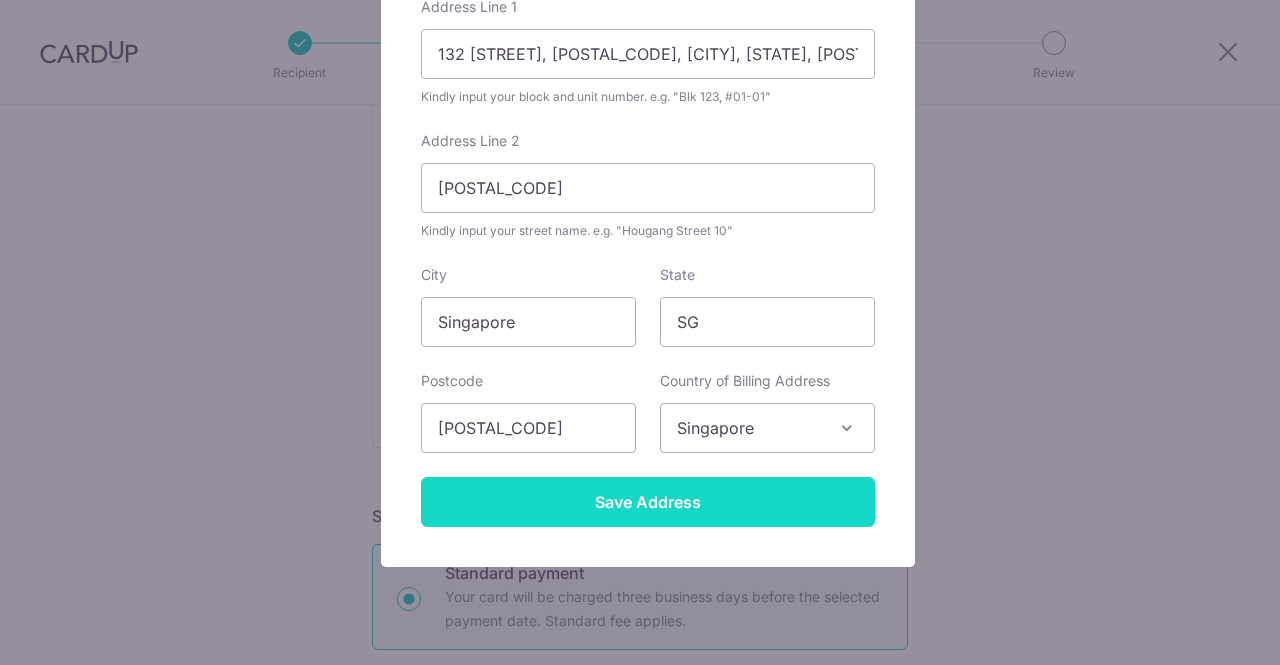 click on "Save Address" at bounding box center [648, 502] 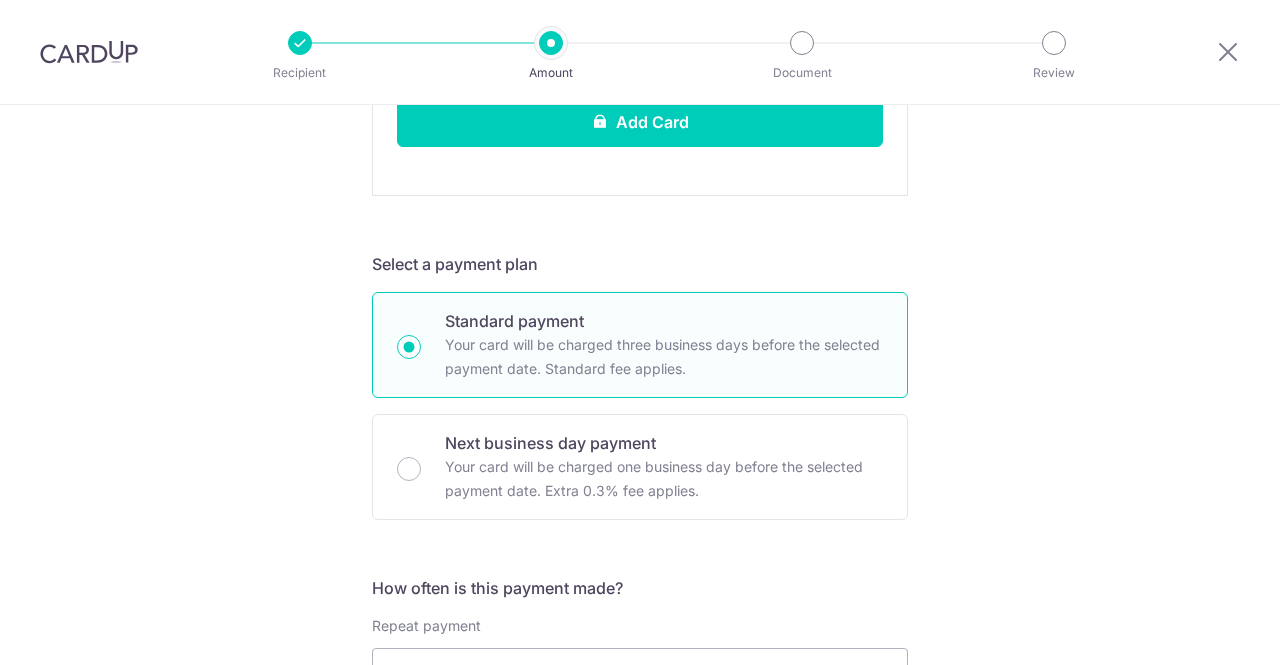 scroll, scrollTop: 700, scrollLeft: 0, axis: vertical 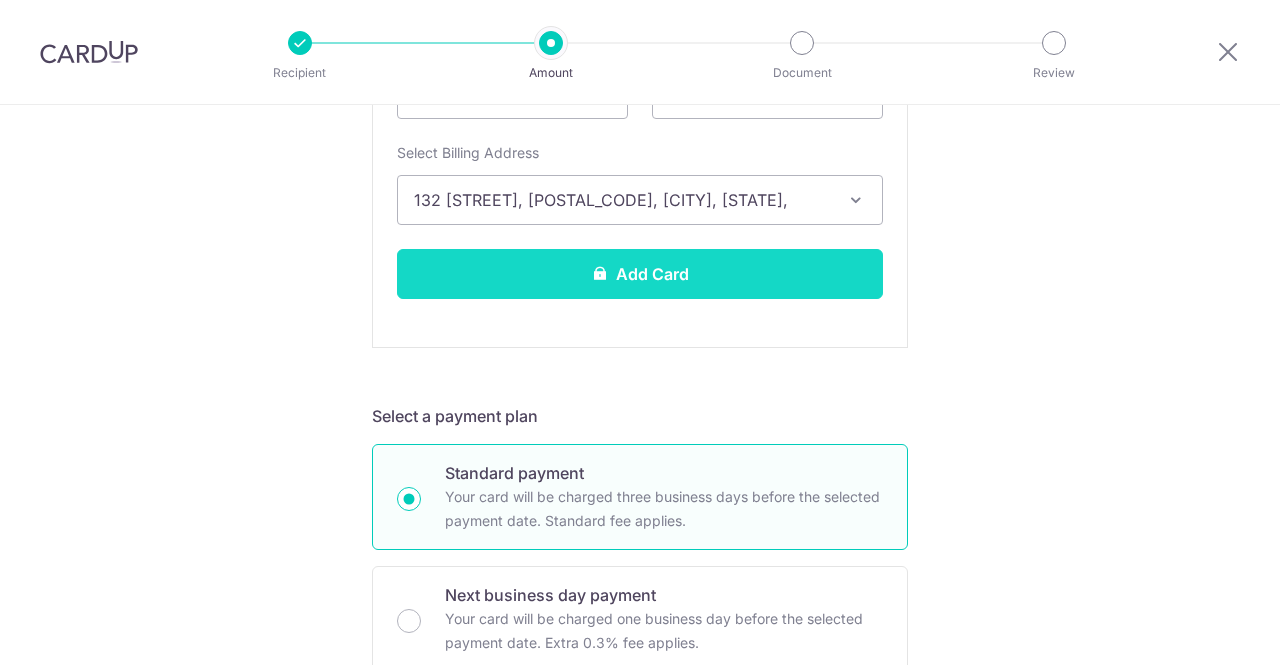 click on "Add Card" at bounding box center (640, 274) 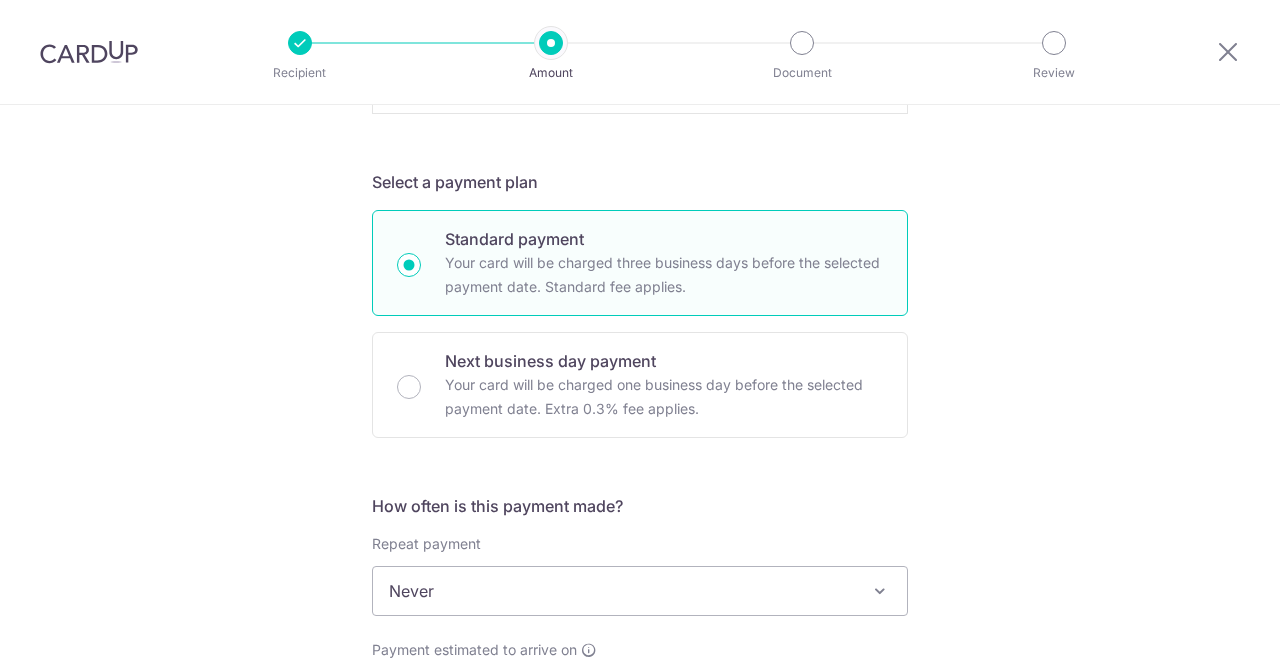 scroll, scrollTop: 1100, scrollLeft: 0, axis: vertical 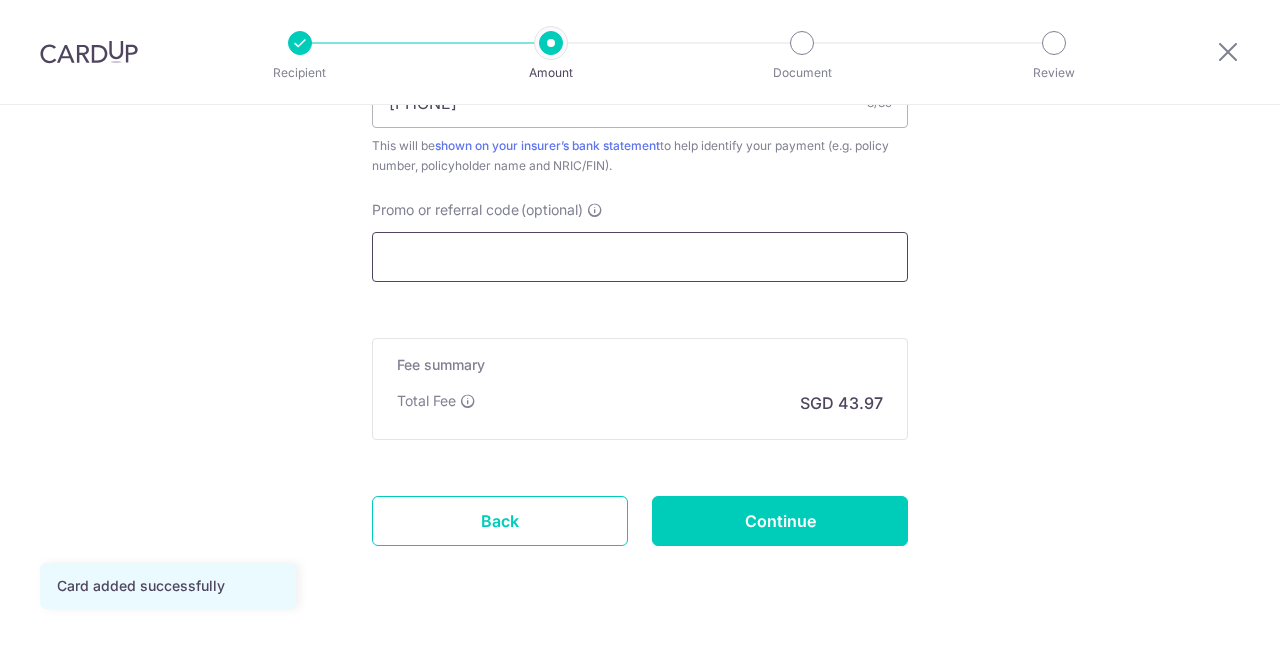 click on "Promo or referral code
(optional)" at bounding box center (640, 257) 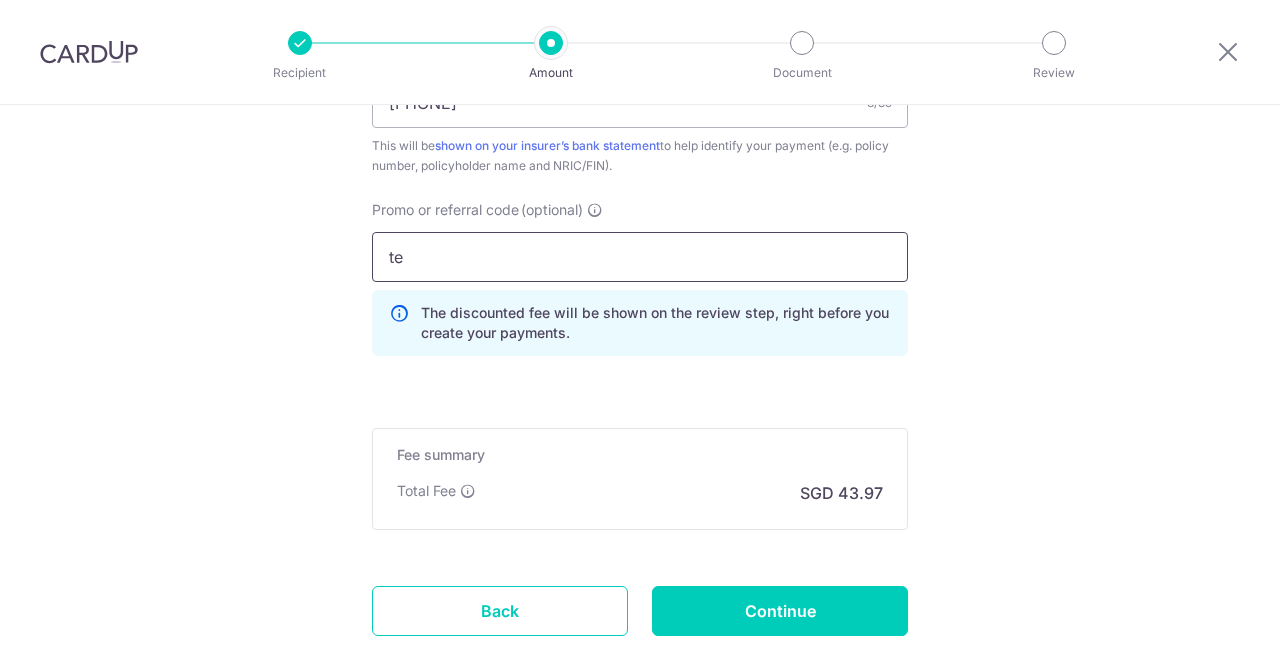 type on "t" 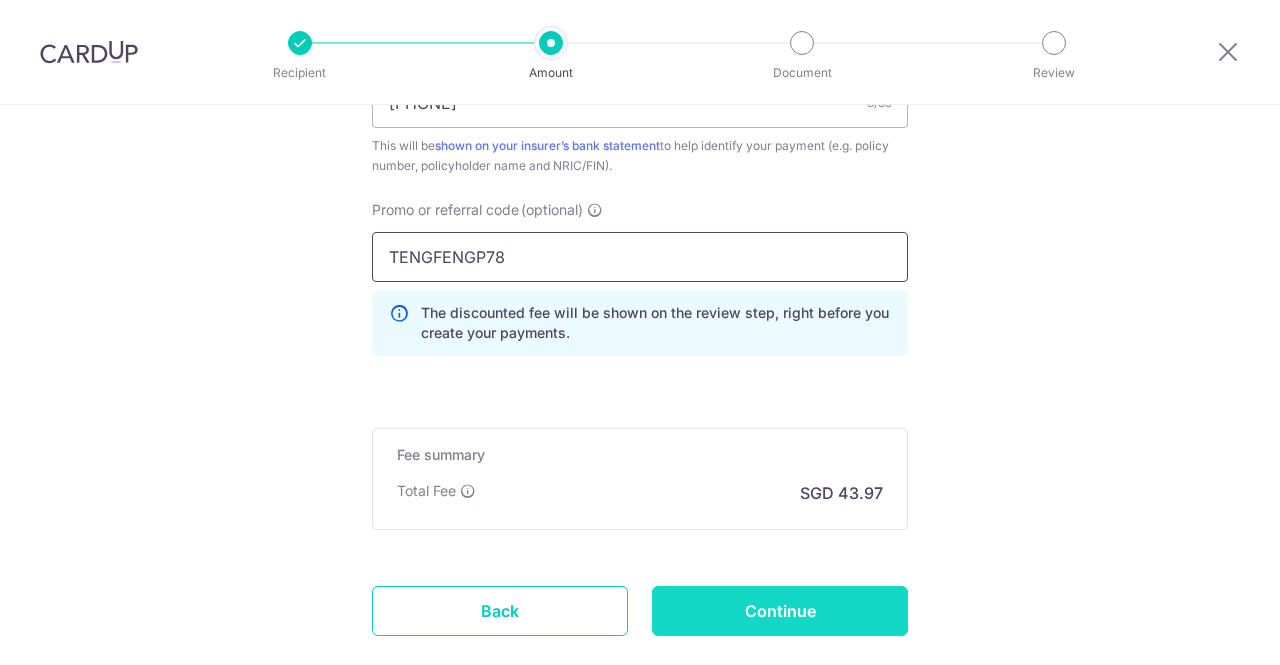 type on "TENGFENGP78" 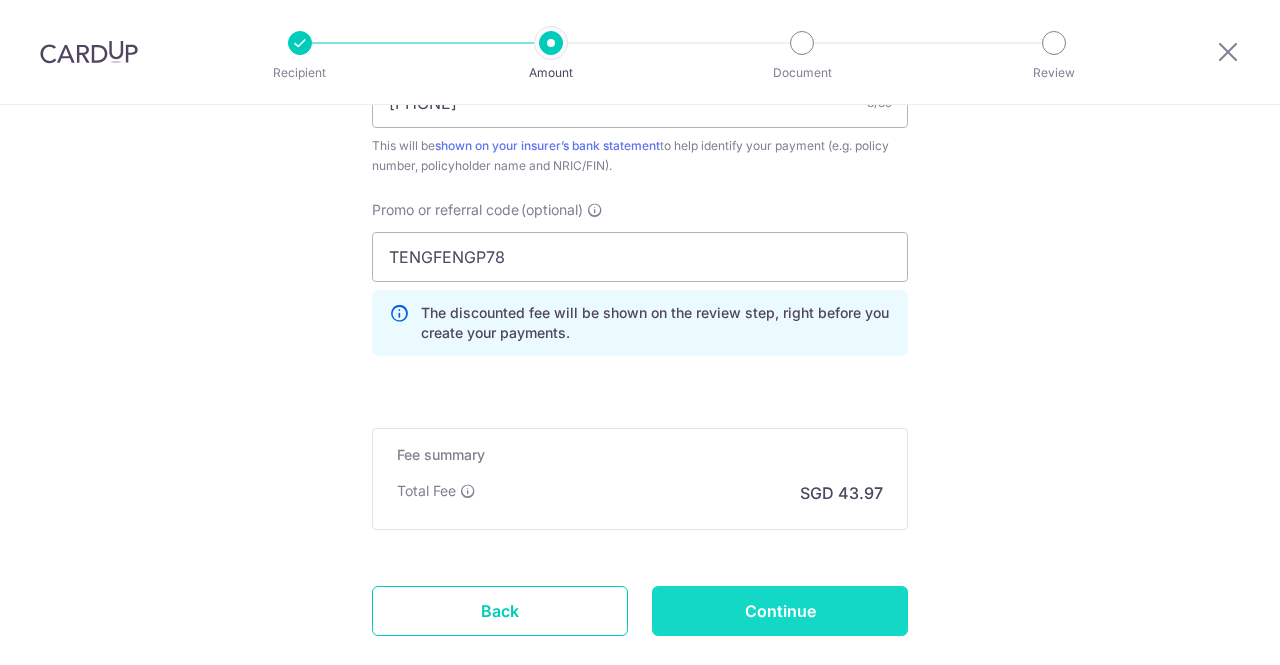 click on "Continue" at bounding box center [780, 611] 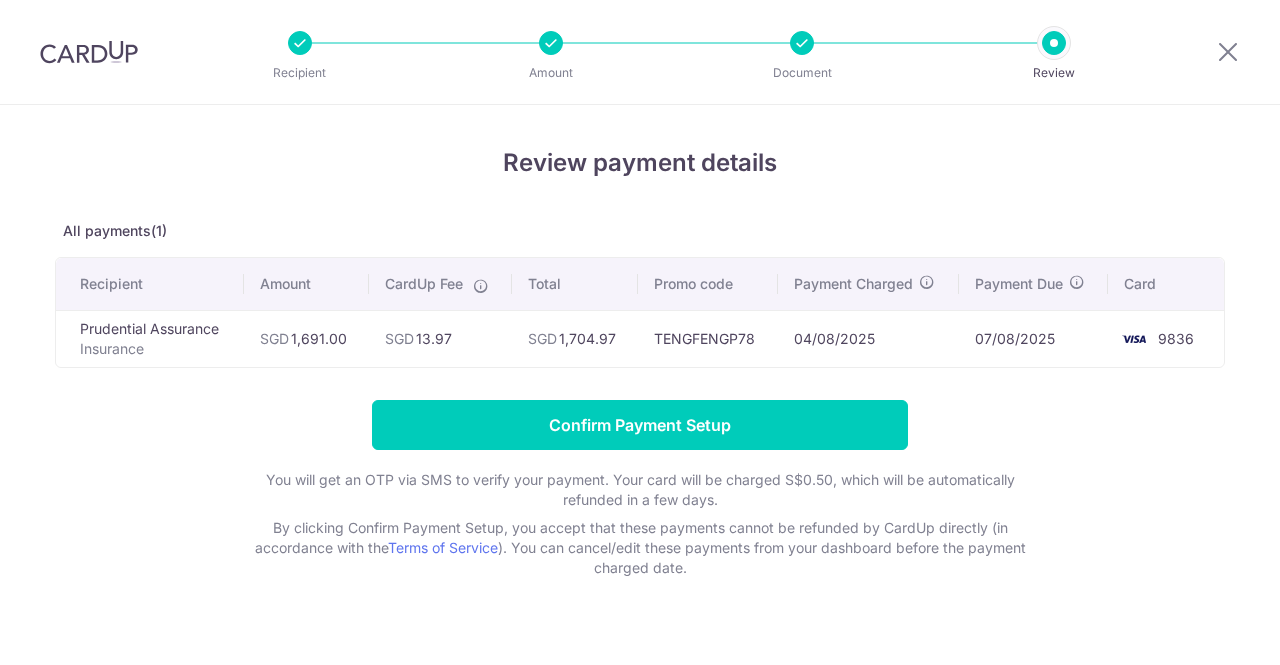 scroll, scrollTop: 0, scrollLeft: 0, axis: both 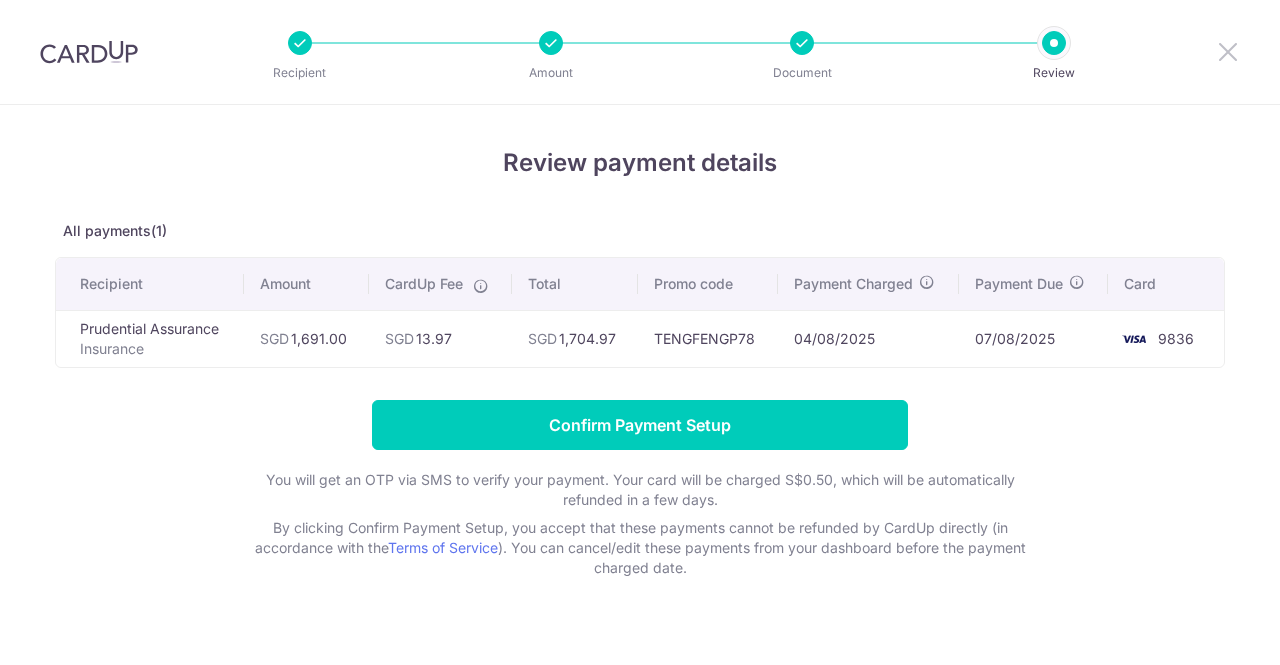 click at bounding box center [1228, 51] 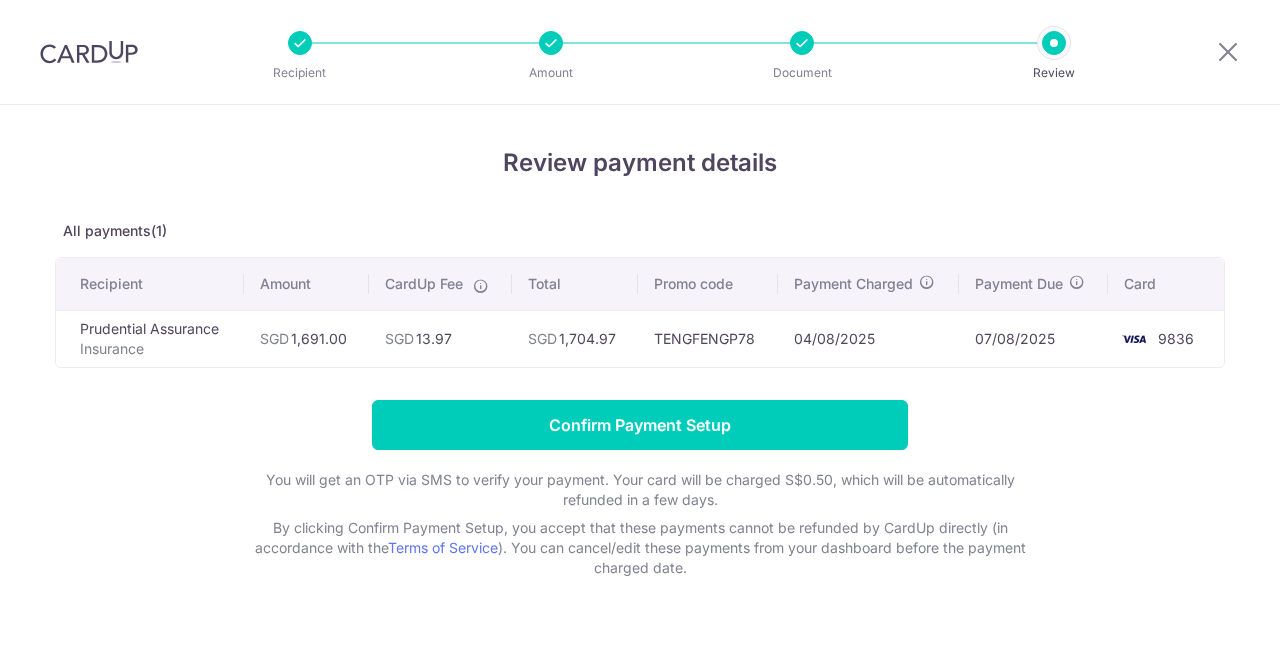 click at bounding box center [802, 43] 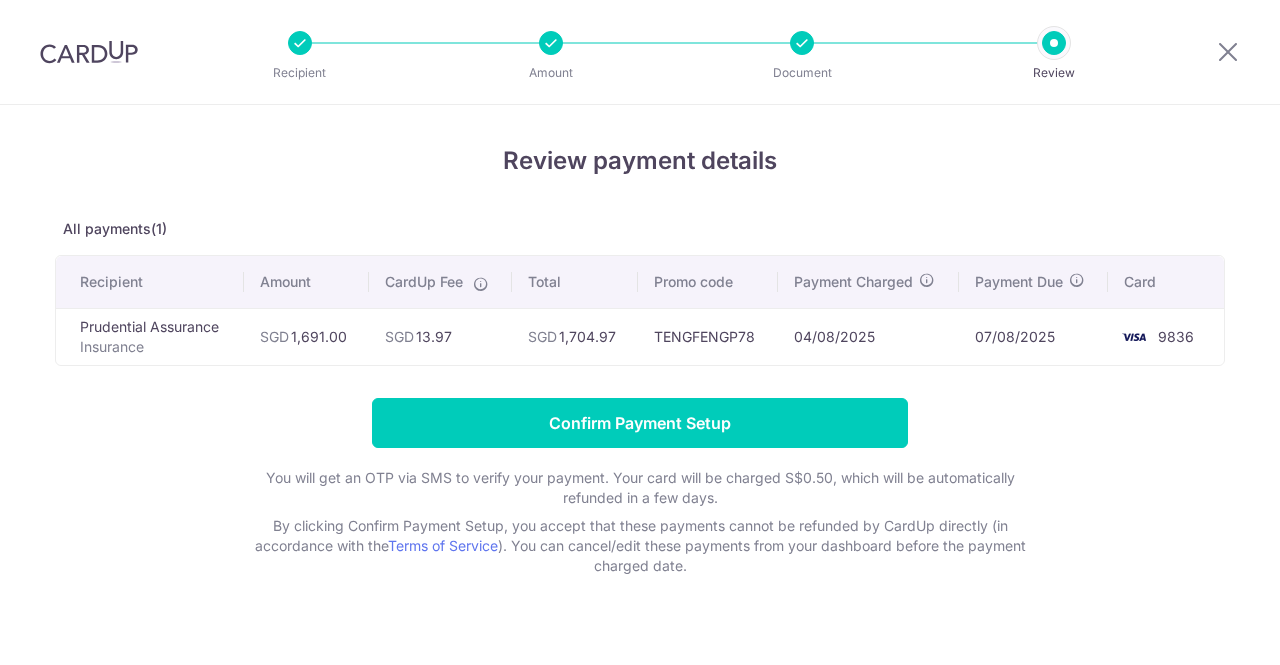 scroll, scrollTop: 0, scrollLeft: 0, axis: both 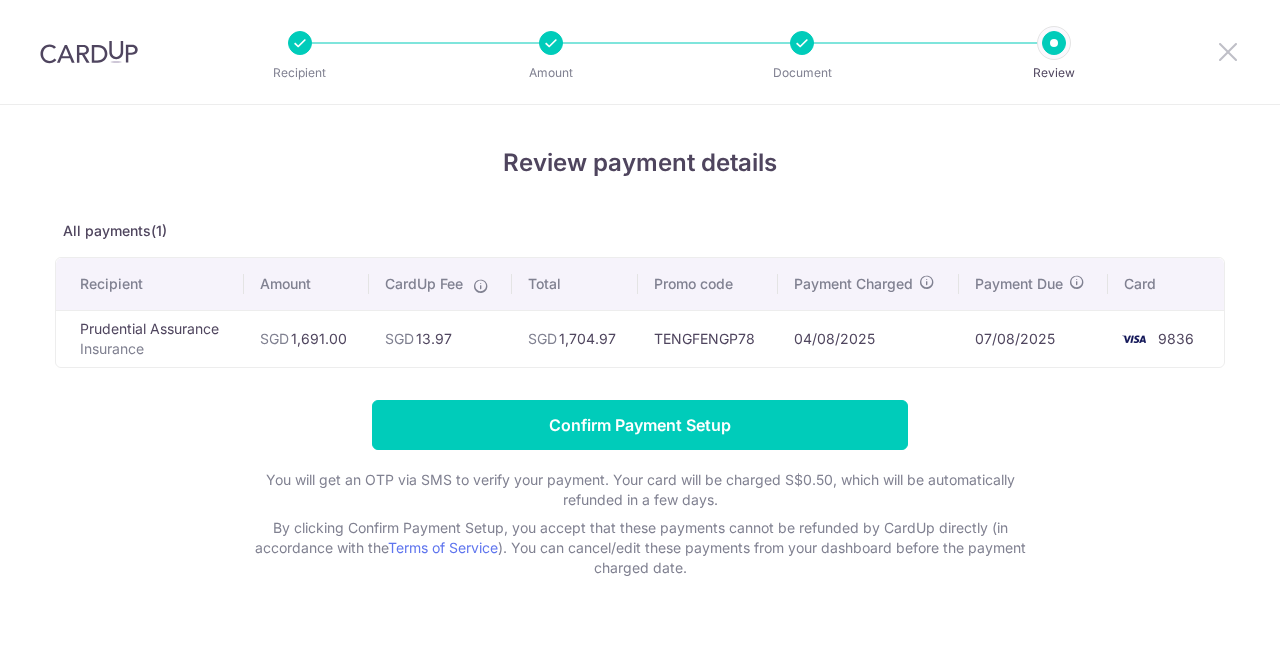 click at bounding box center [1228, 51] 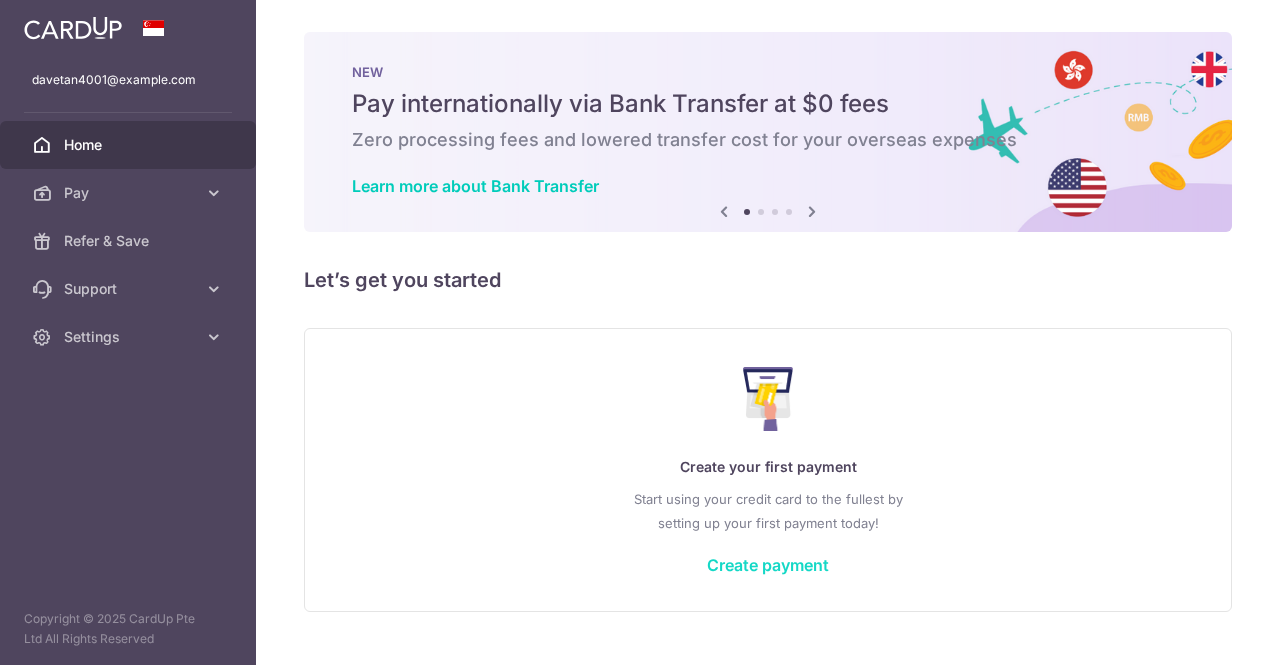 click on "Create payment" at bounding box center (768, 565) 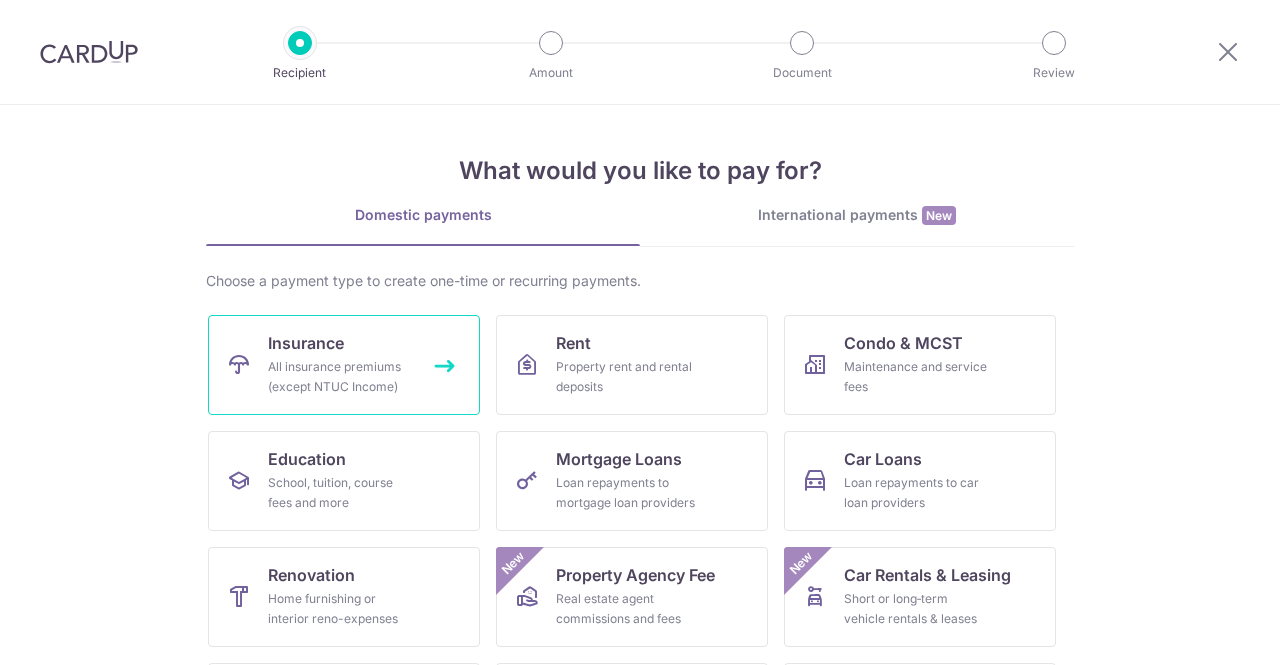 click on "All insurance premiums (except NTUC Income)" at bounding box center [340, 377] 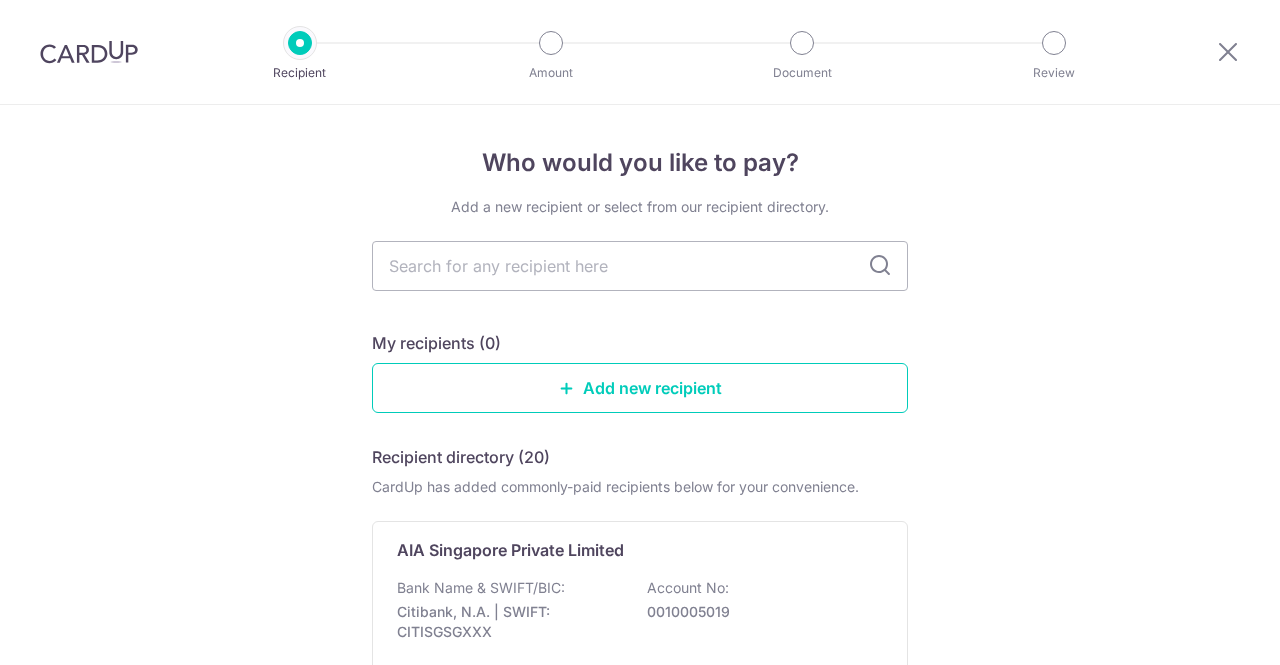 scroll, scrollTop: 0, scrollLeft: 0, axis: both 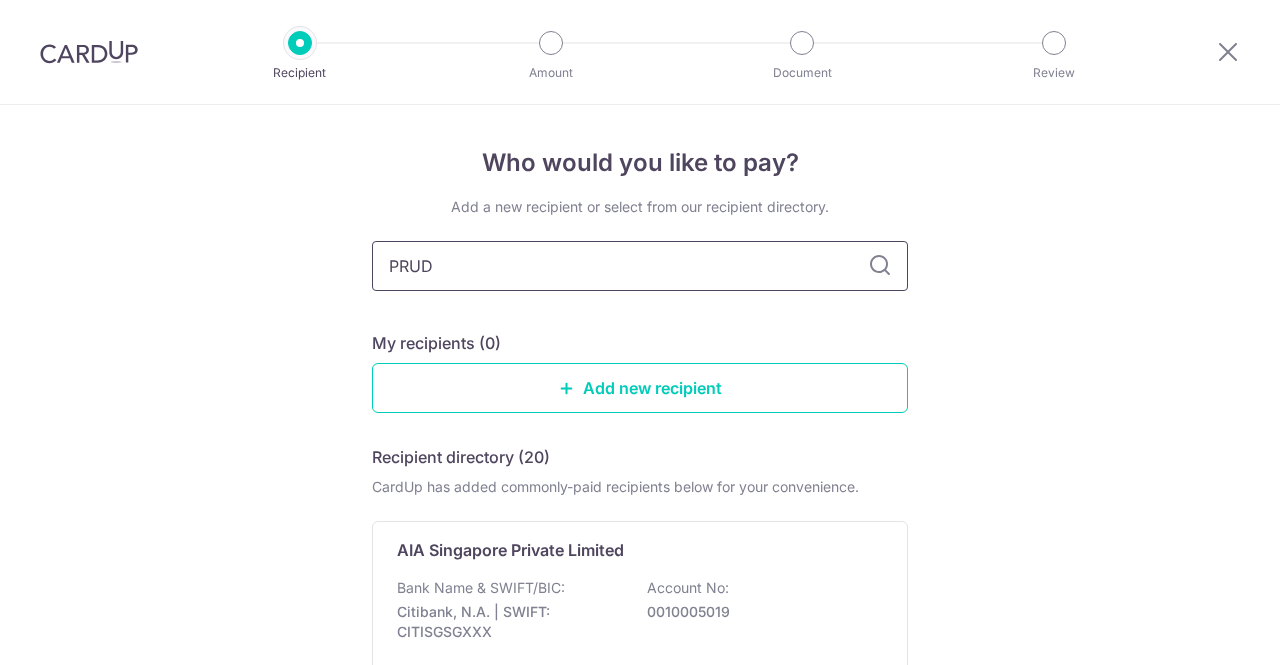 type on "PRUDE" 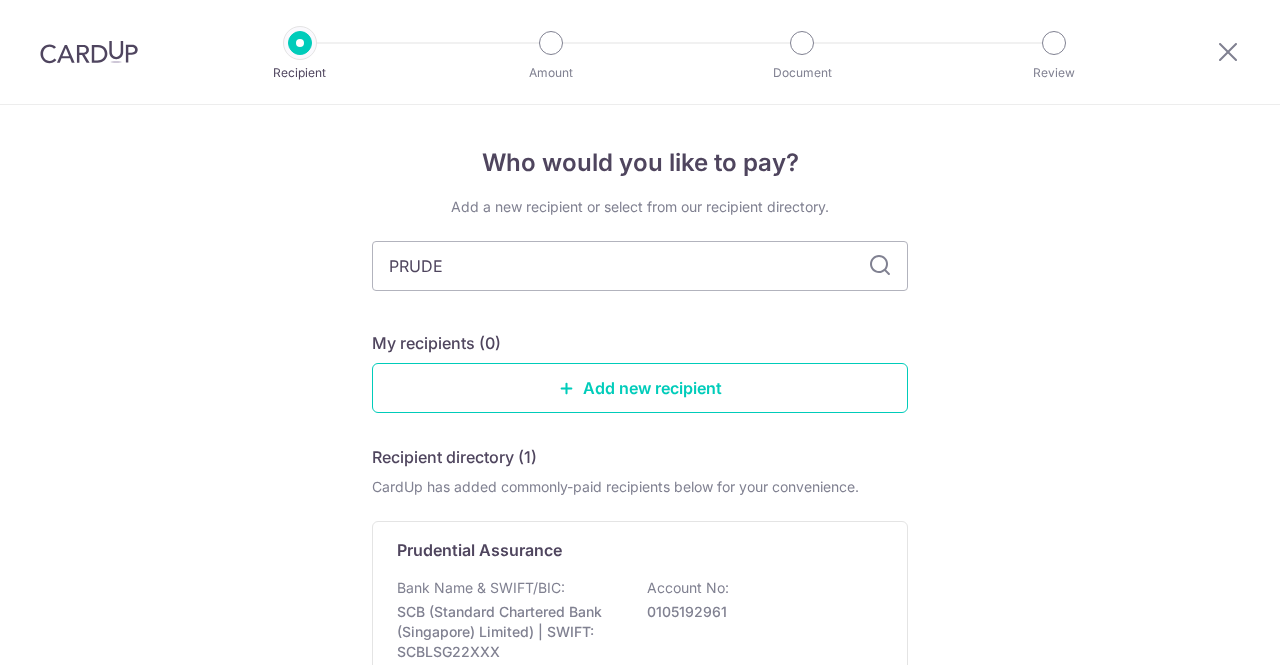 click at bounding box center (880, 266) 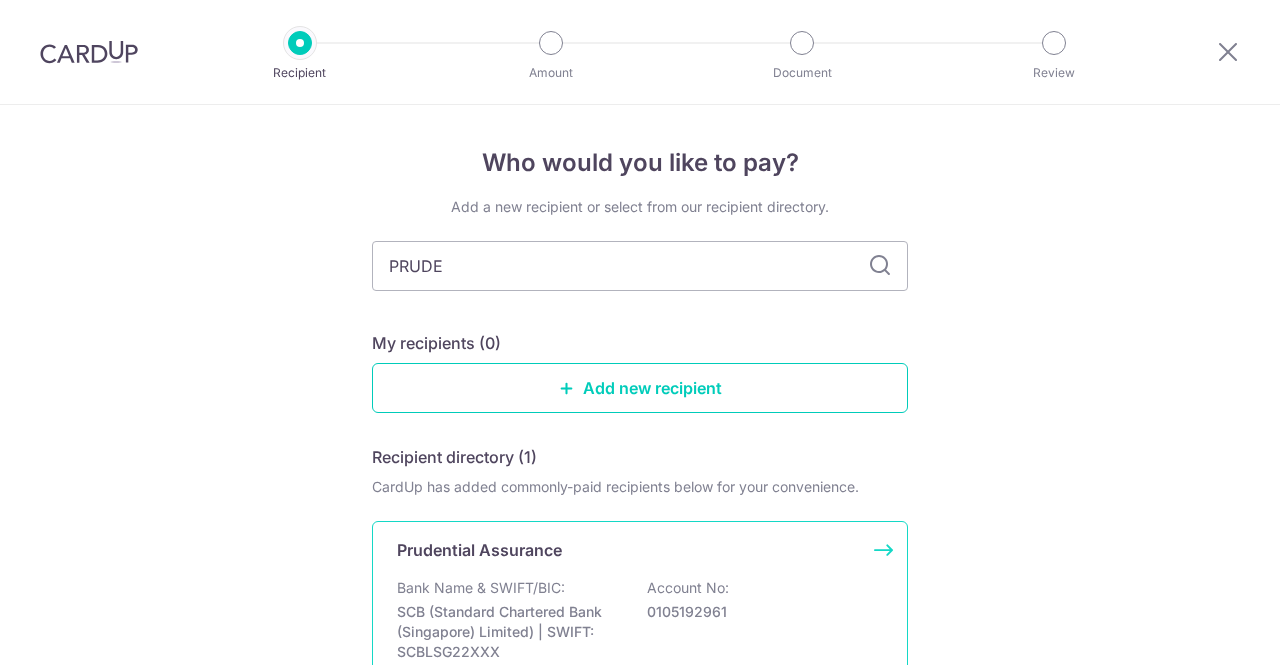 click on "Account No:" at bounding box center [688, 588] 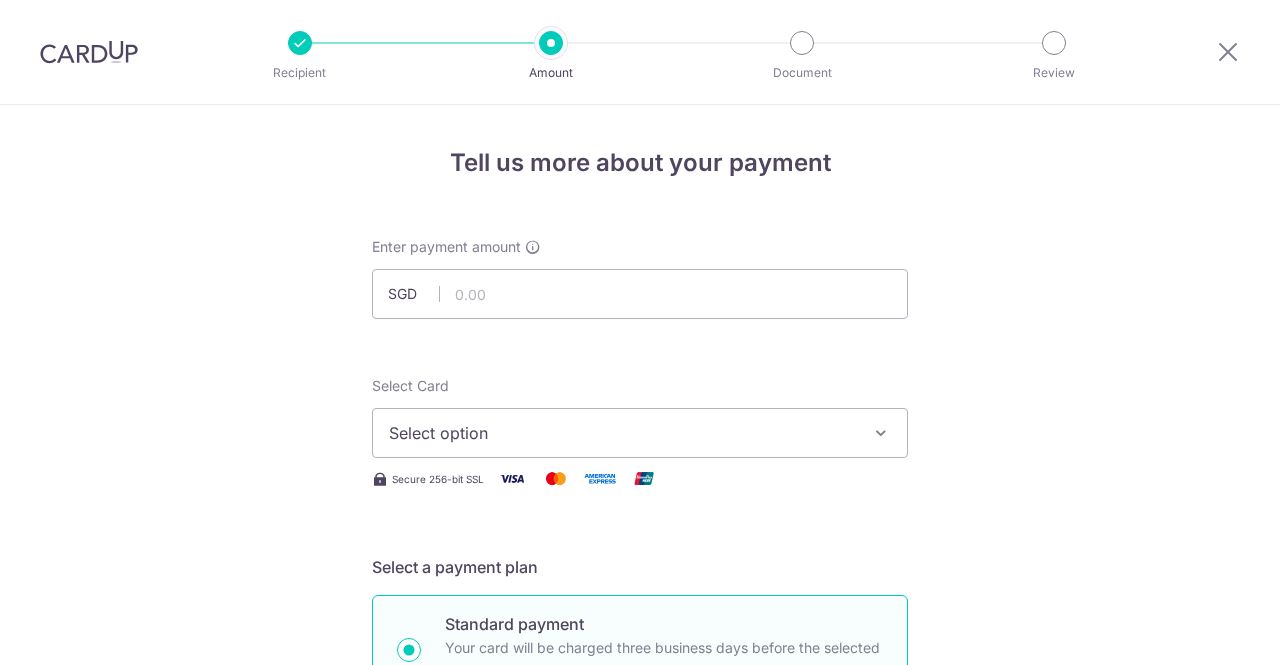 scroll, scrollTop: 0, scrollLeft: 0, axis: both 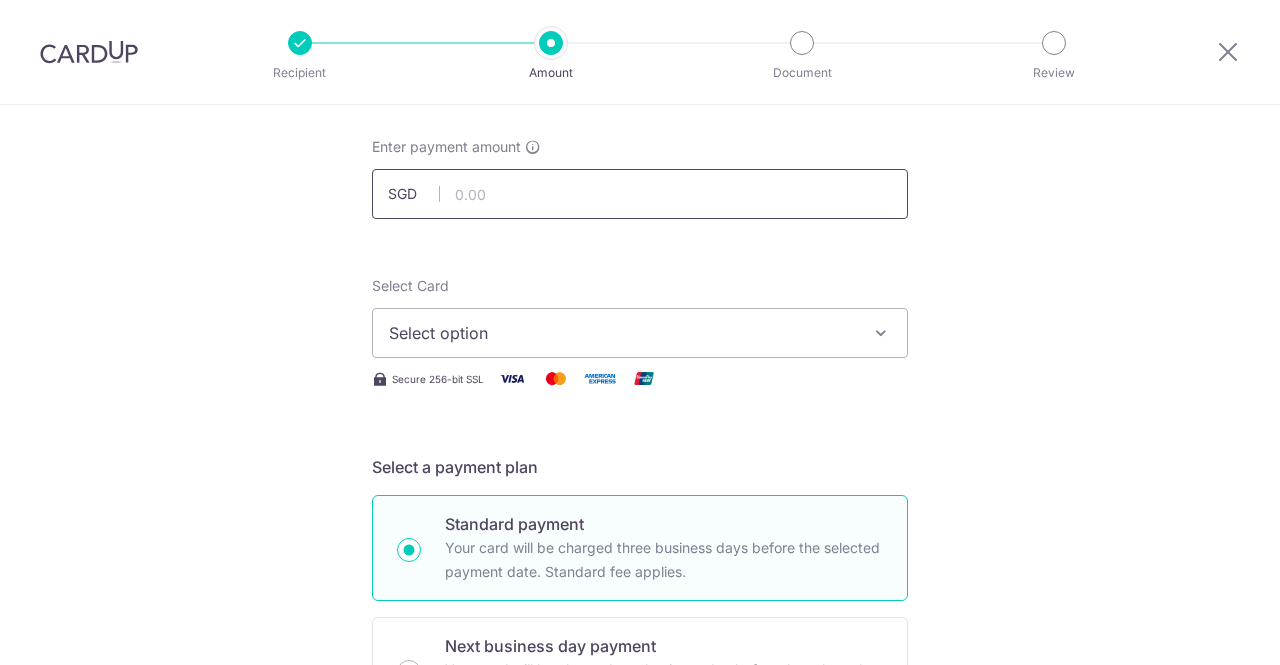 click at bounding box center (640, 194) 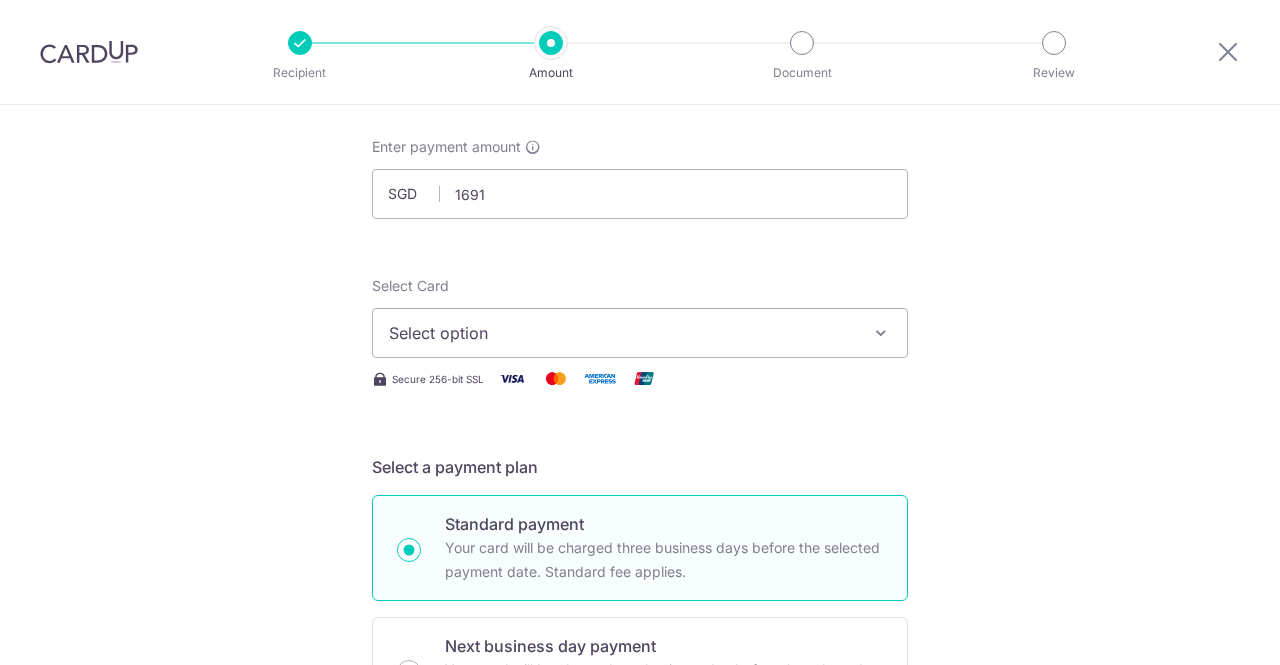 type on "1,691.00" 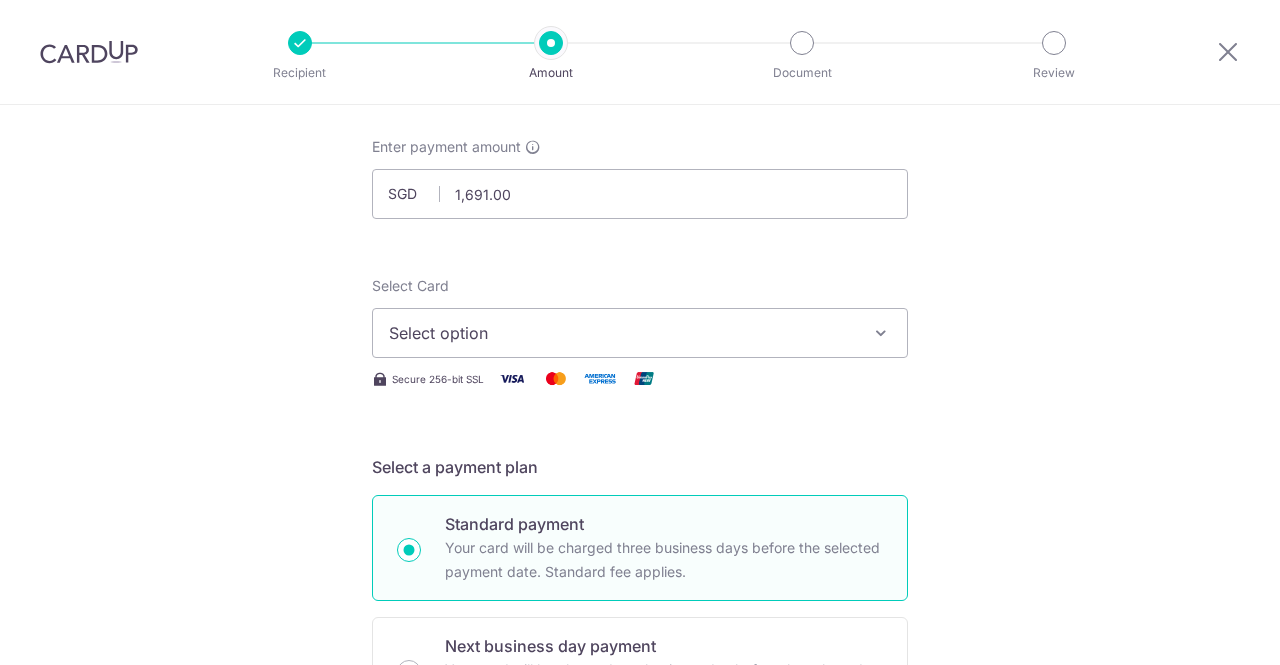click on "Select option" at bounding box center (640, 333) 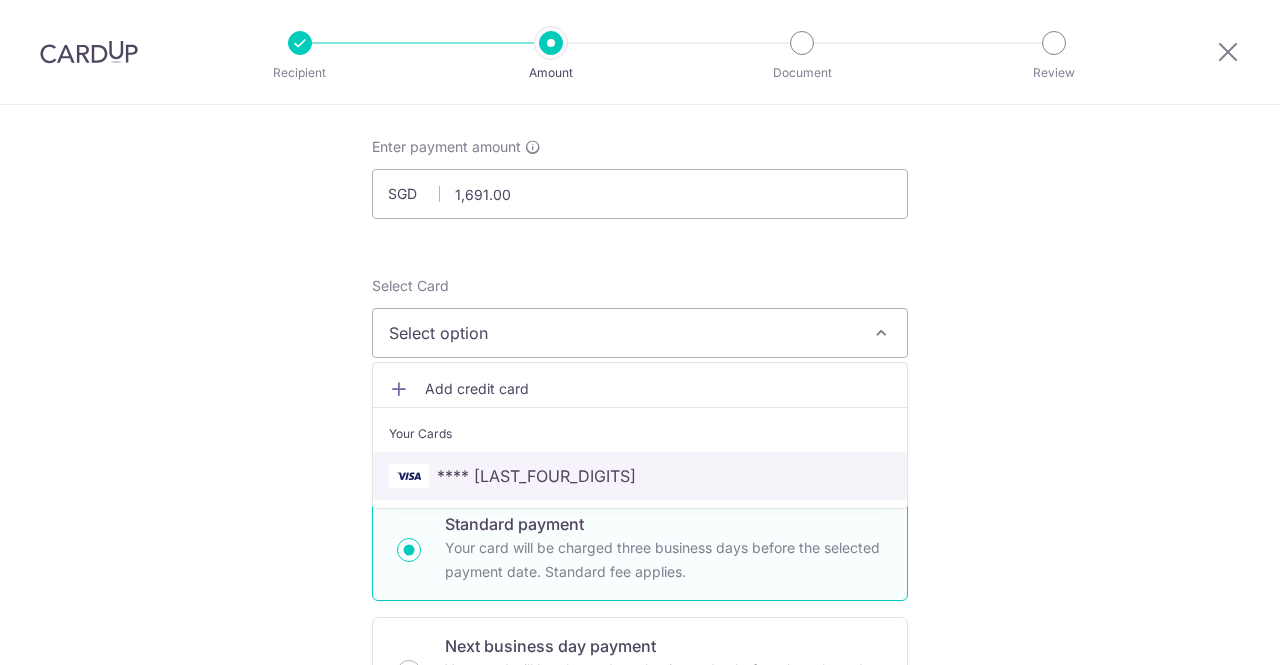 click on "**** [CARD]" at bounding box center [640, 476] 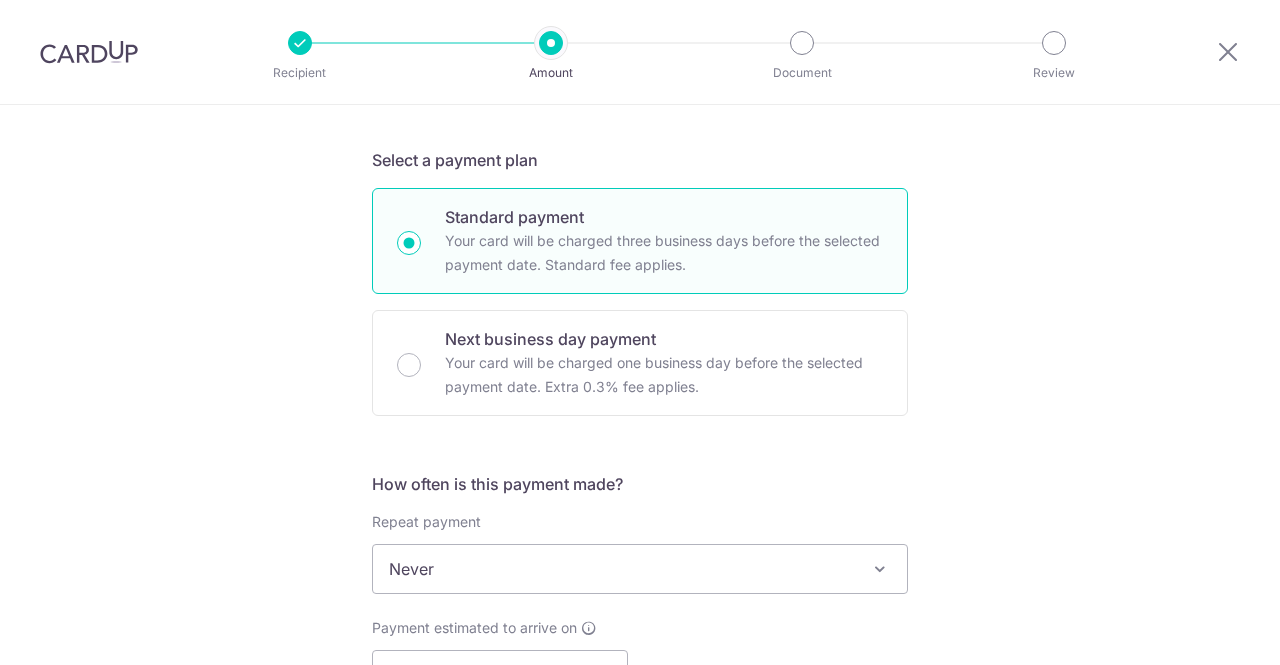 scroll, scrollTop: 500, scrollLeft: 0, axis: vertical 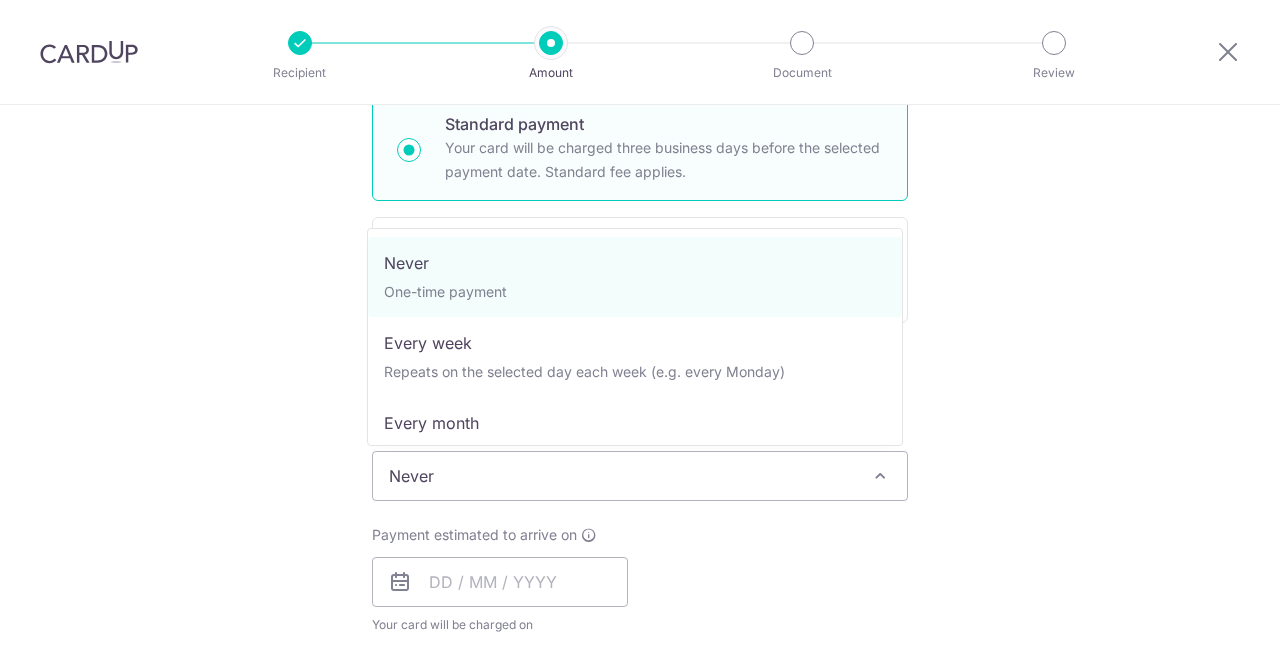 click on "Never" at bounding box center [640, 476] 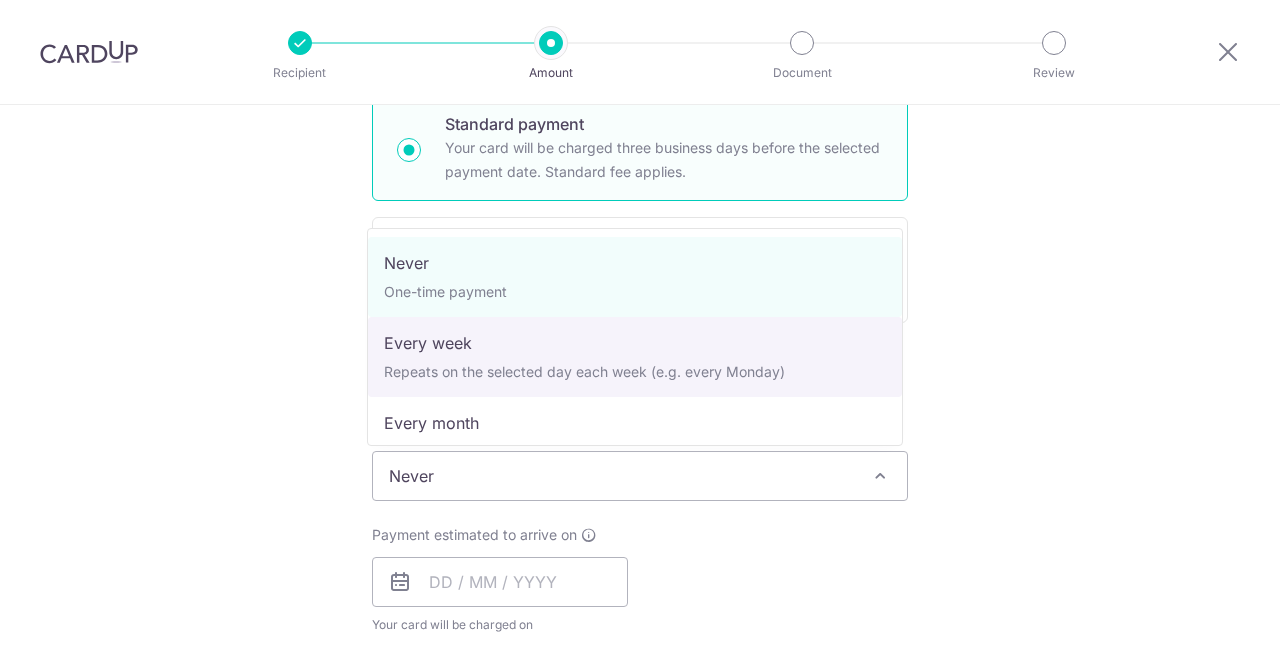 click on "Payment estimated to arrive on
Your card will be charged on   for the first payment
* If your payment is funded by  9:00am SGT on Tuesday 05/08/2025
05/08/2025" at bounding box center [500, 580] 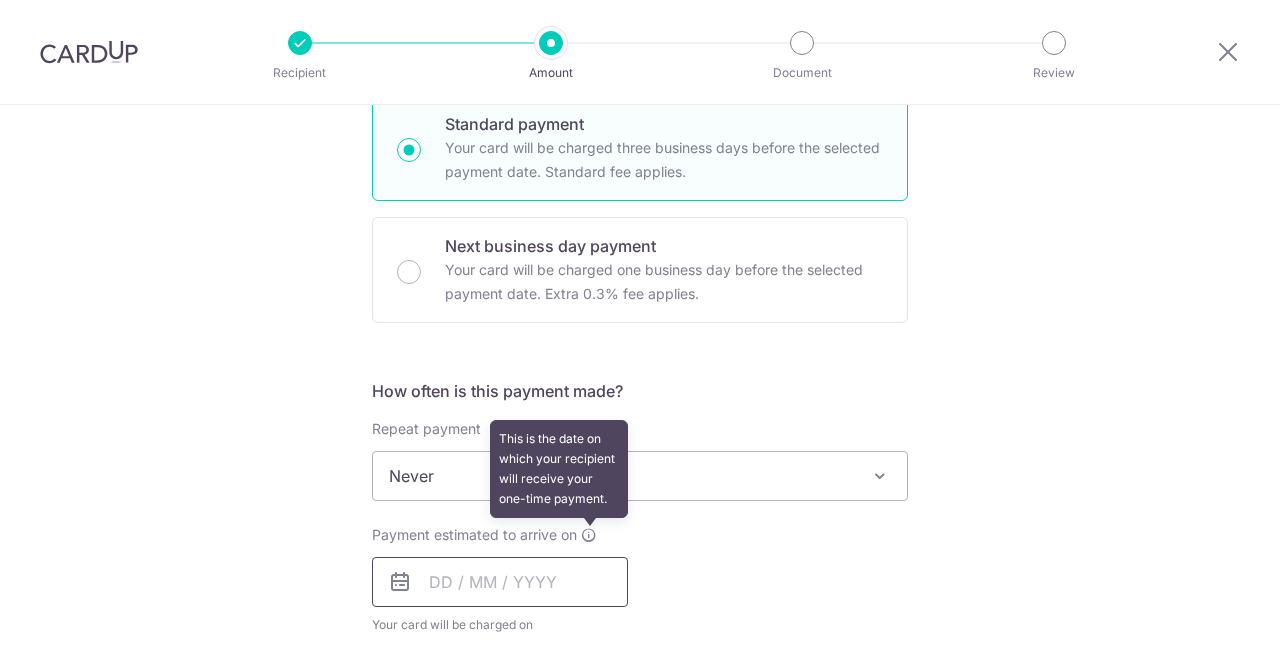click at bounding box center [500, 582] 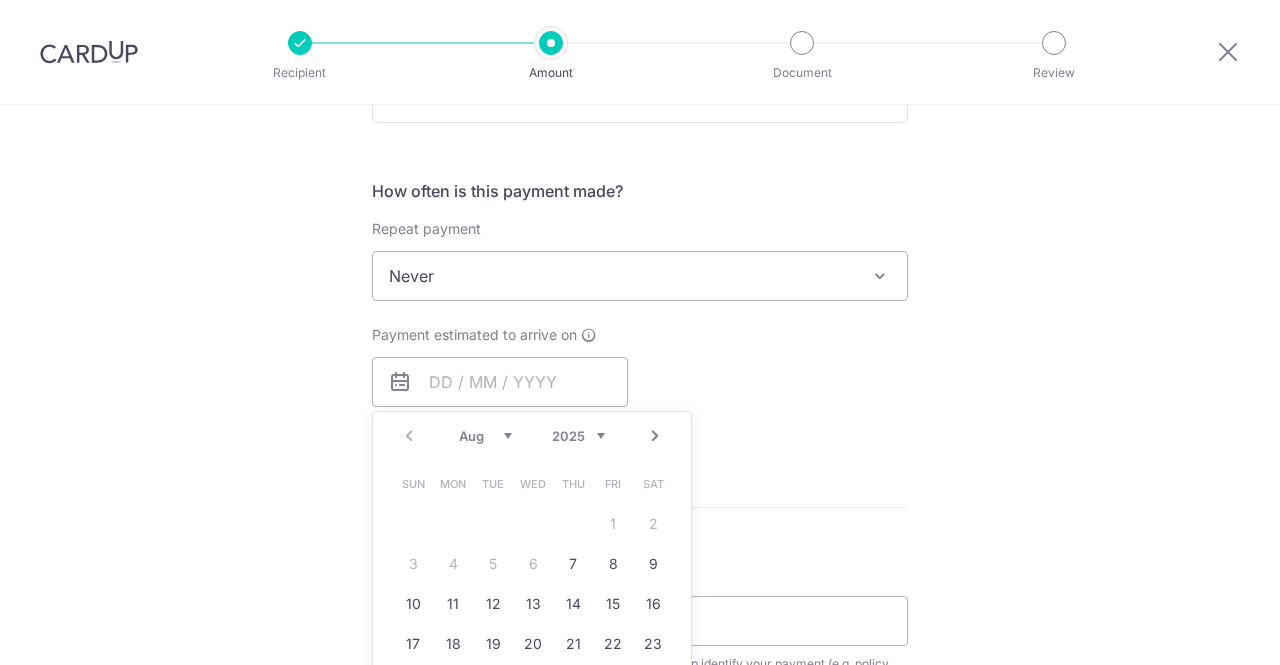 click on "7" at bounding box center [573, 564] 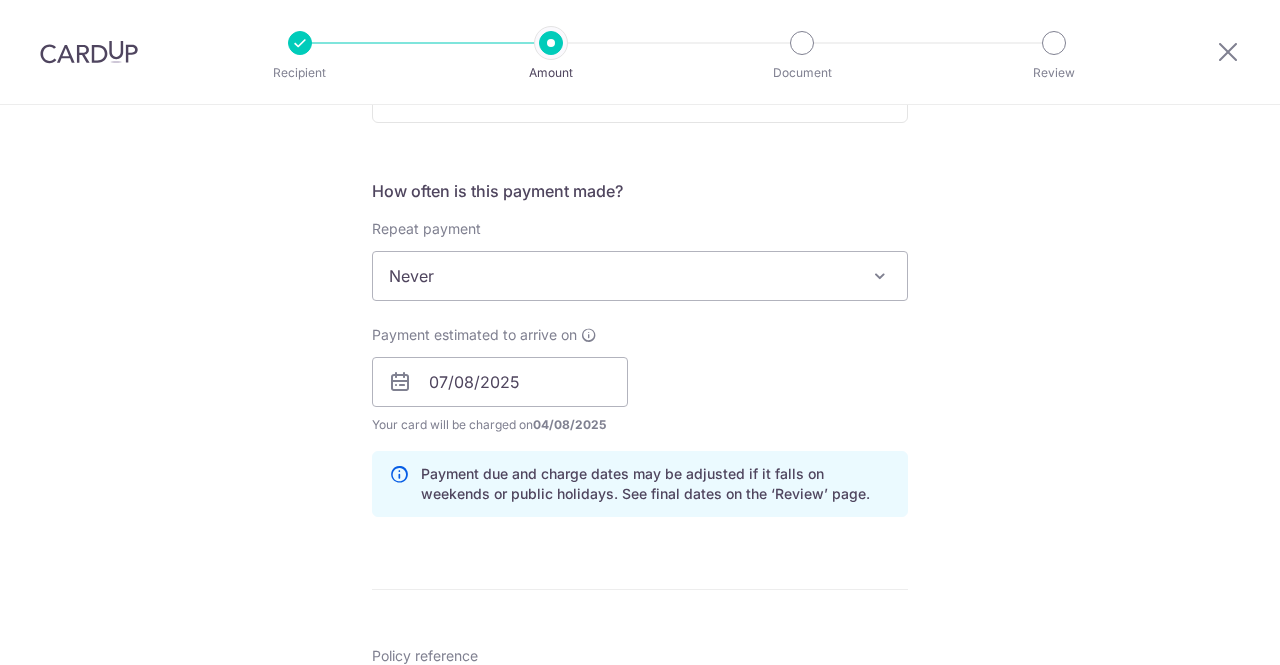 scroll, scrollTop: 900, scrollLeft: 0, axis: vertical 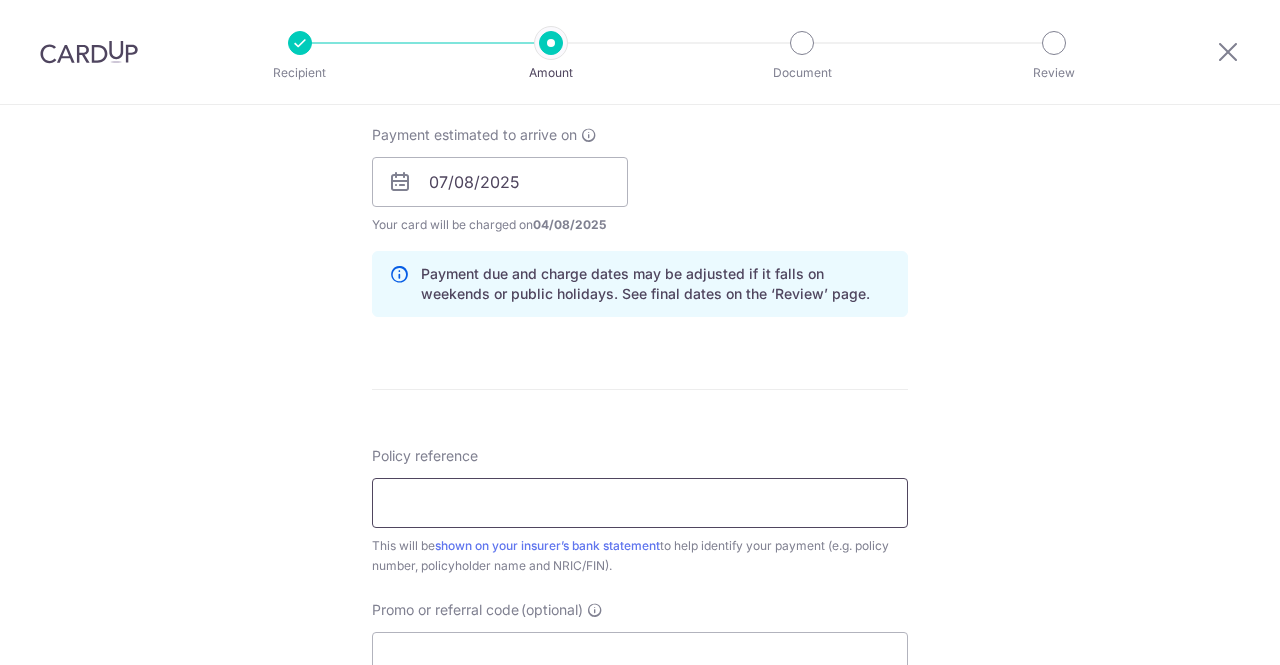 click on "Policy reference" at bounding box center [640, 503] 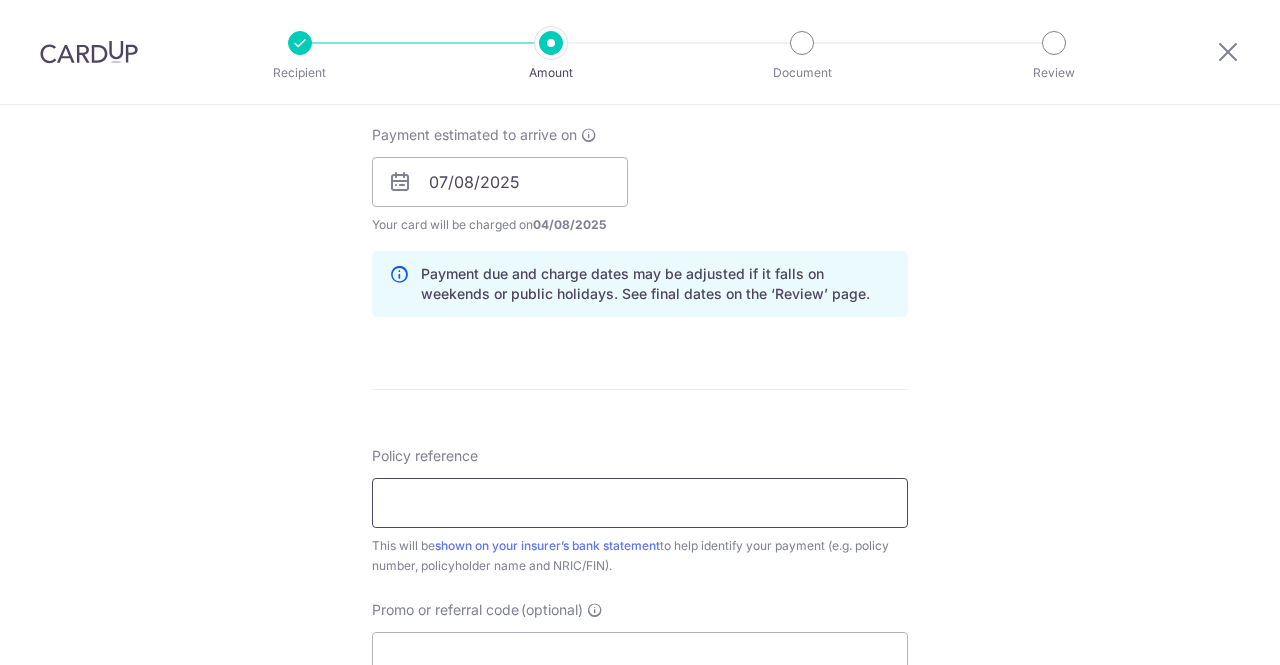 paste on "MILELION" 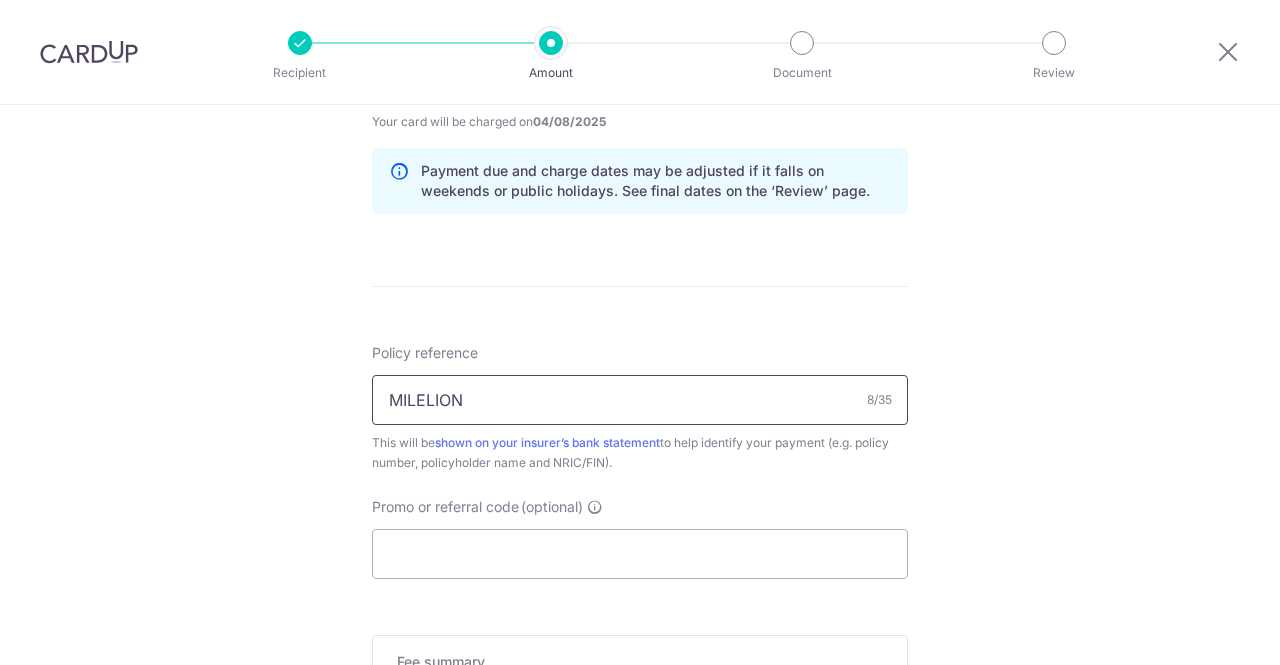 scroll, scrollTop: 1100, scrollLeft: 0, axis: vertical 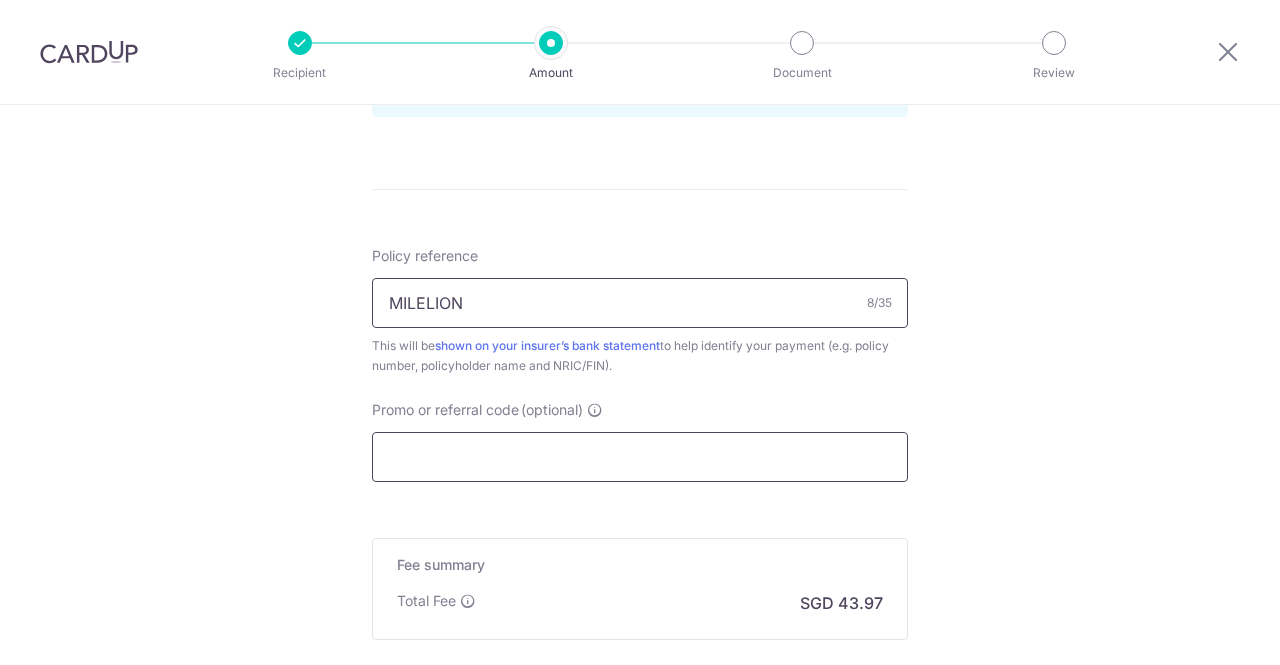 type on "MILELION" 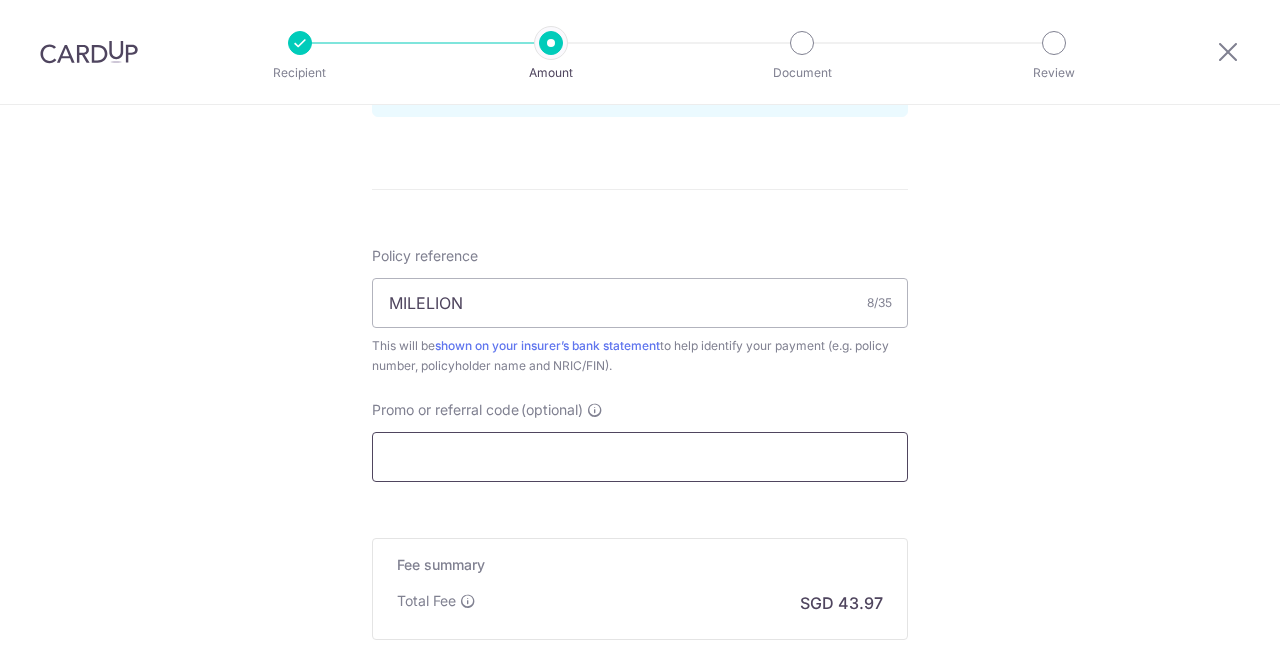 click on "Promo or referral code
(optional)" at bounding box center (640, 457) 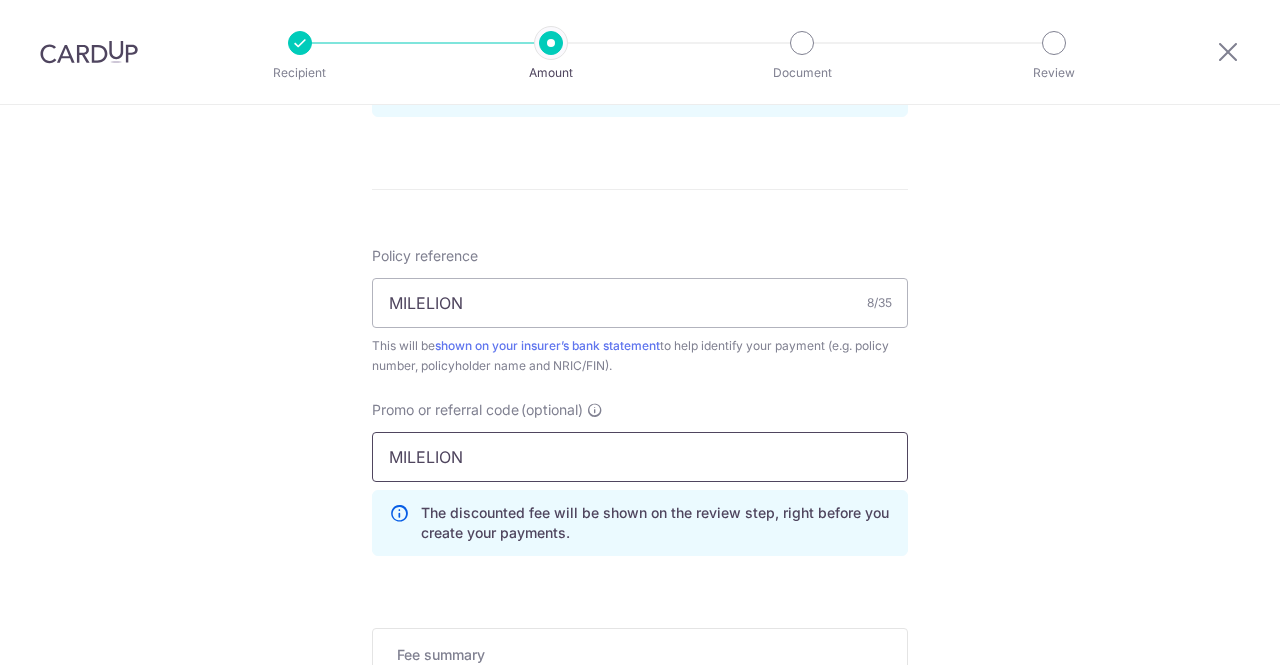 type on "MILELION" 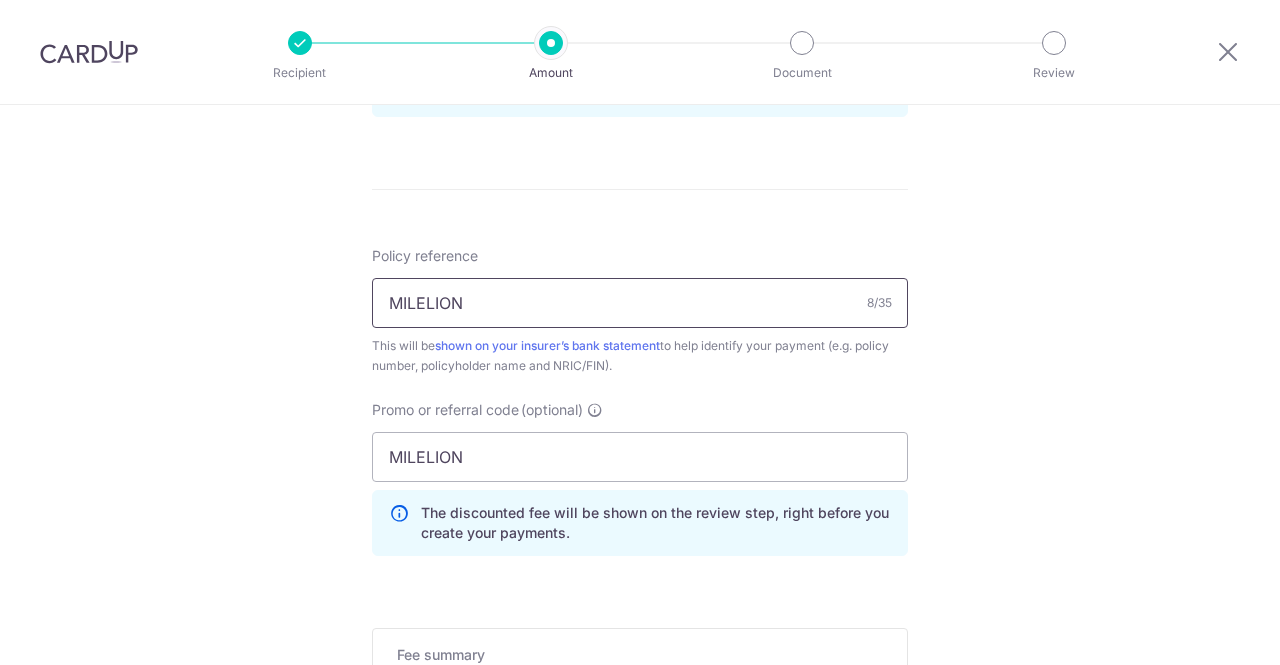 drag, startPoint x: 481, startPoint y: 301, endPoint x: 373, endPoint y: 294, distance: 108.226616 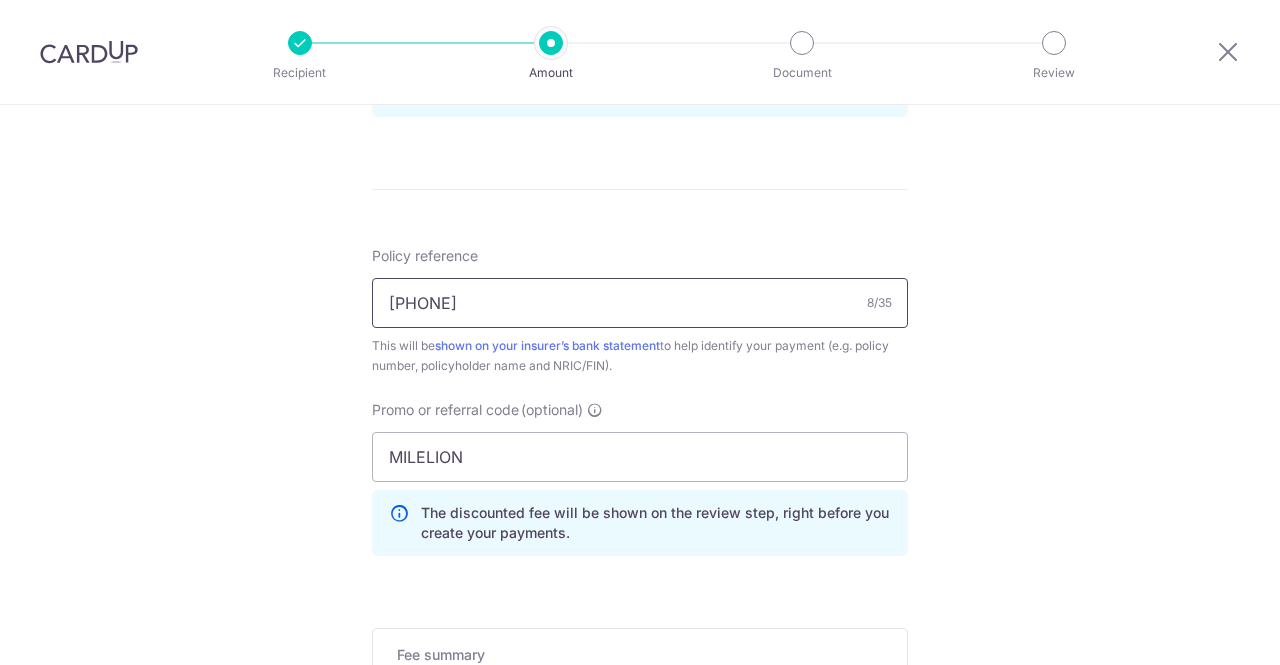 type on "[NUMBER]" 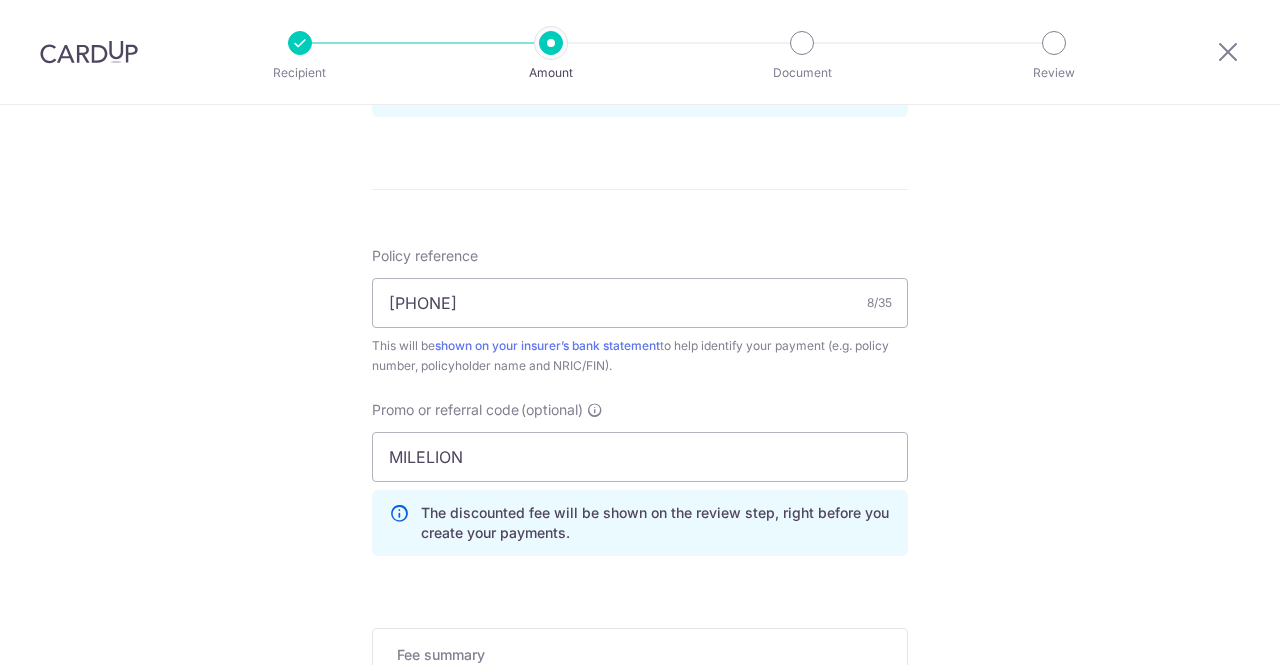 click on "Tell us more about your payment
Enter payment amount
SGD
1,691.00
1691.00
Select Card
**** 9836
Add credit card
Your Cards
**** 9836
Secure 256-bit SSL
Text
New card details
Card
Secure 256-bit SSL" at bounding box center [640, -5] 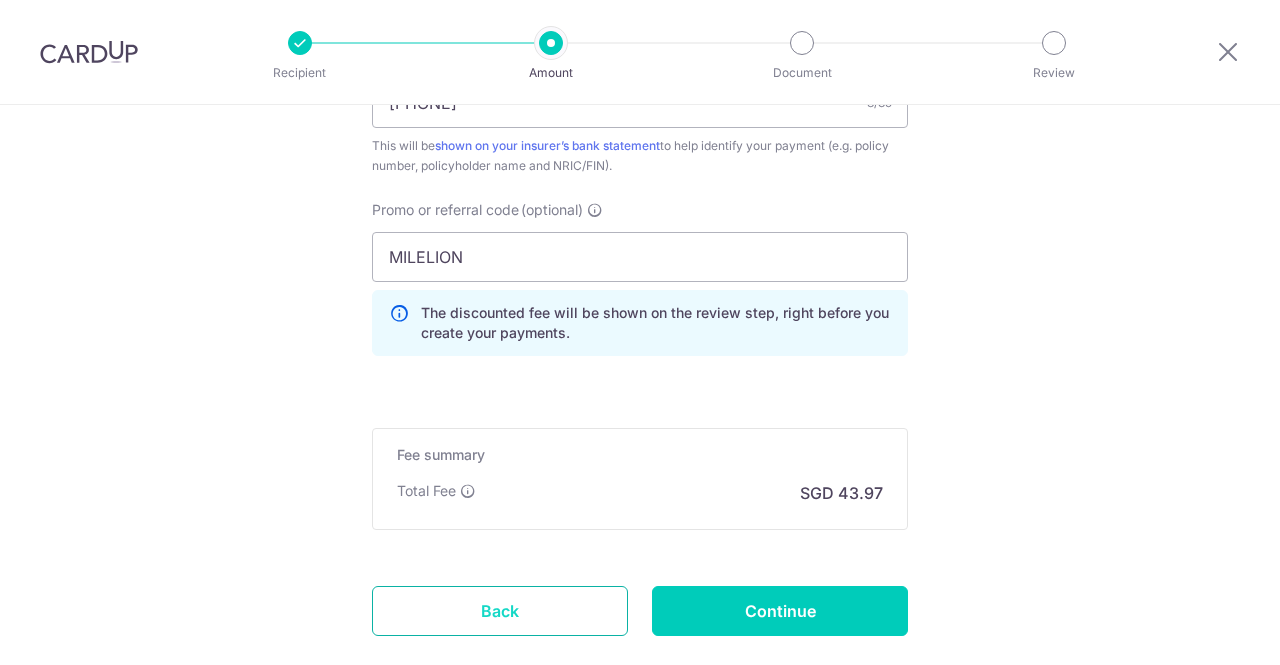 scroll, scrollTop: 1400, scrollLeft: 0, axis: vertical 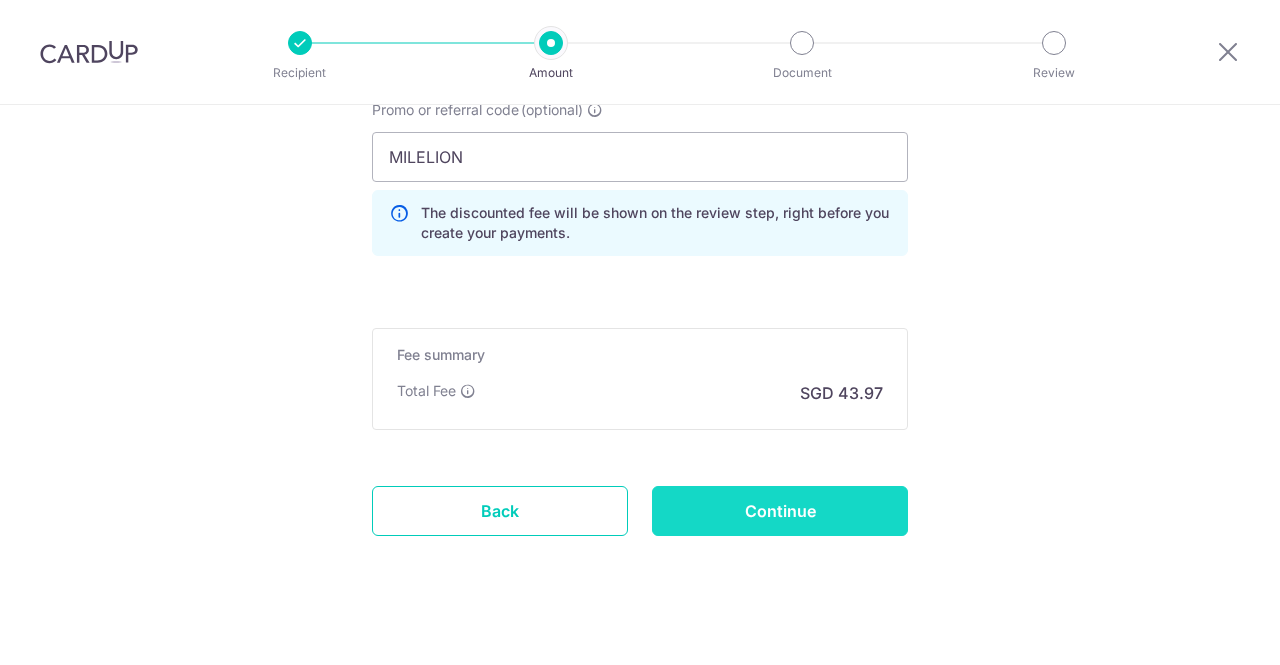 click on "Continue" at bounding box center (780, 511) 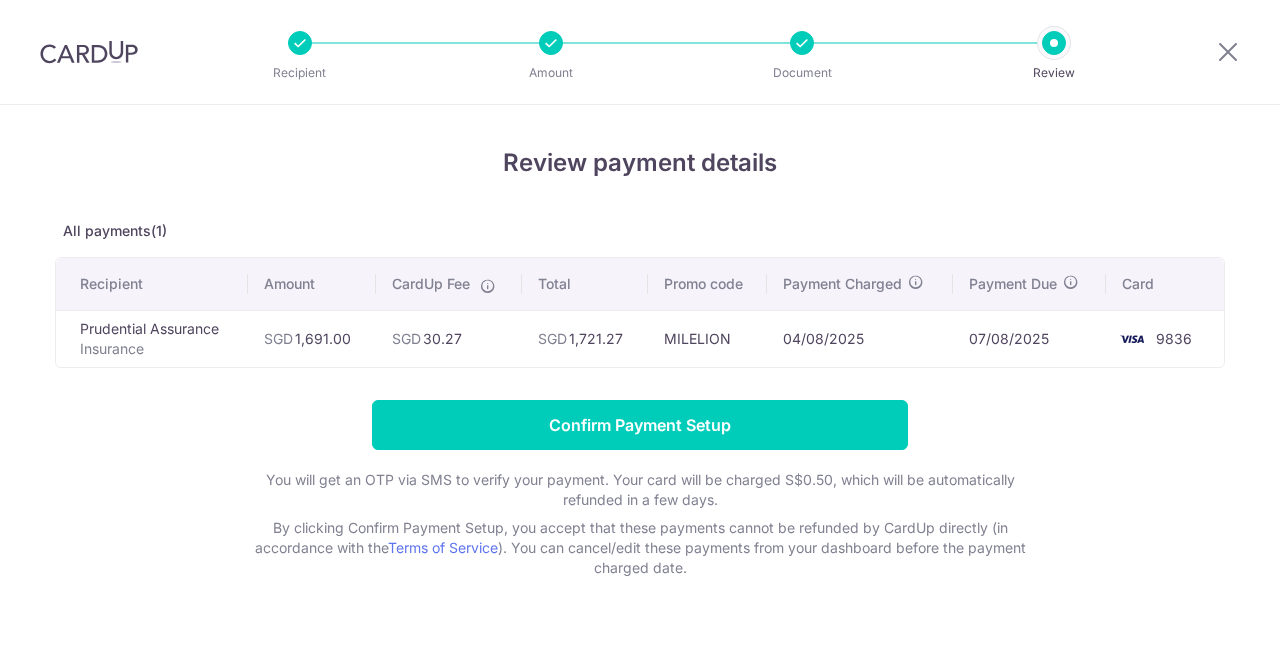 scroll, scrollTop: 0, scrollLeft: 0, axis: both 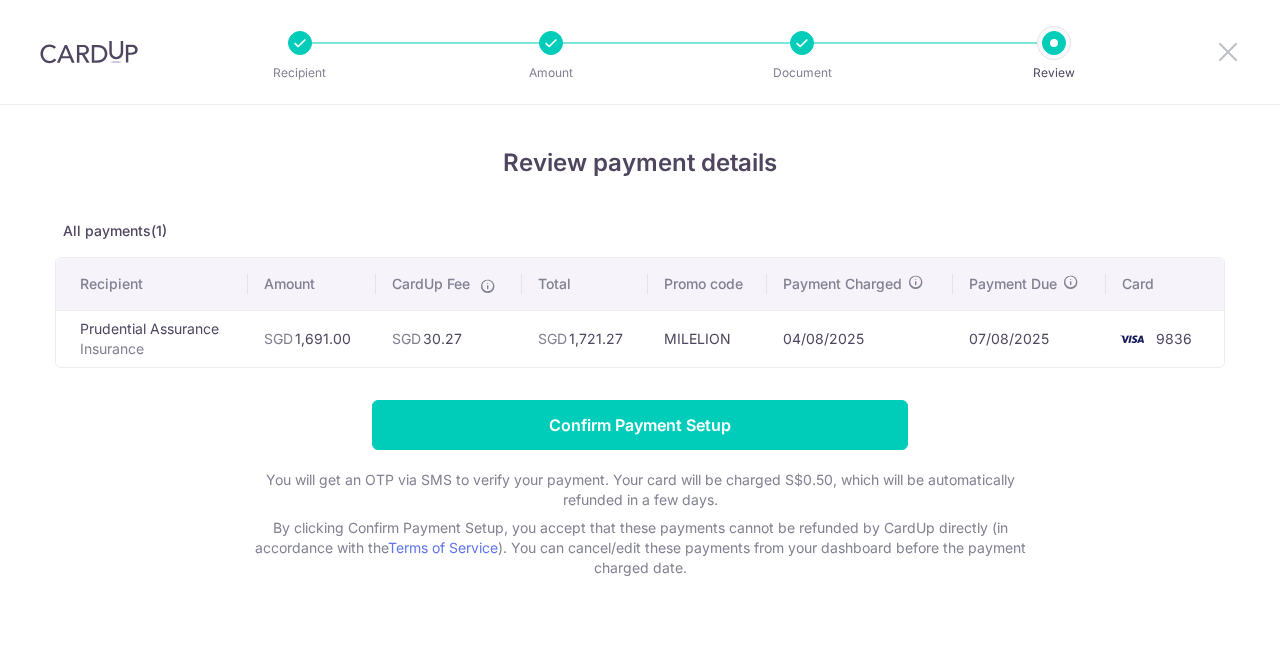 click at bounding box center [1228, 51] 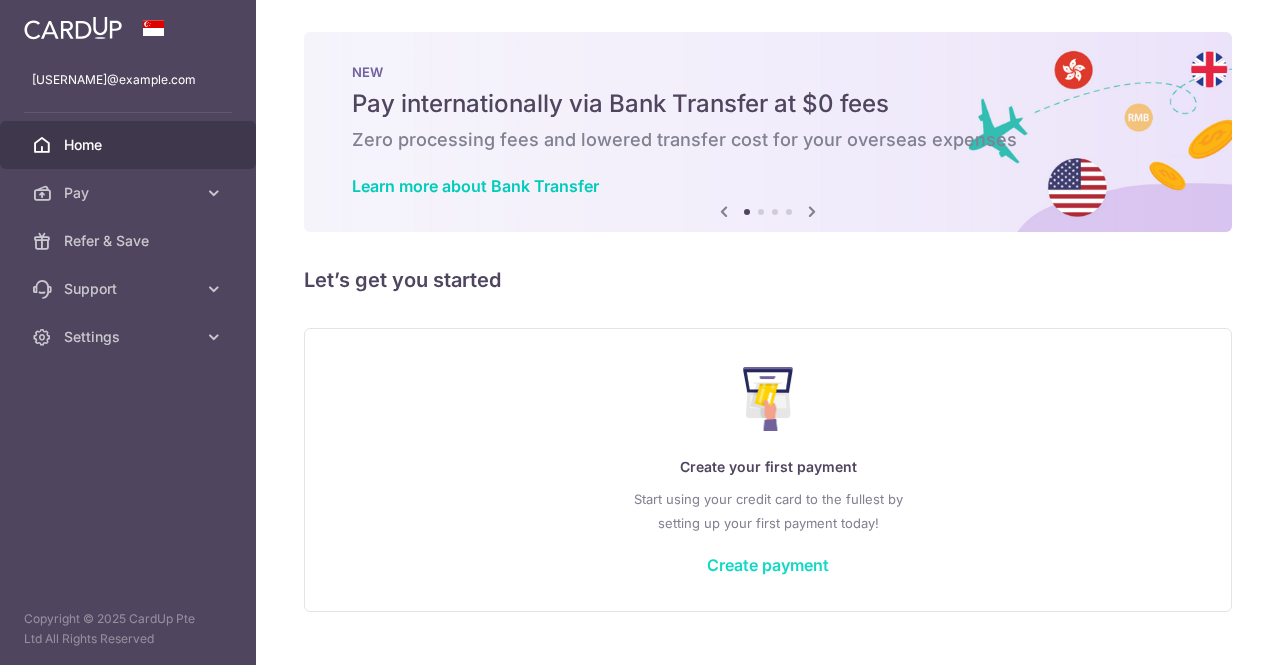 click on "Create payment" at bounding box center (768, 565) 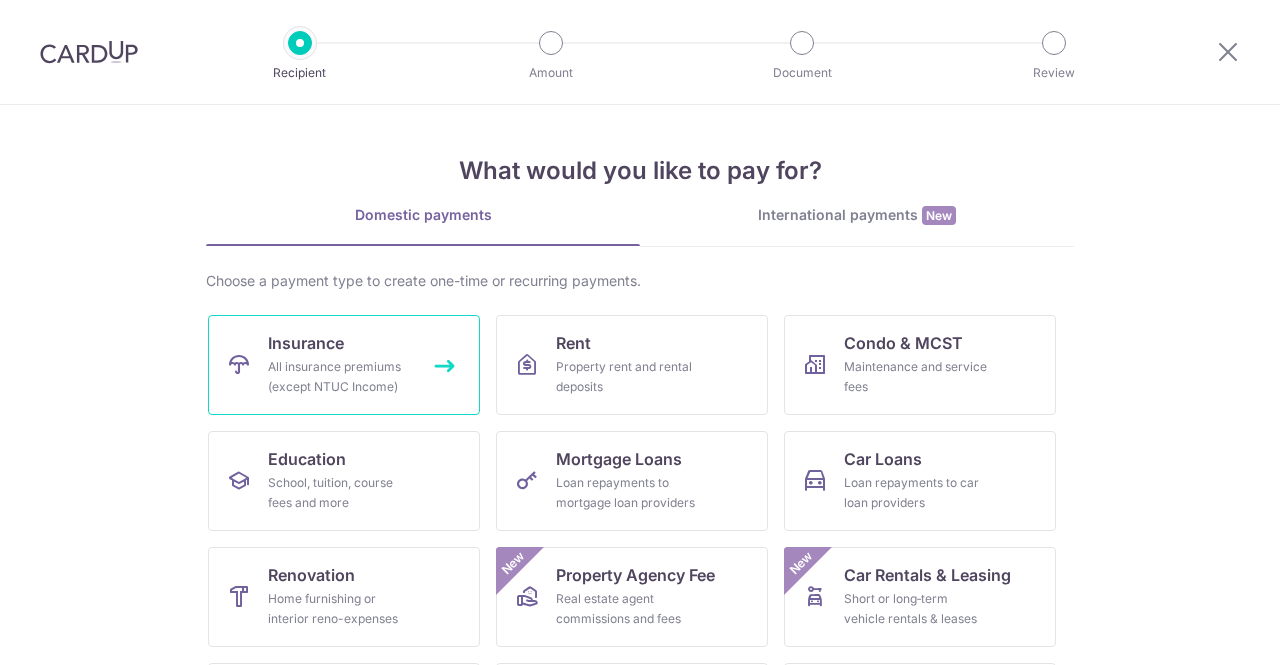 click on "Insurance All insurance premiums (except NTUC Income)" at bounding box center [344, 365] 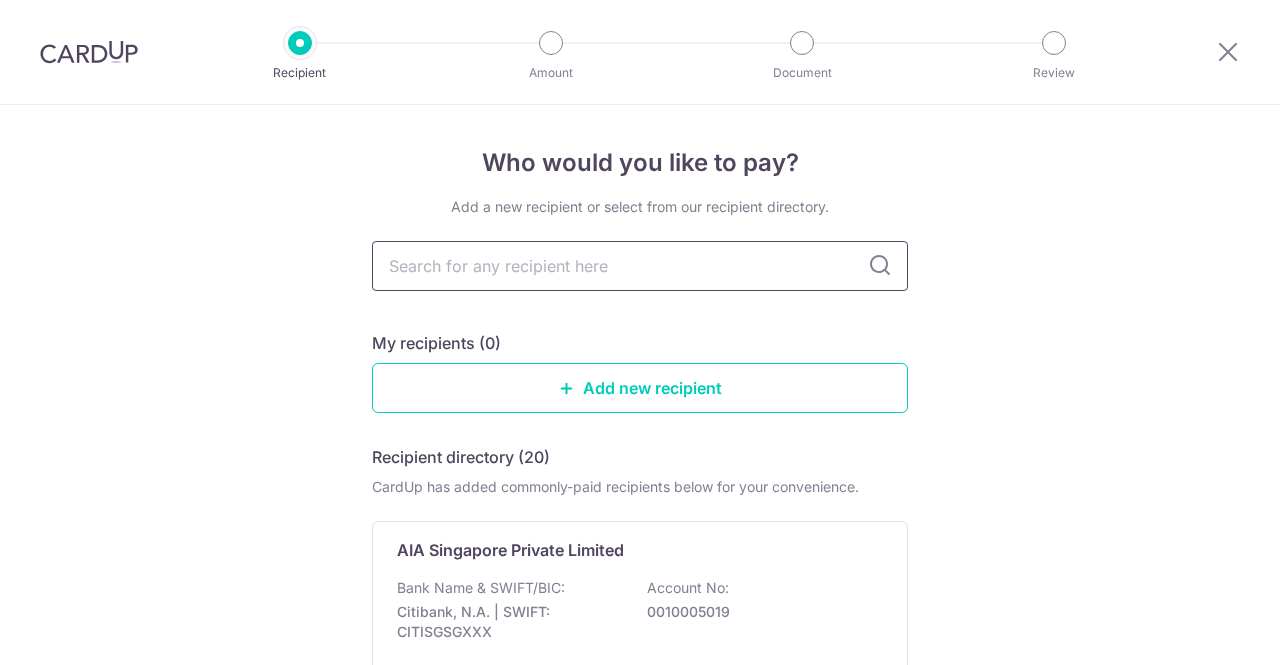 scroll, scrollTop: 0, scrollLeft: 0, axis: both 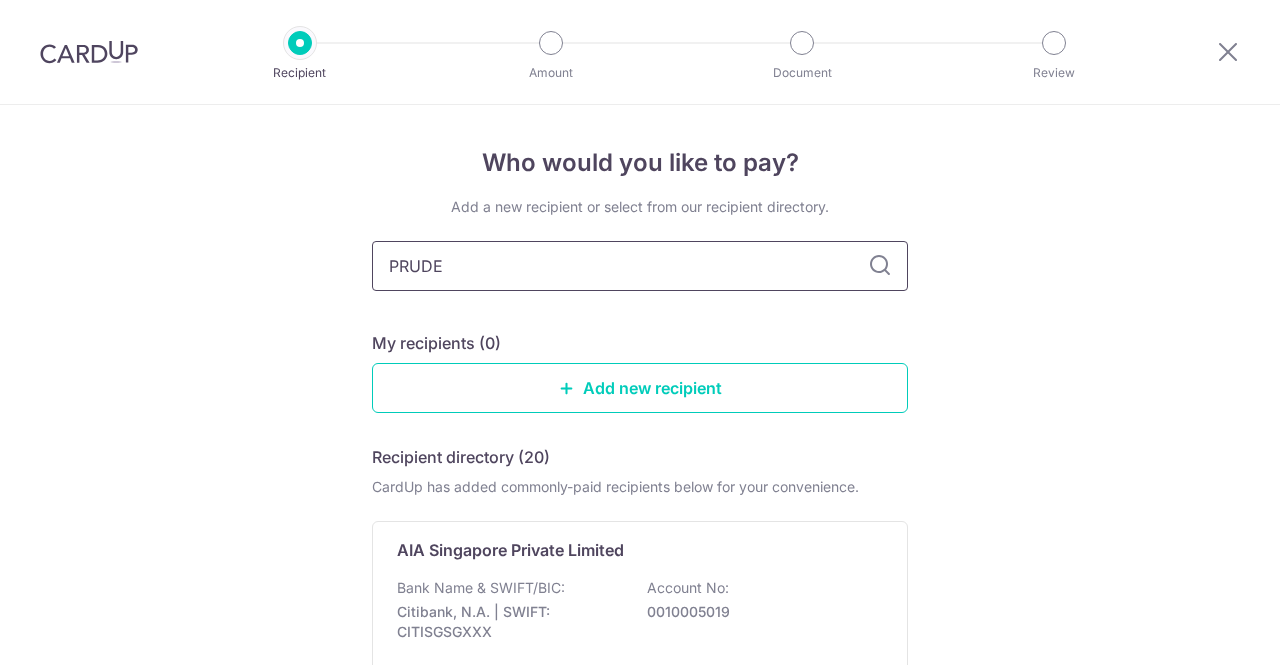 type on "PRUDEN" 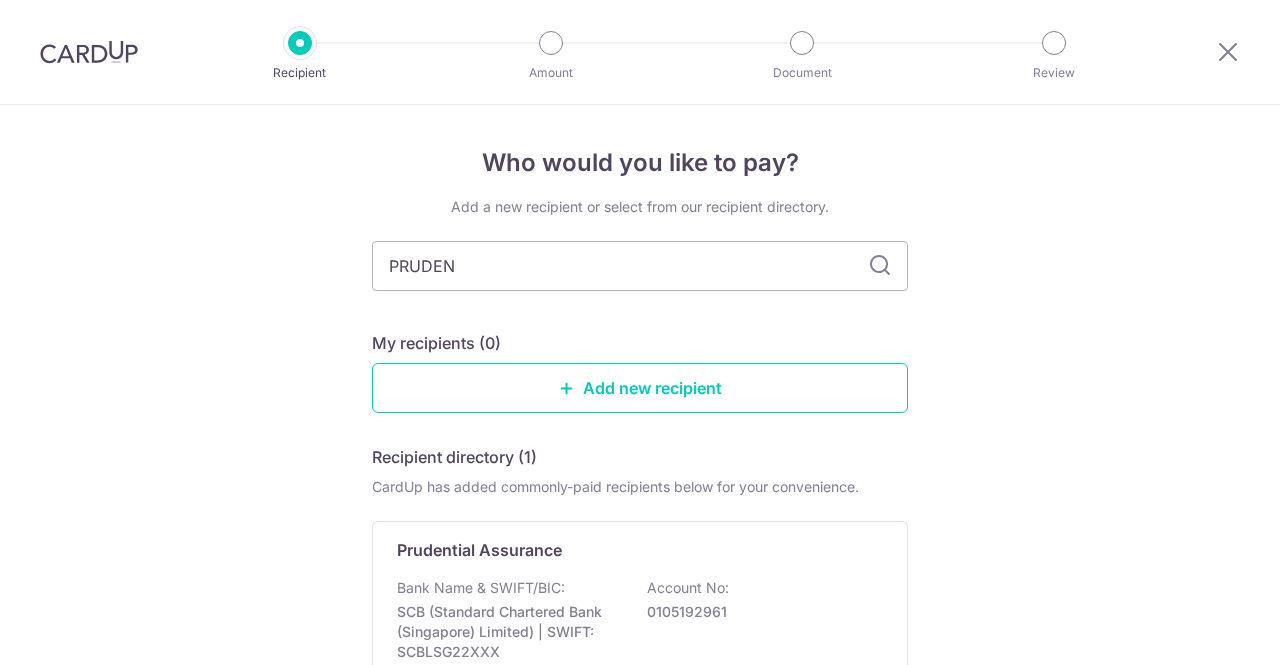click at bounding box center (880, 266) 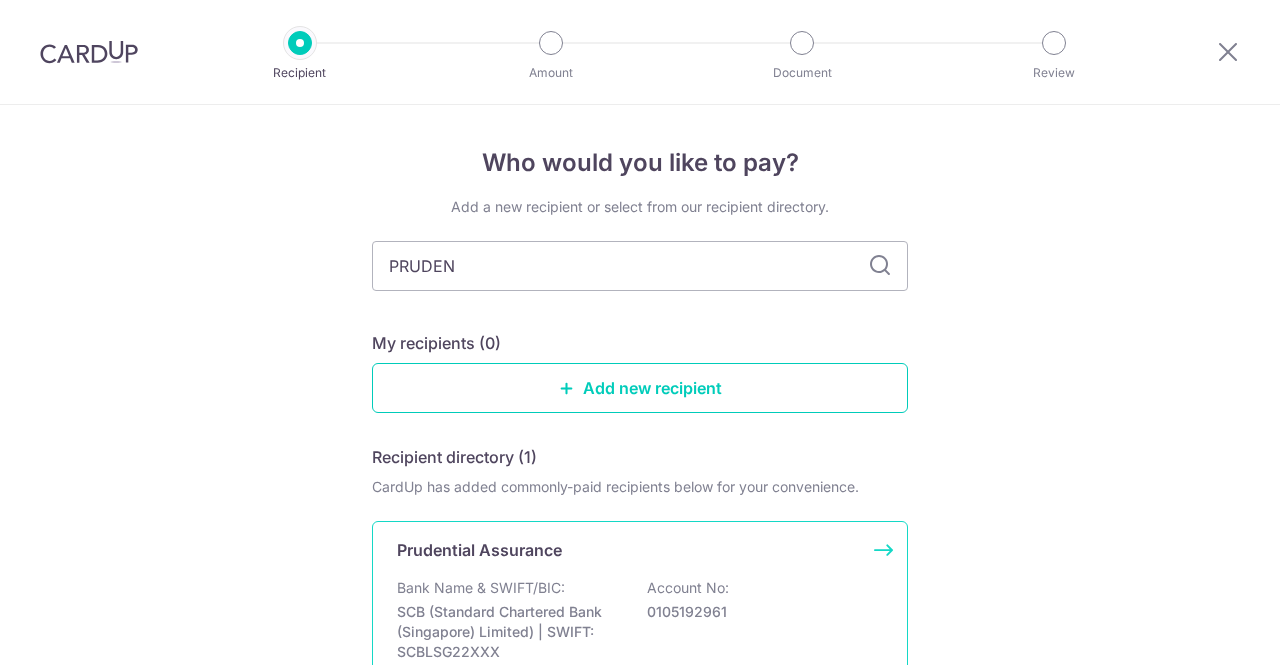 click on "Prudential Assurance
Bank Name & SWIFT/BIC:
SCB (Standard Chartered Bank (Singapore) Limited) | SWIFT: SCBLSG22XXX
Account No:
0105192961
View" at bounding box center (640, 618) 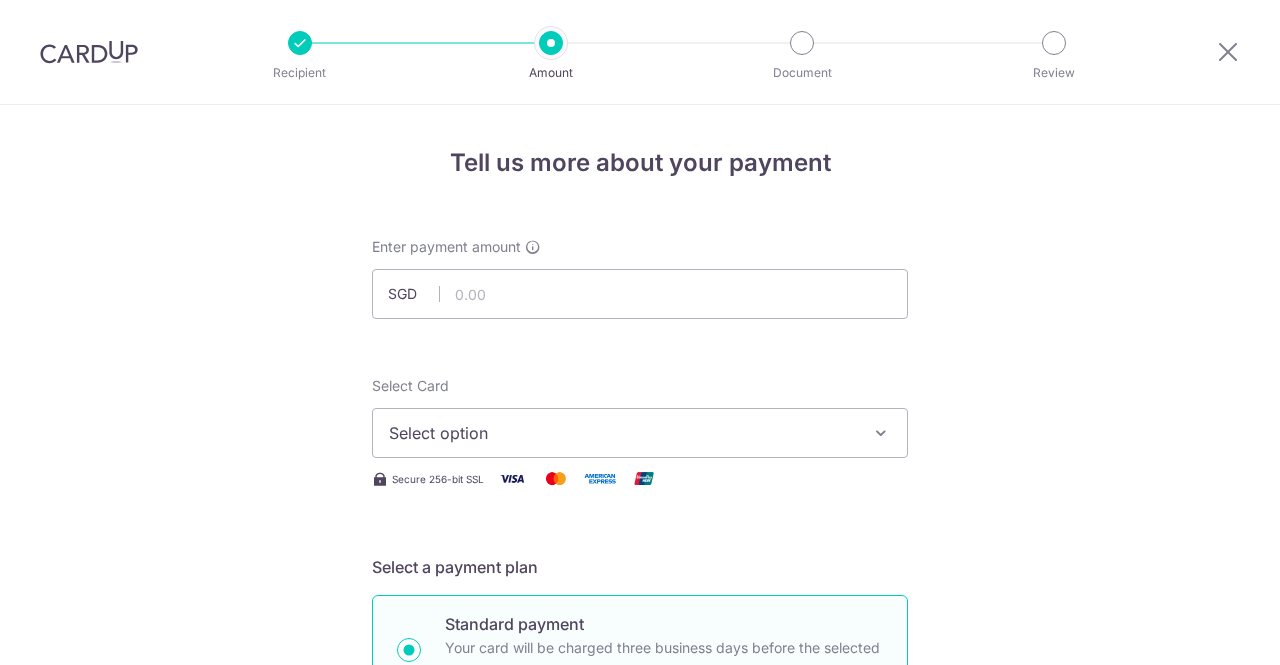 scroll, scrollTop: 0, scrollLeft: 0, axis: both 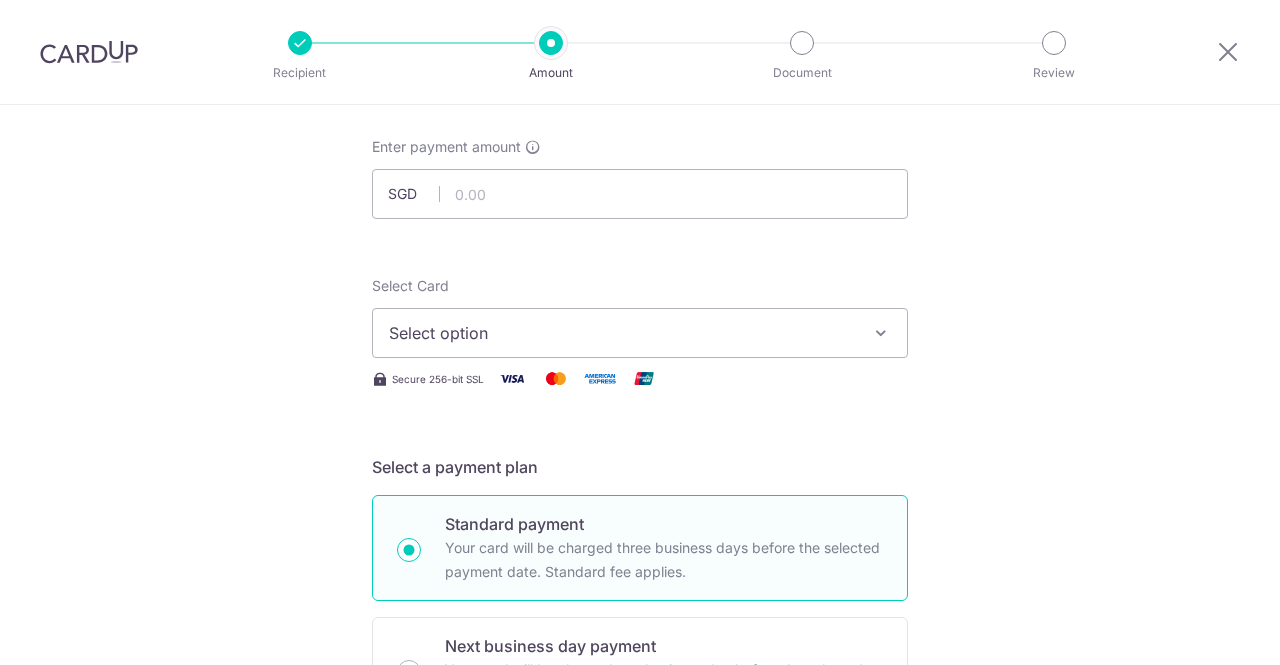 click on "Select option" at bounding box center (640, 333) 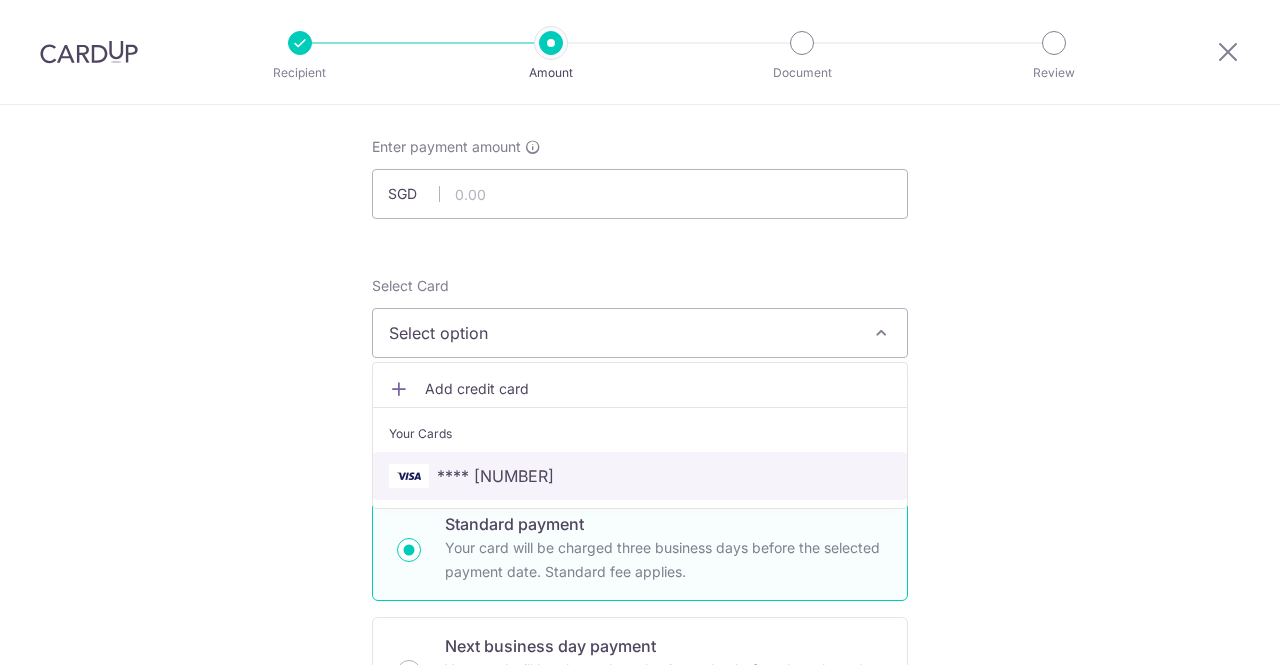 click on "**** [NUMBER]" at bounding box center [495, 476] 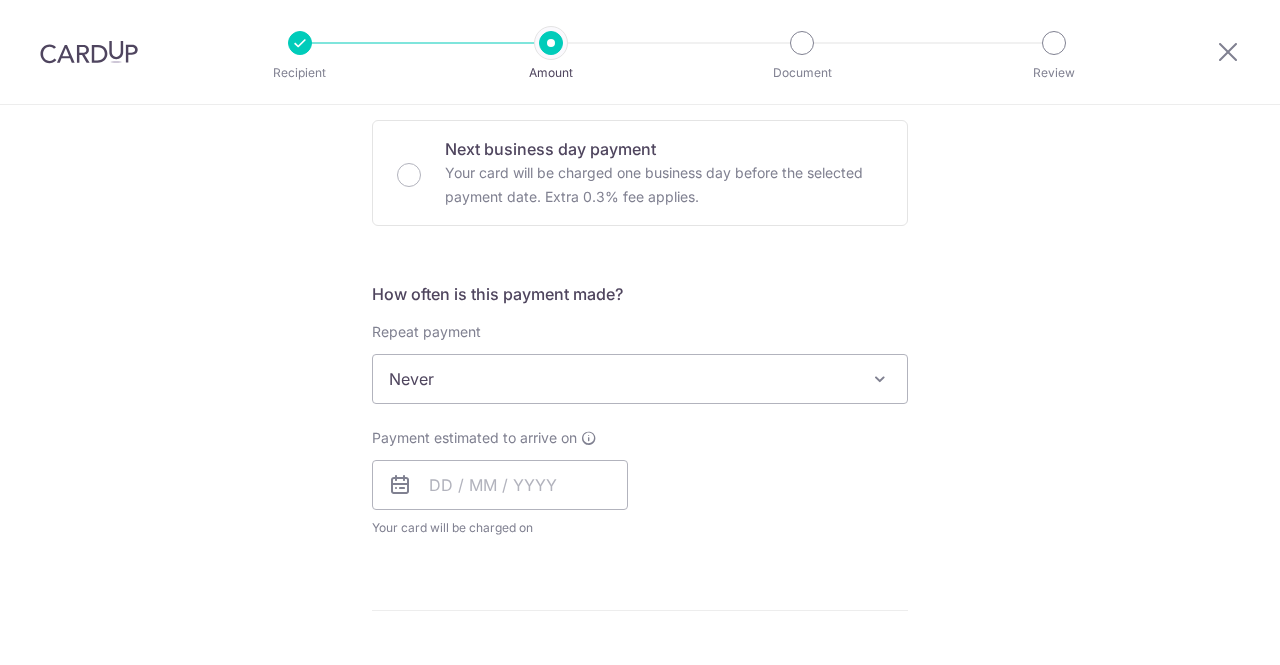scroll, scrollTop: 600, scrollLeft: 0, axis: vertical 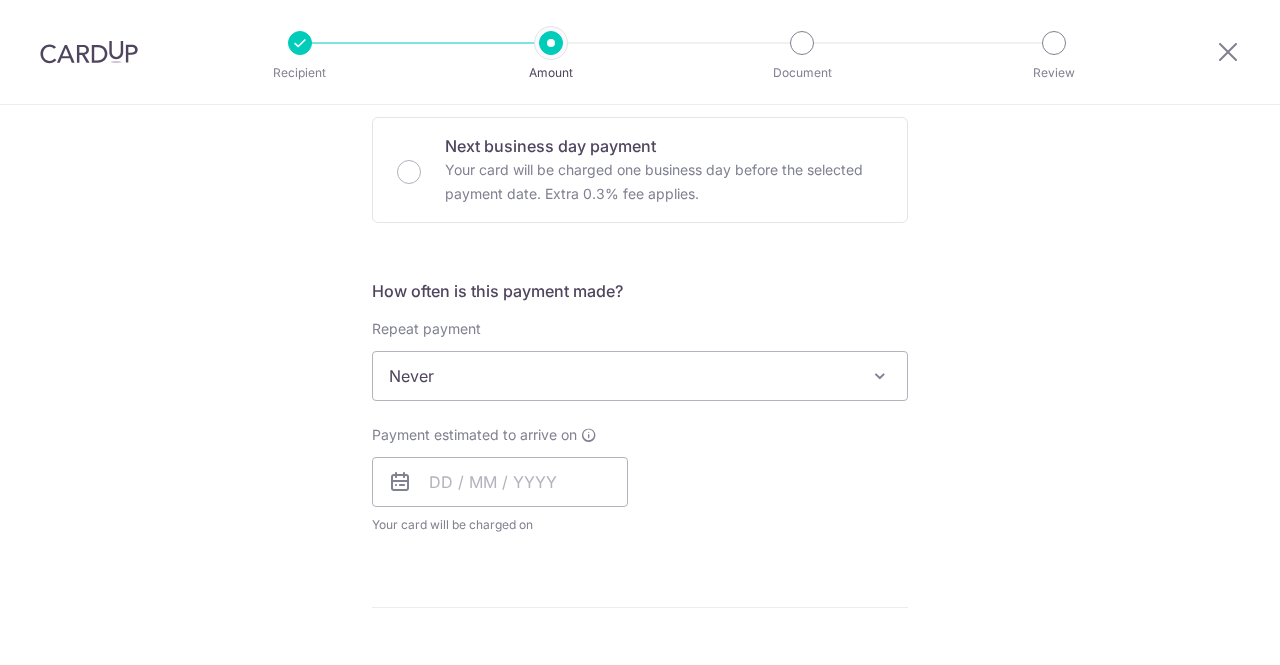 click on "Payment estimated to arrive on
Your card will be charged on   for the first payment
* If your payment is funded by  9:00am SGT on Tuesday 05/08/2025
05/08/2025" at bounding box center (500, 480) 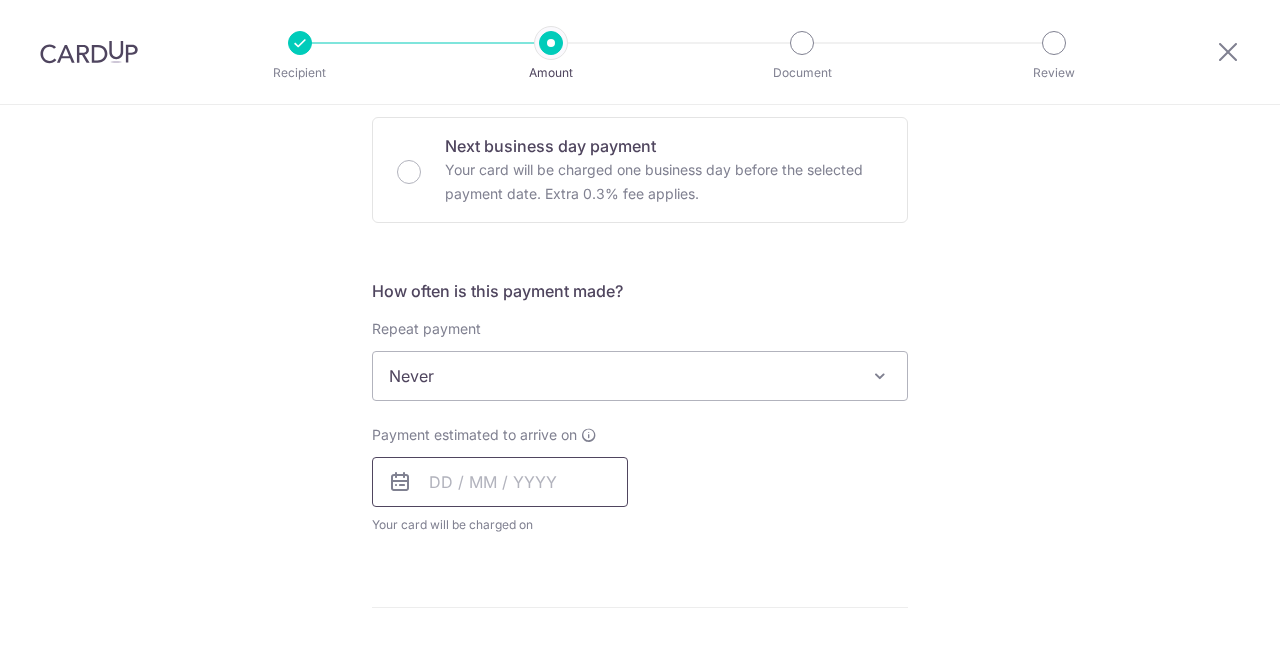 click at bounding box center [500, 482] 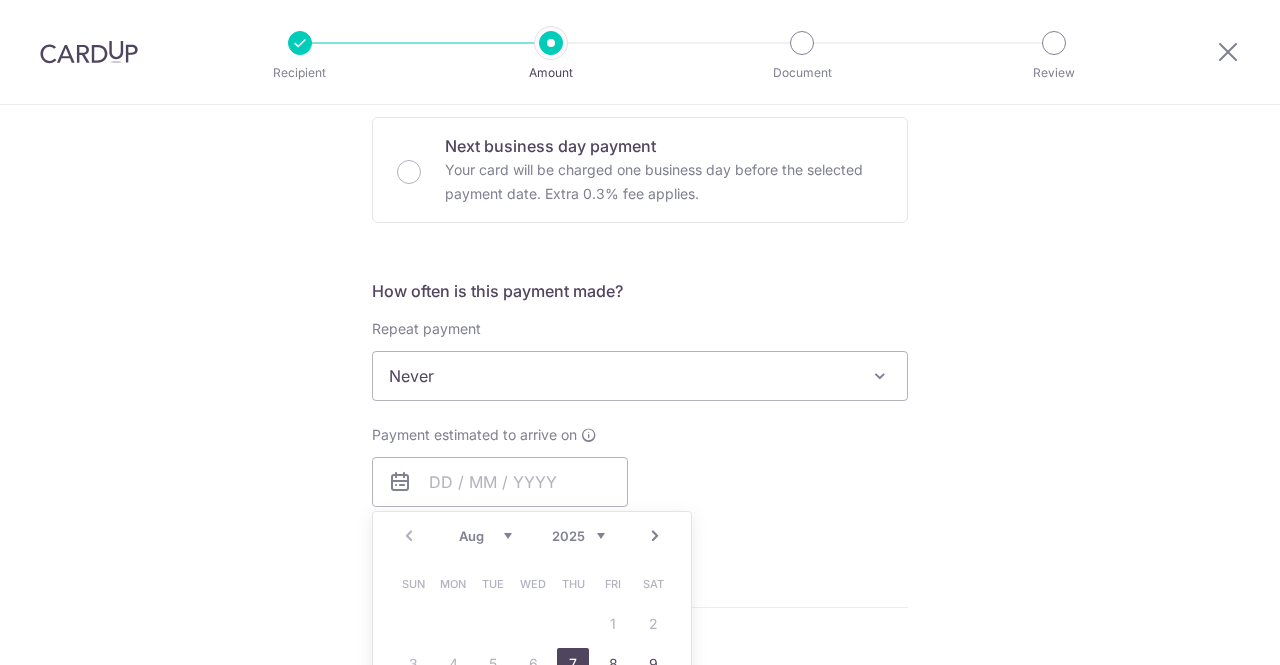 click on "7" at bounding box center (573, 664) 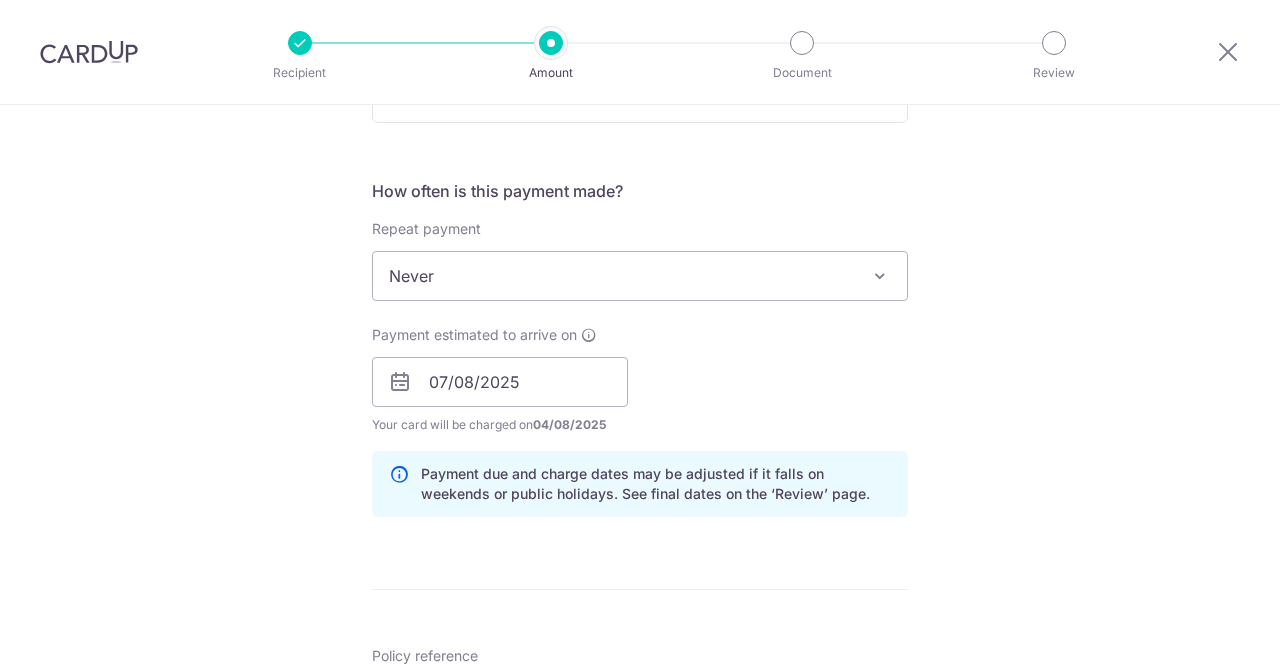 scroll, scrollTop: 1100, scrollLeft: 0, axis: vertical 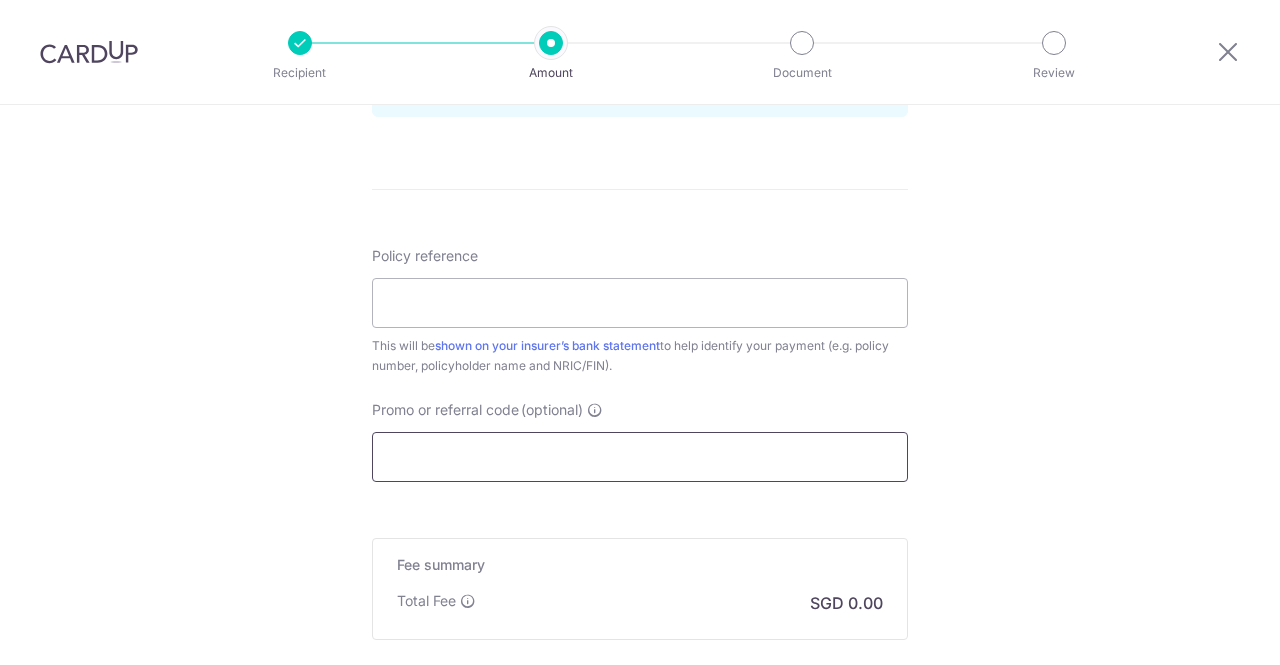 click on "Promo or referral code
(optional)" at bounding box center [640, 457] 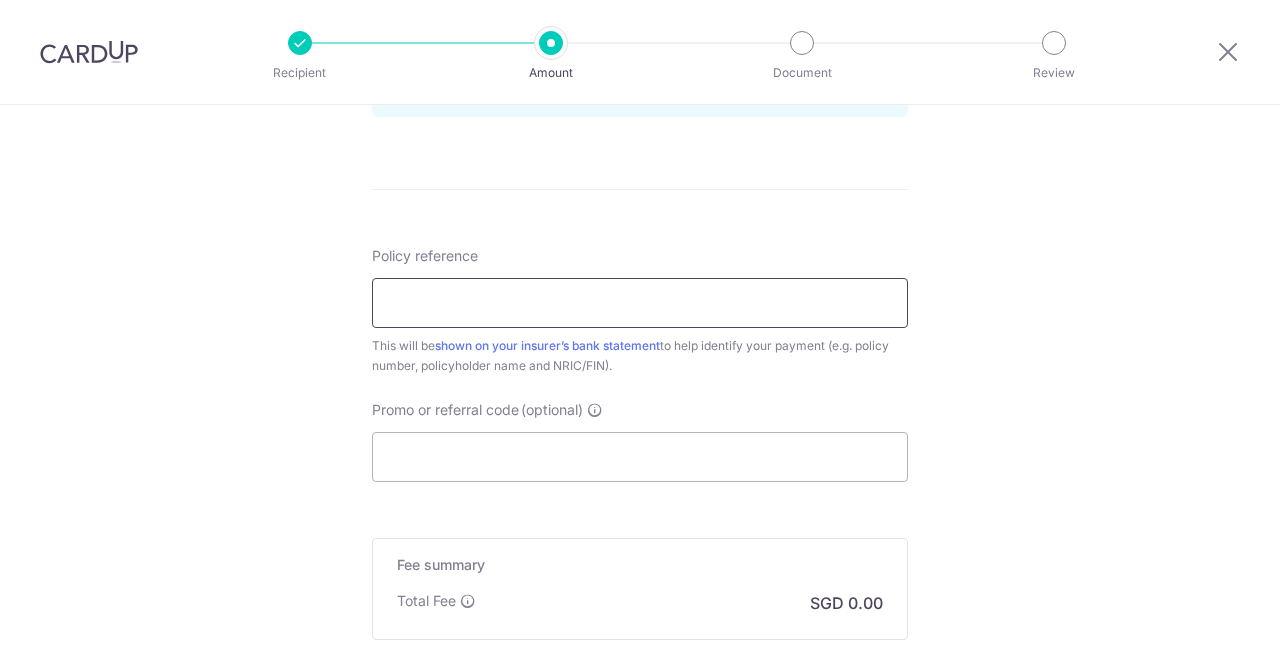 click on "Policy reference" at bounding box center (640, 303) 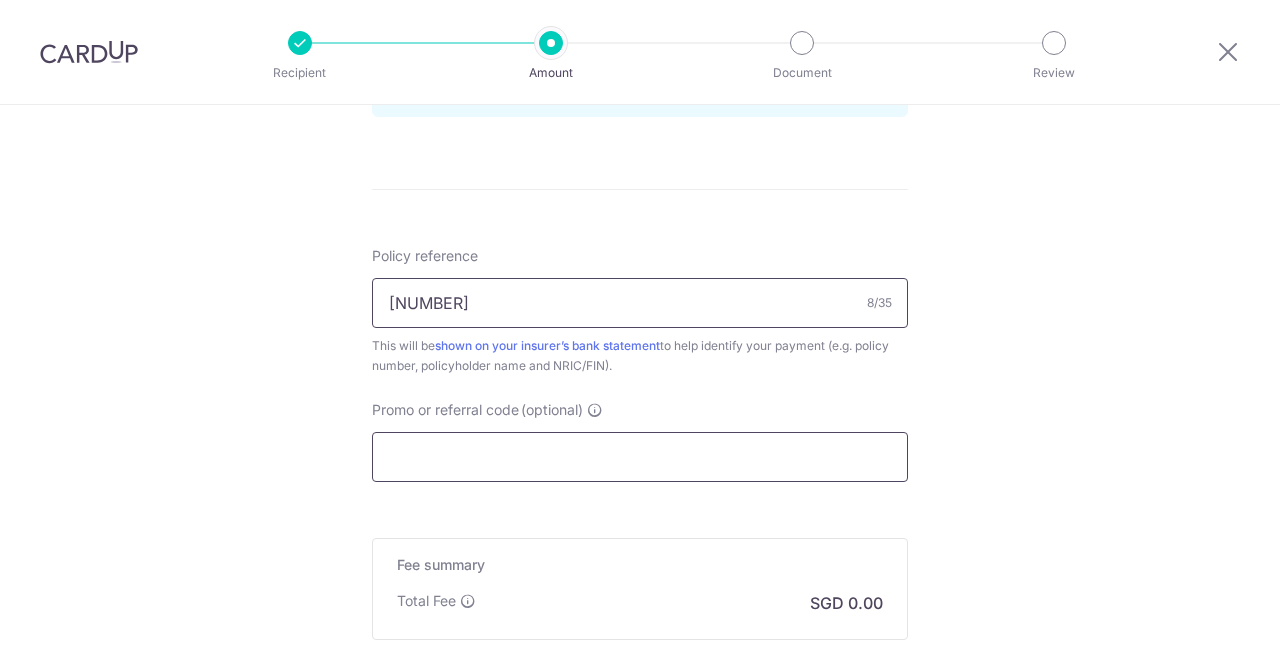 type on "[NUMBER]" 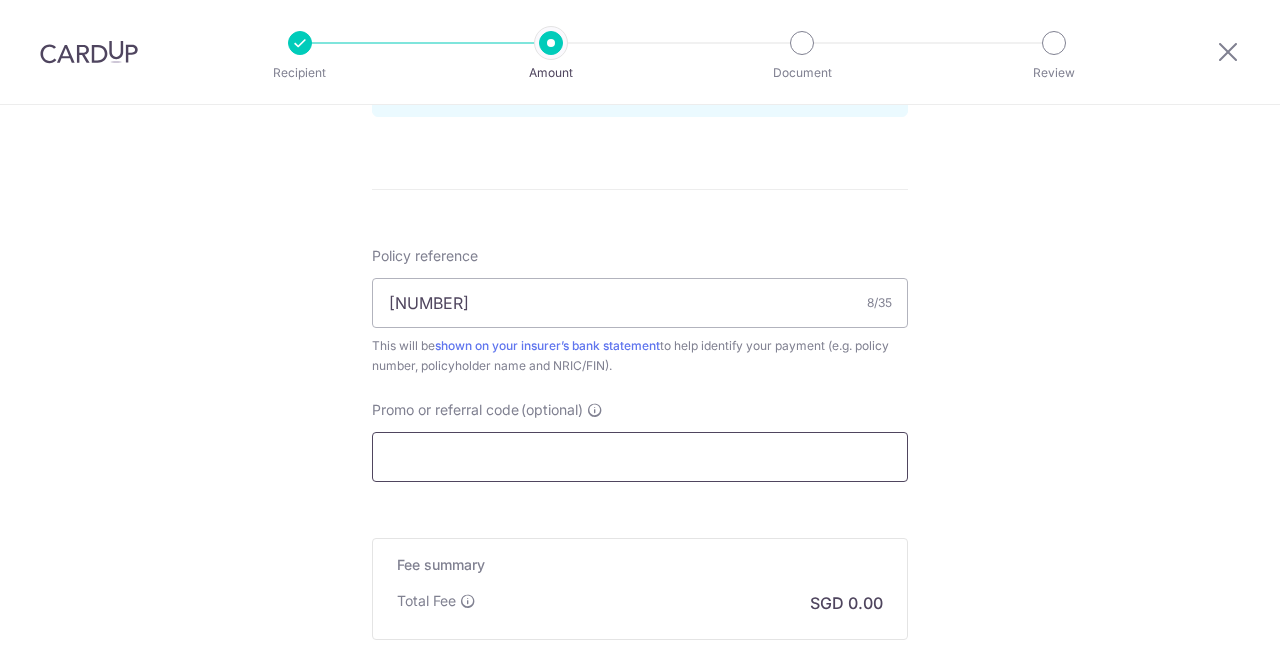 click on "Promo or referral code
(optional)" at bounding box center (640, 457) 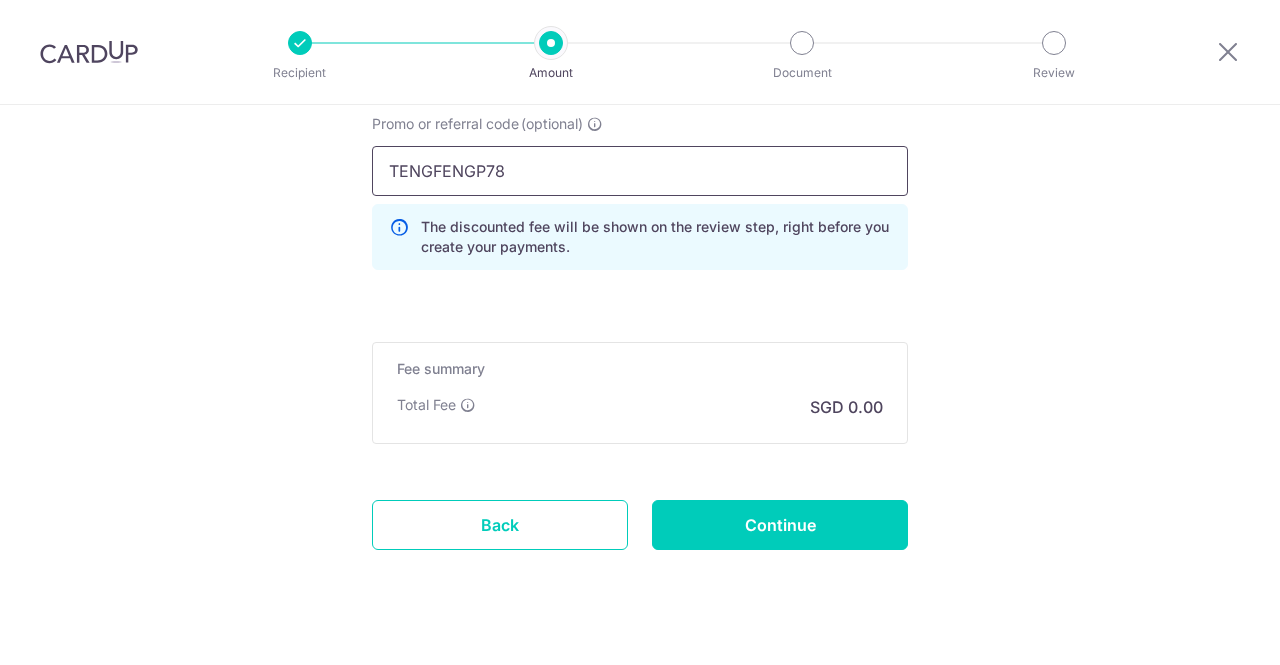 scroll, scrollTop: 1415, scrollLeft: 0, axis: vertical 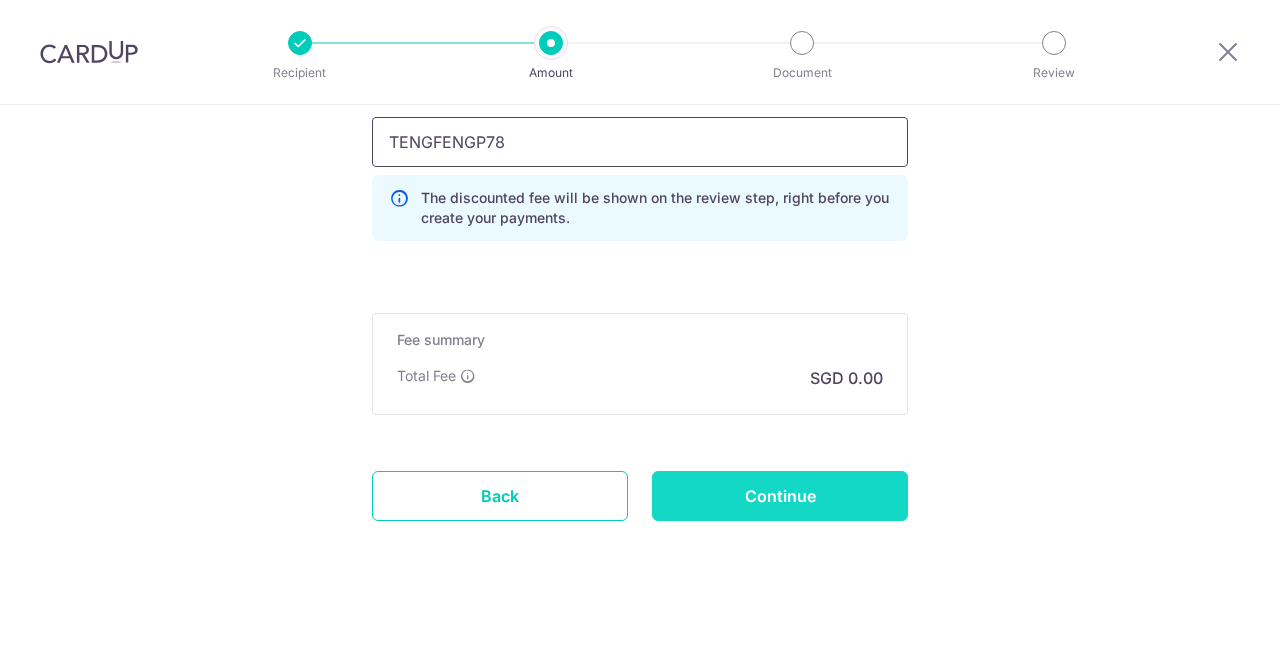 type on "TENGFENGP78" 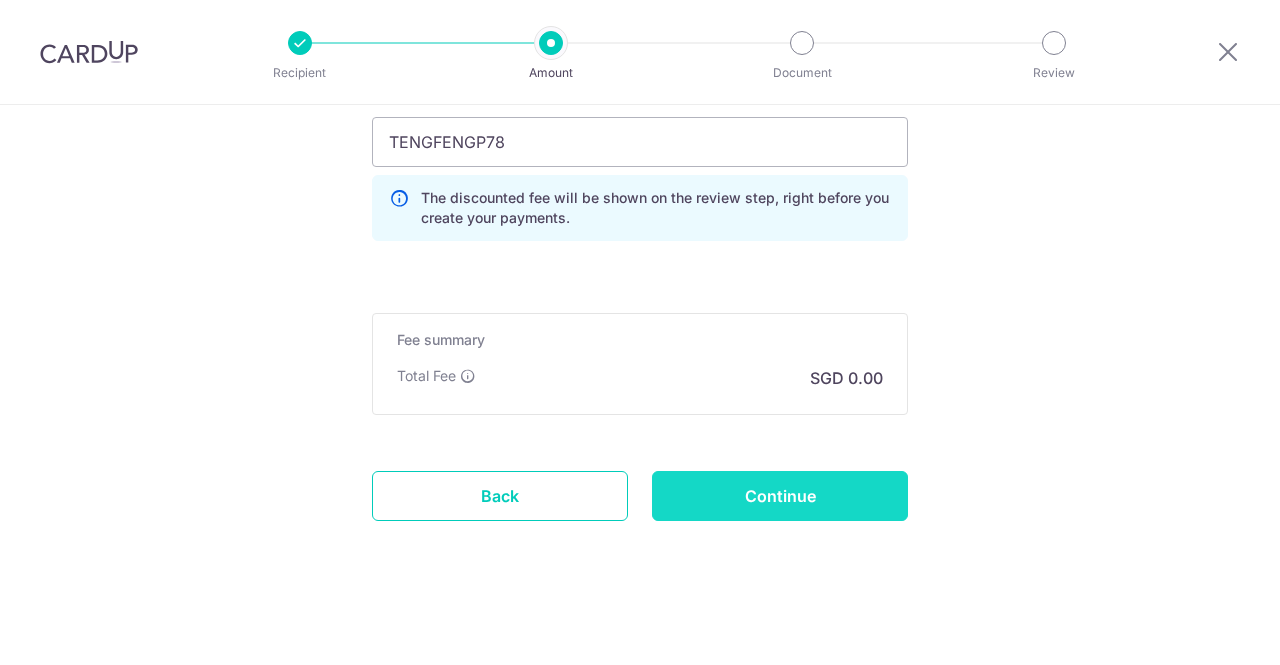 click on "Continue" at bounding box center [780, 496] 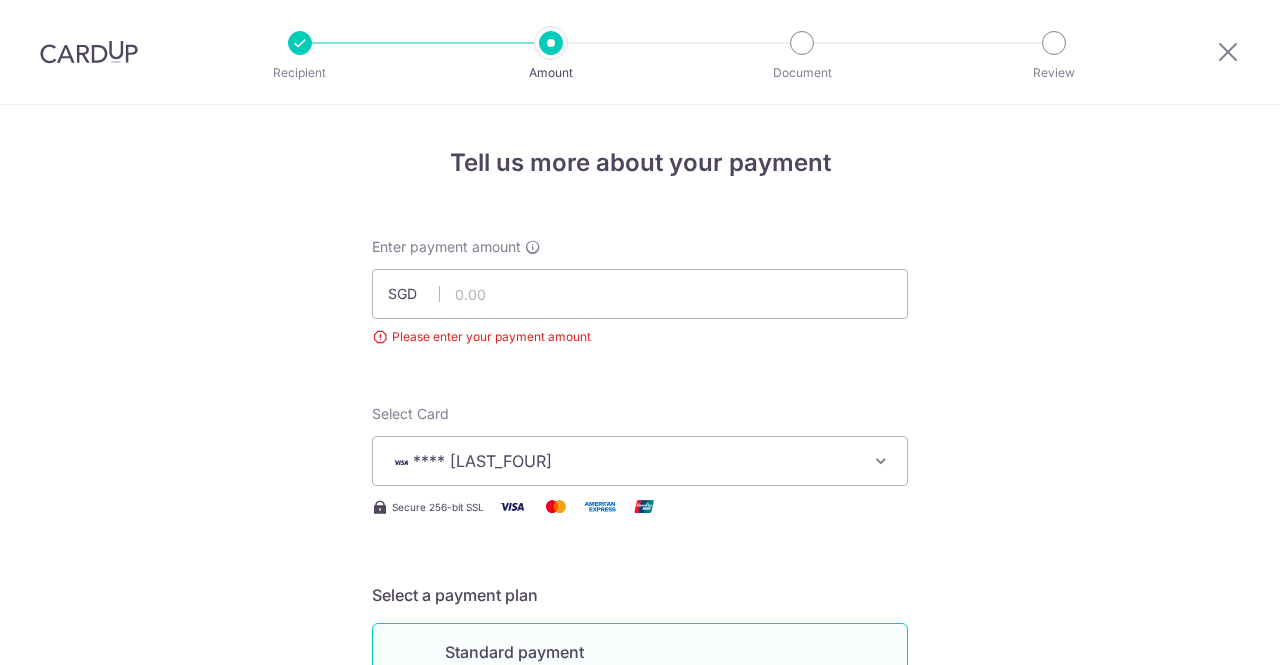 scroll, scrollTop: 0, scrollLeft: 0, axis: both 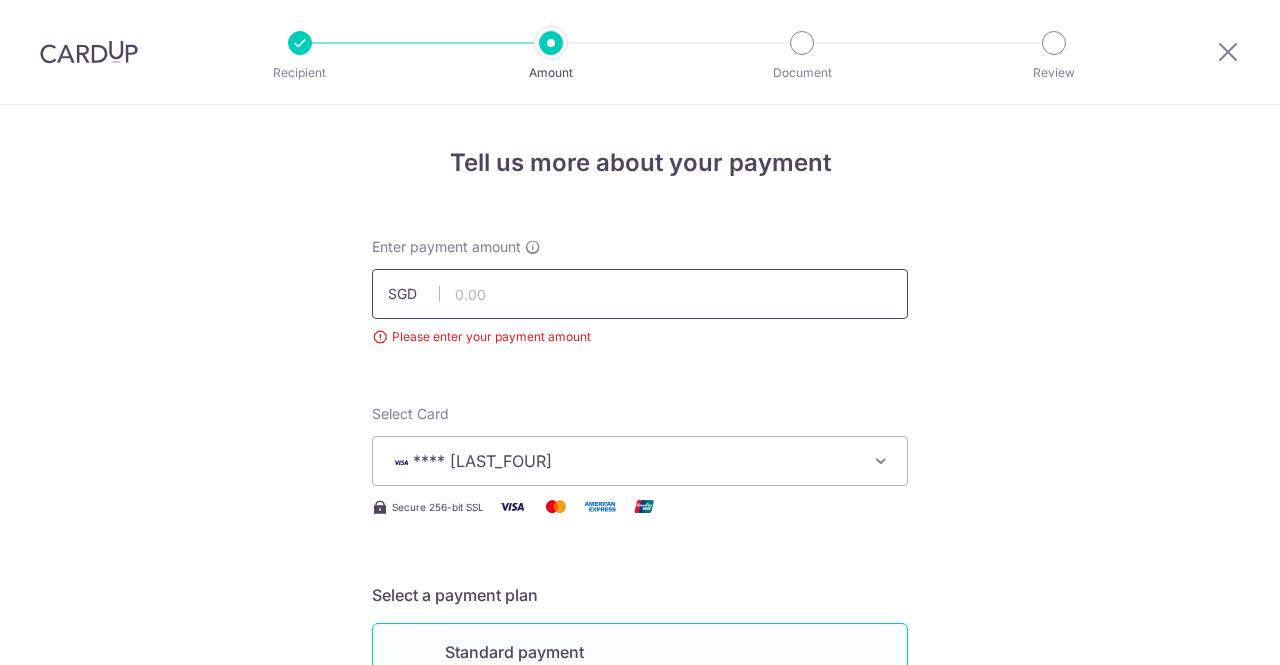 click at bounding box center [640, 294] 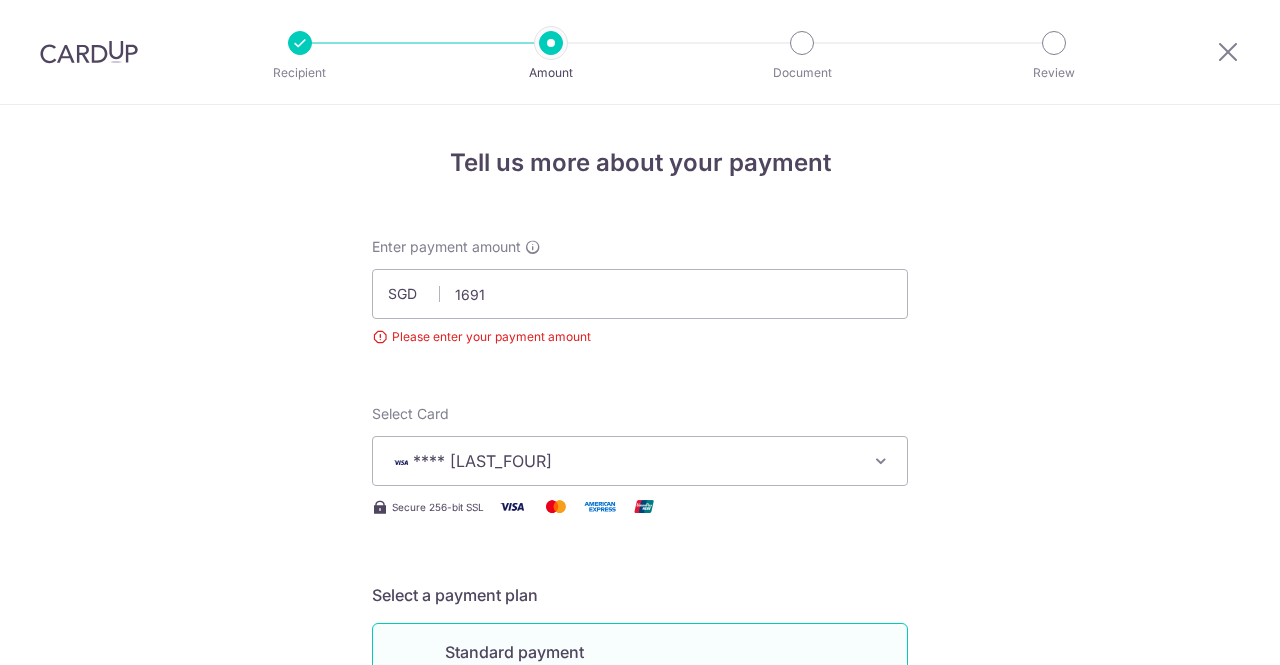 click on "Tell us more about your payment
SGD
[NUMBER]
Please enter your payment amount
Select Card
**** [LAST_FOUR]
Add credit card
Your Cards
**** [LAST_FOUR]
Secure 256-bit SSL
Text
New card details
Card
Secure 256-bit SSL" at bounding box center (640, 1109) 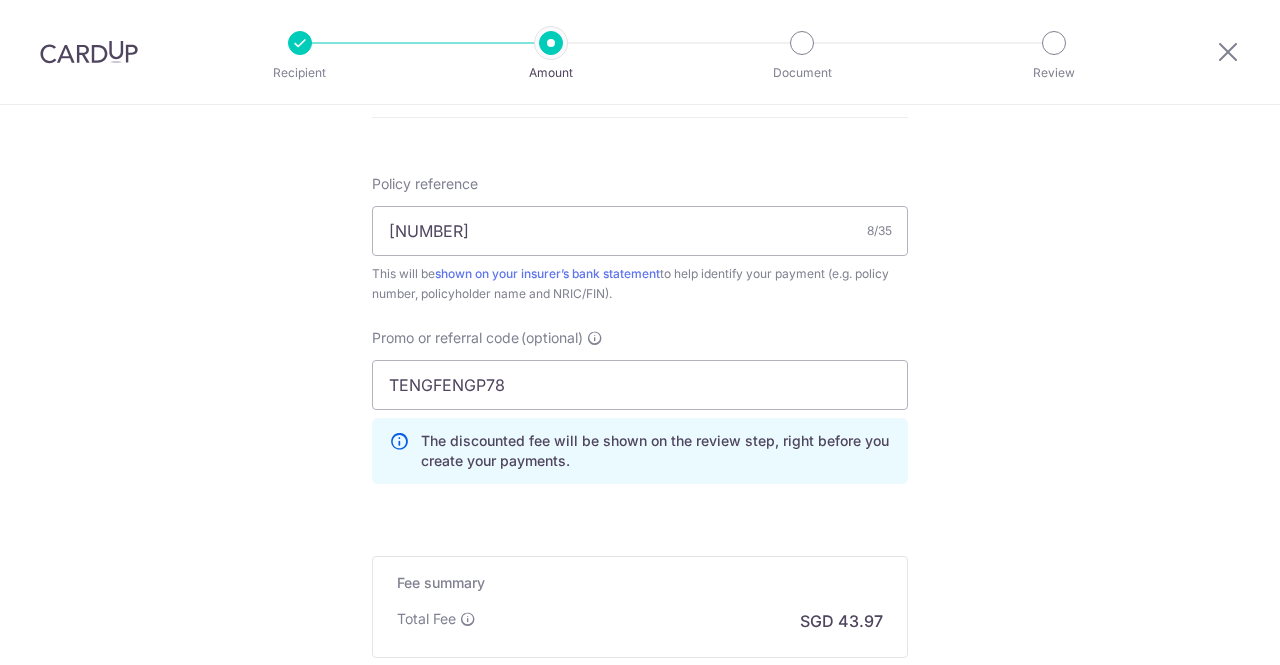 scroll, scrollTop: 1443, scrollLeft: 0, axis: vertical 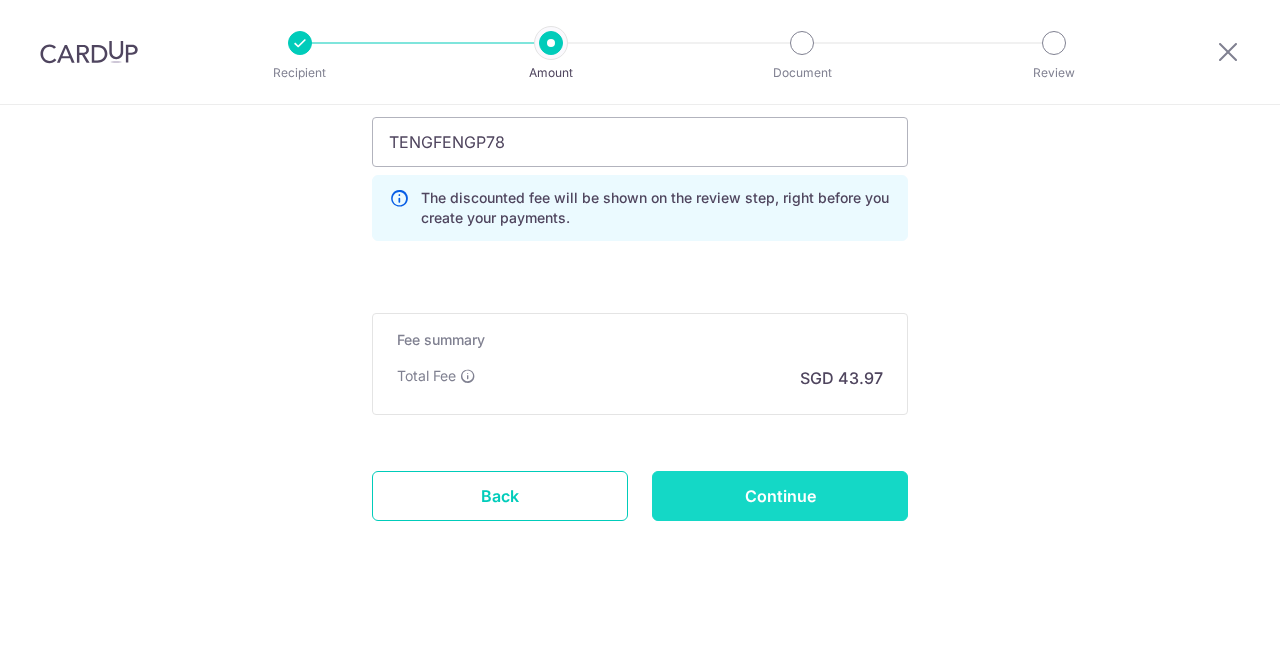 click on "Continue" at bounding box center (780, 496) 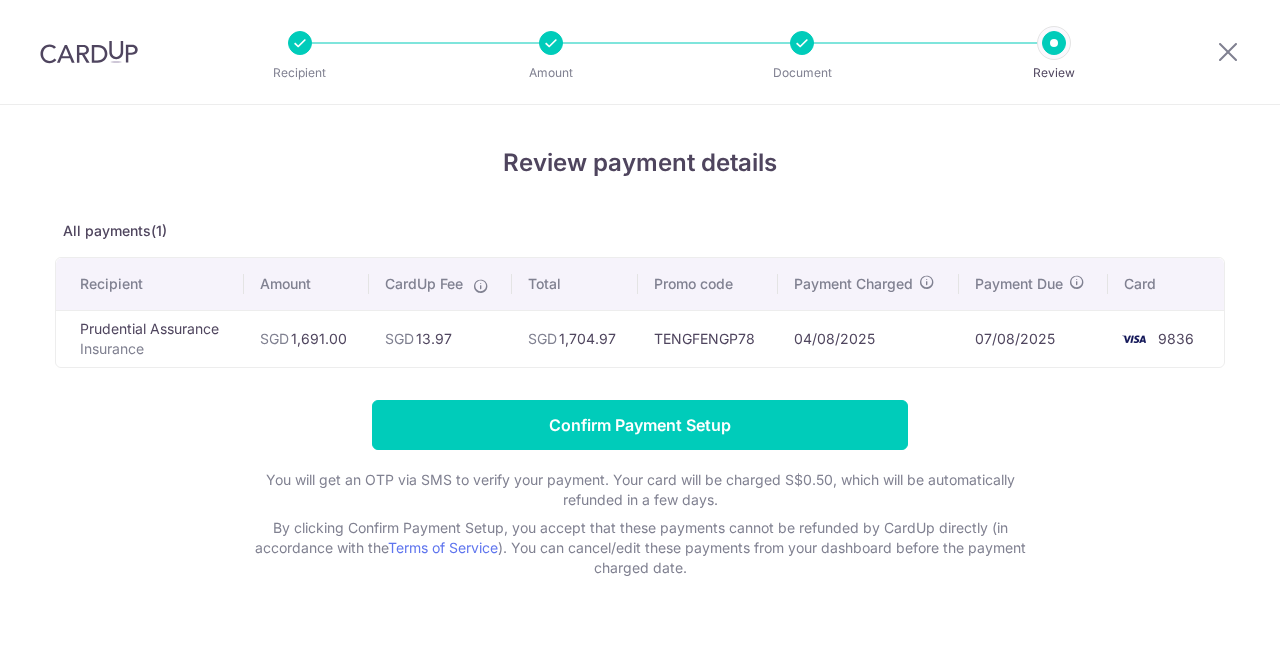 scroll, scrollTop: 0, scrollLeft: 0, axis: both 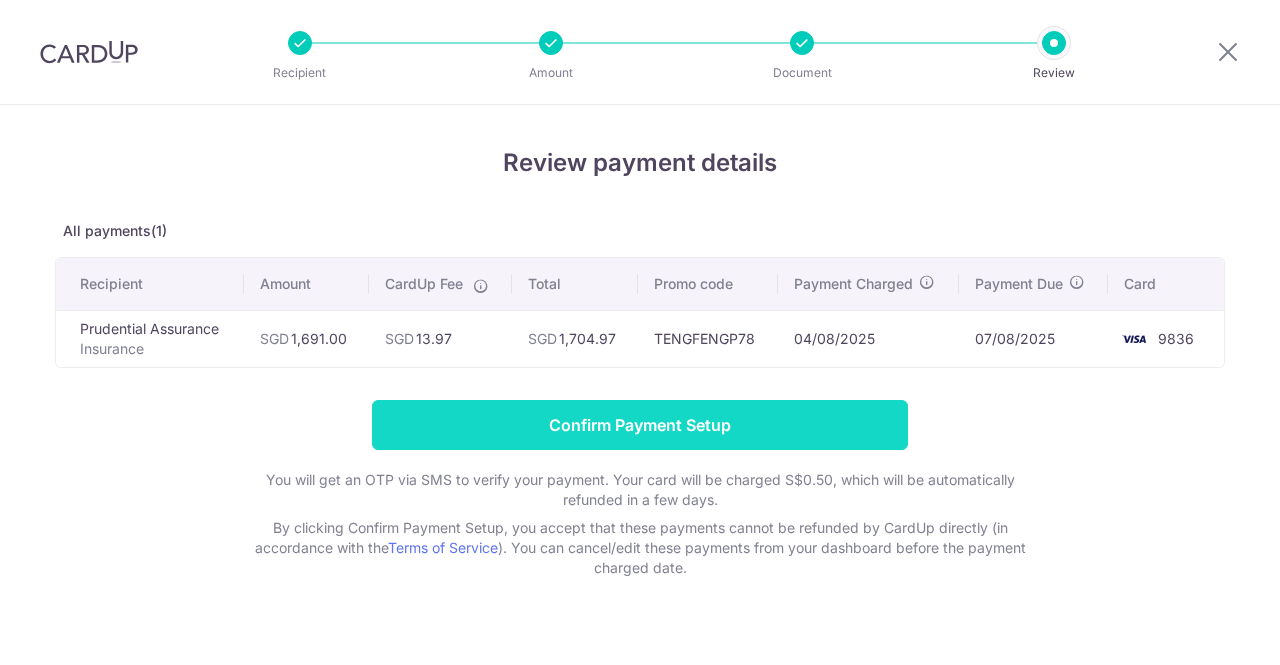 click on "Confirm Payment Setup" at bounding box center [640, 425] 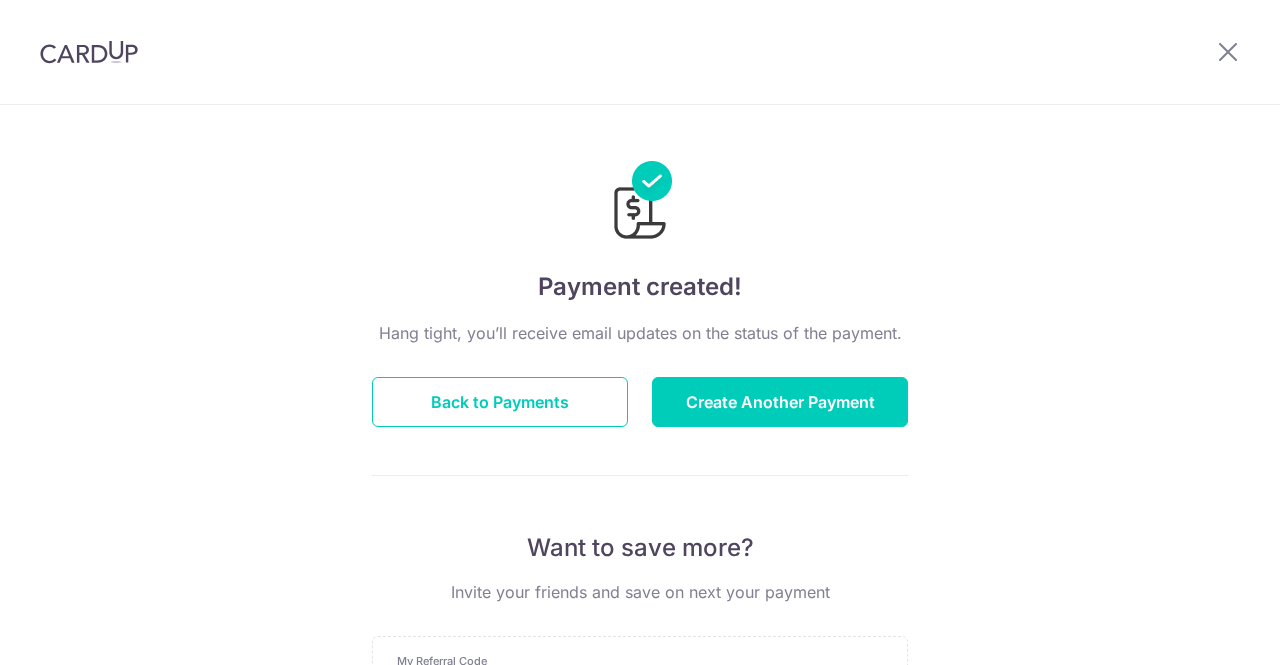 scroll, scrollTop: 0, scrollLeft: 0, axis: both 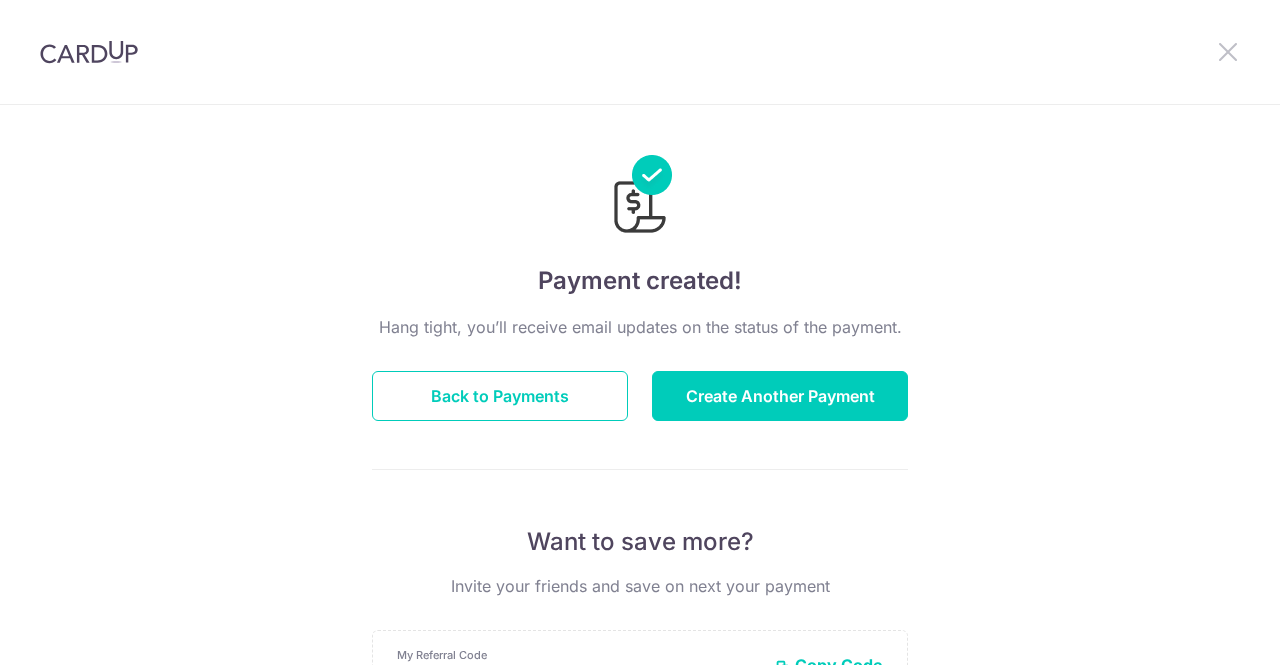 click at bounding box center [1228, 51] 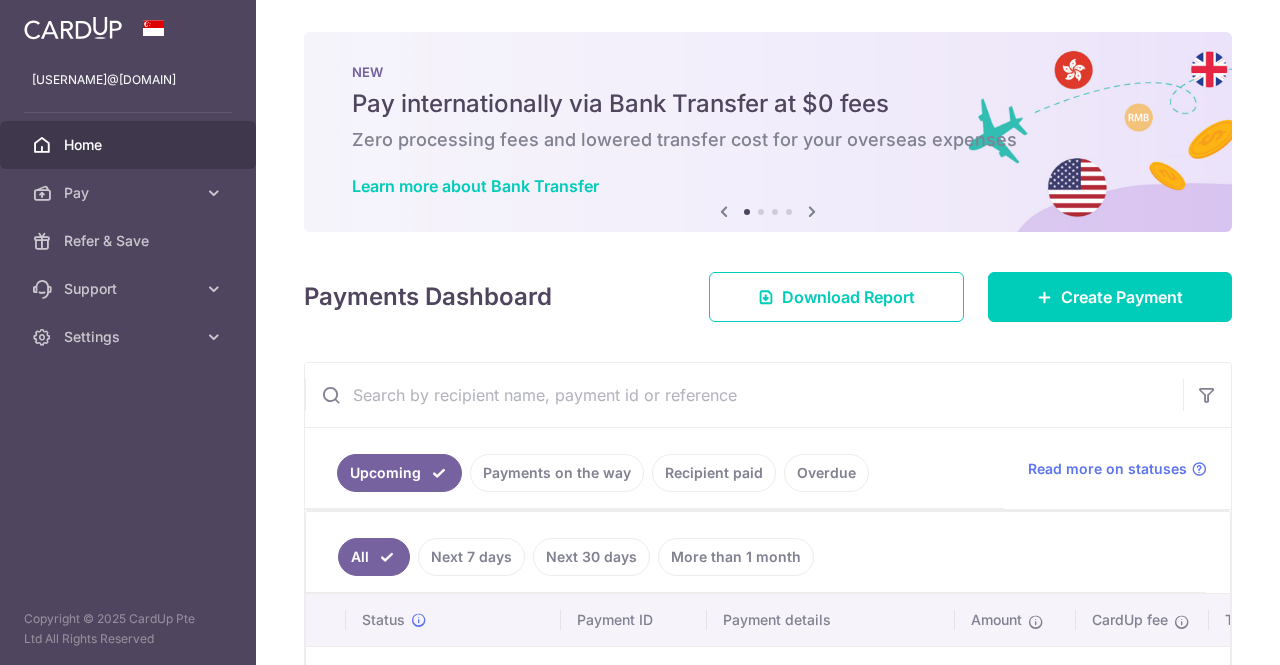 scroll, scrollTop: 155, scrollLeft: 0, axis: vertical 